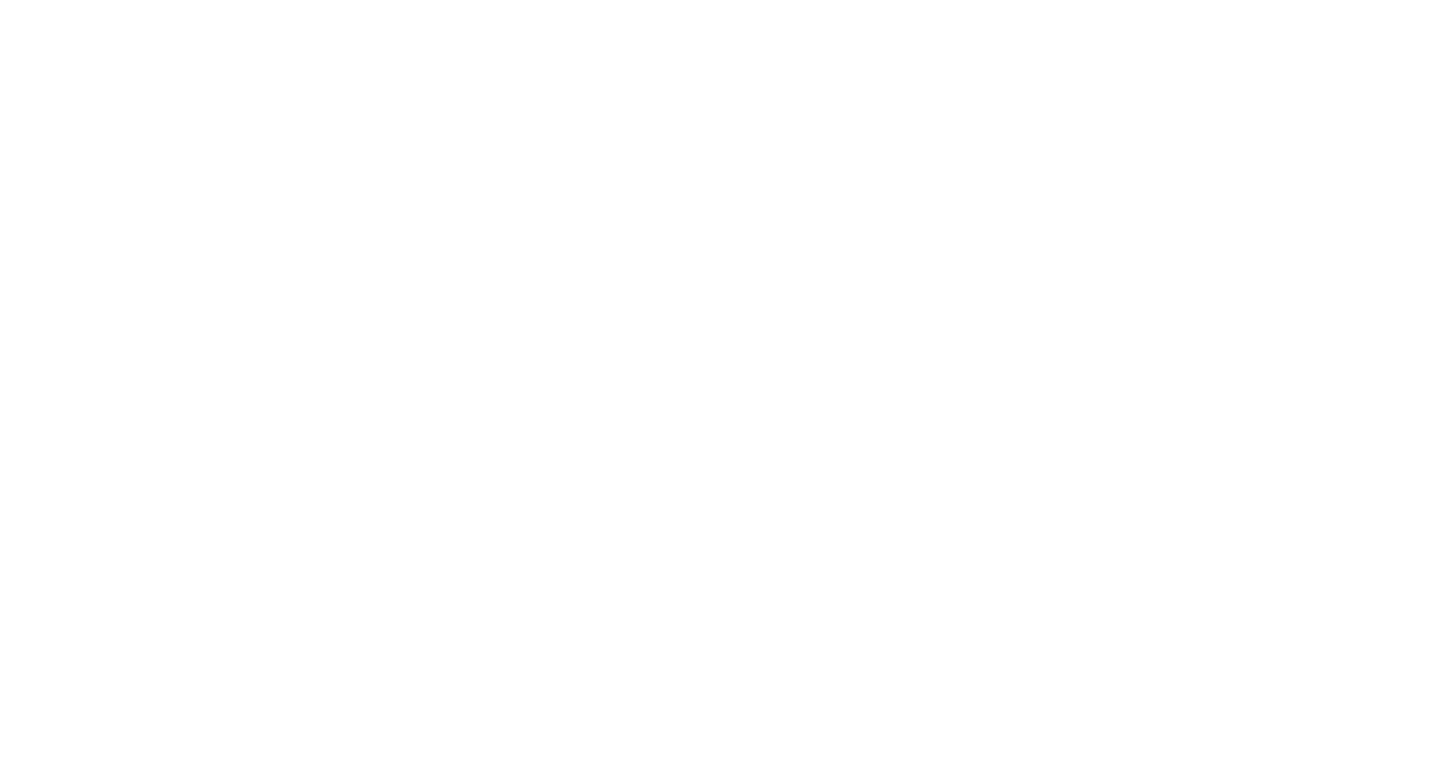 scroll, scrollTop: 0, scrollLeft: 0, axis: both 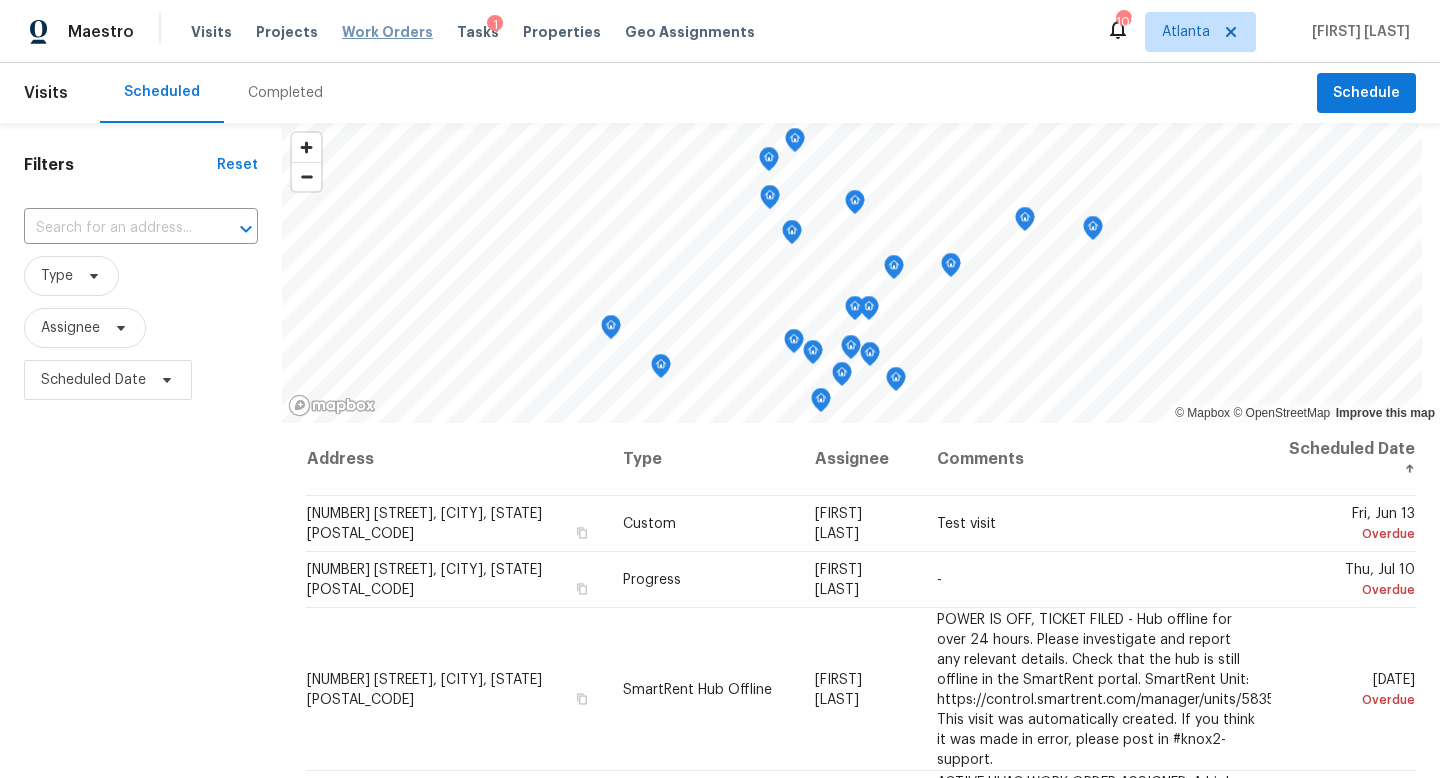 click on "Work Orders" at bounding box center (387, 32) 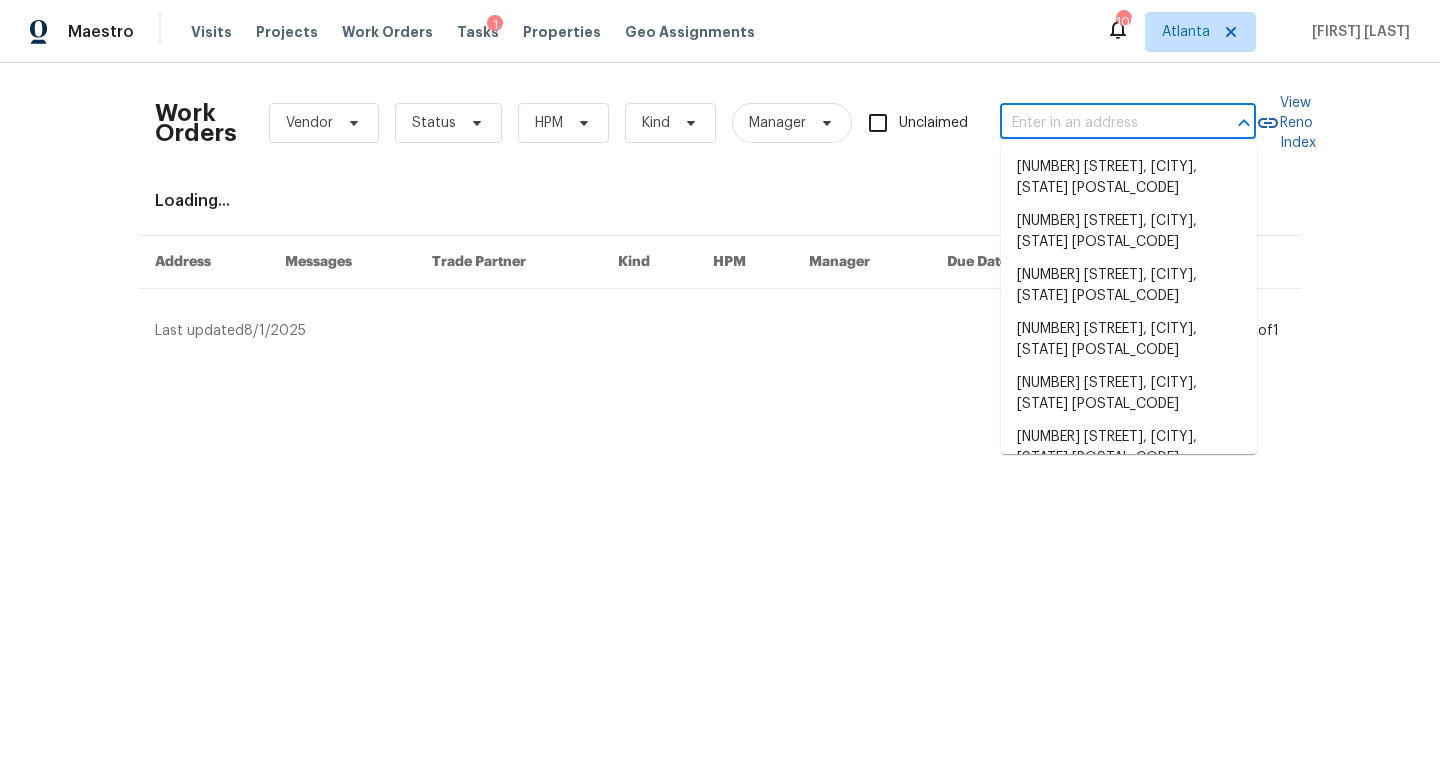 click at bounding box center [1100, 123] 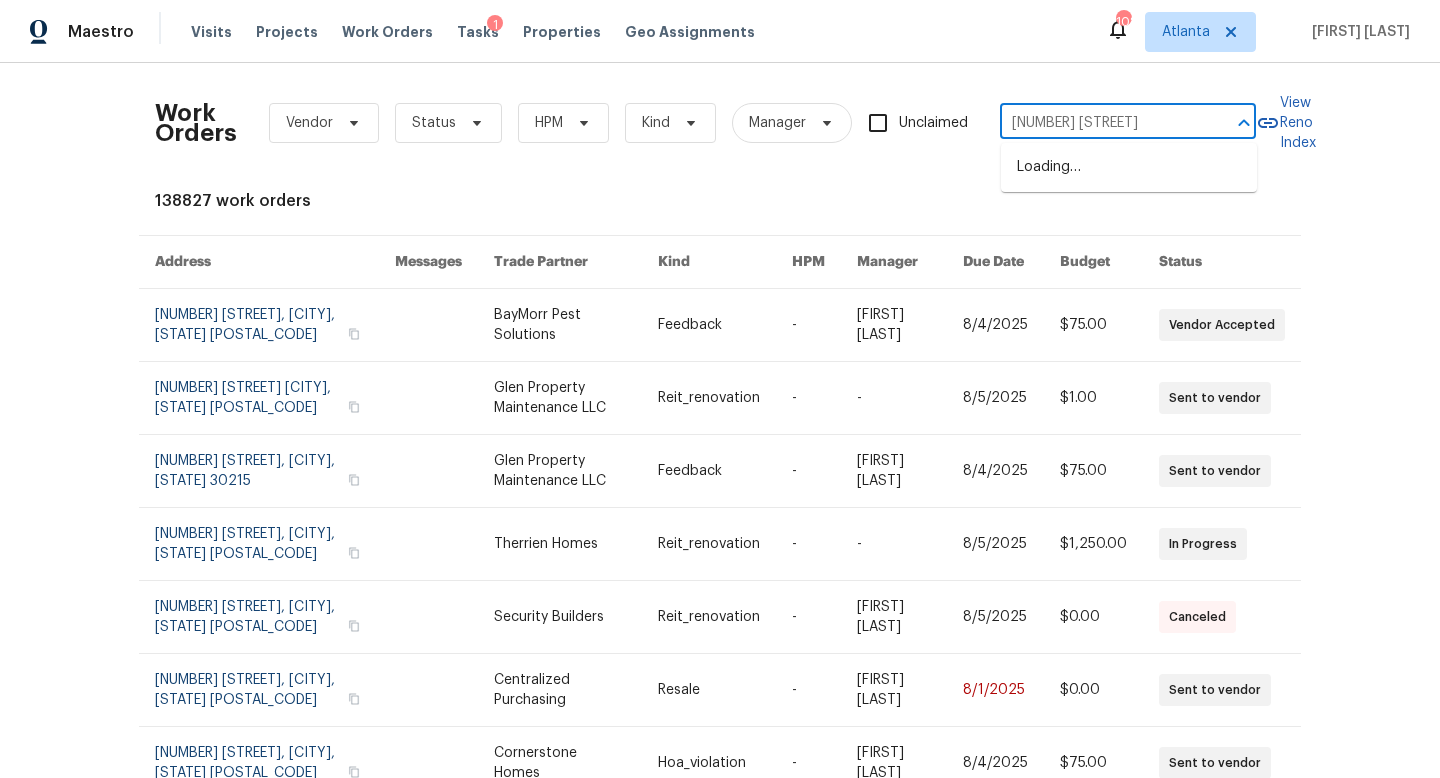 type on "[NUMBER] [STREET]" 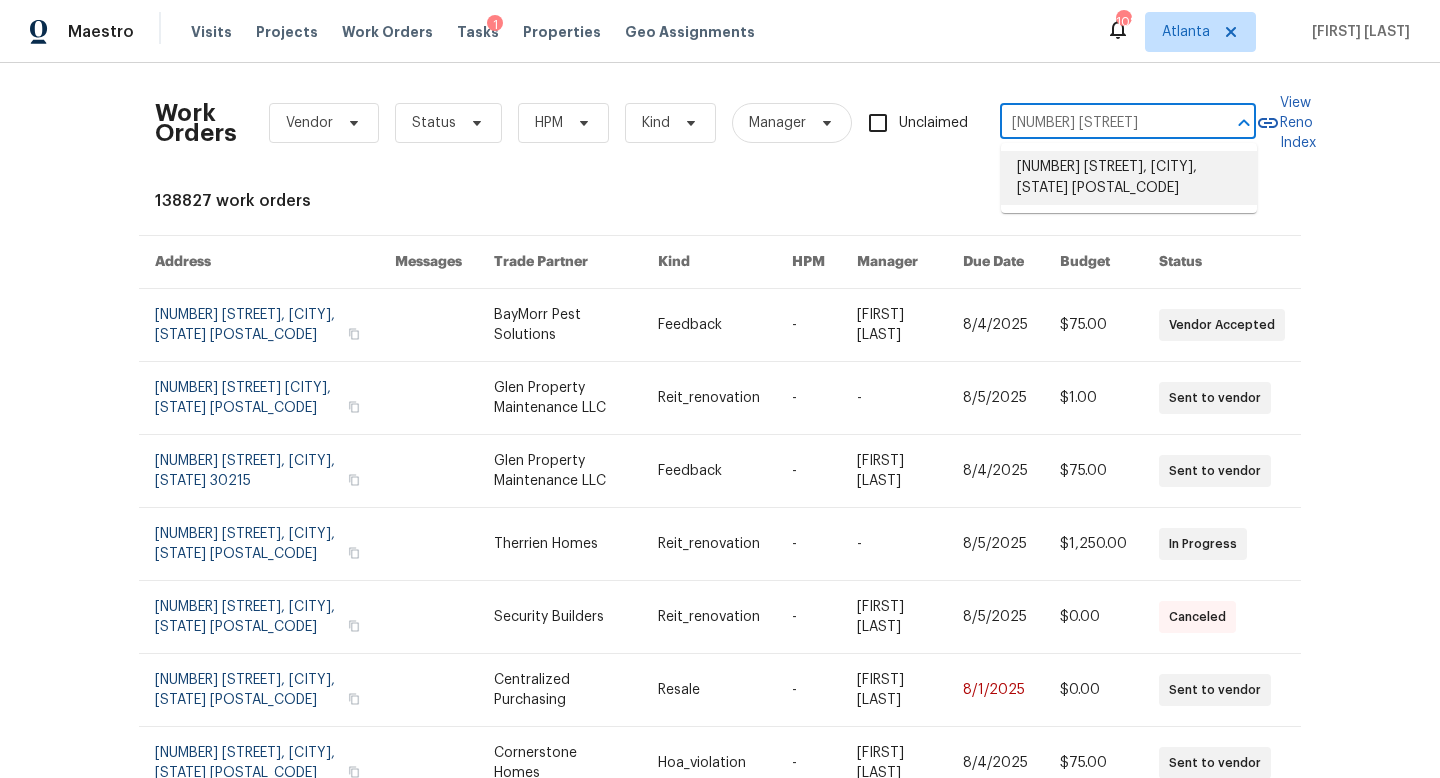 click on "[NUMBER] [STREET], [CITY], [STATE] [POSTAL_CODE]" at bounding box center [1129, 178] 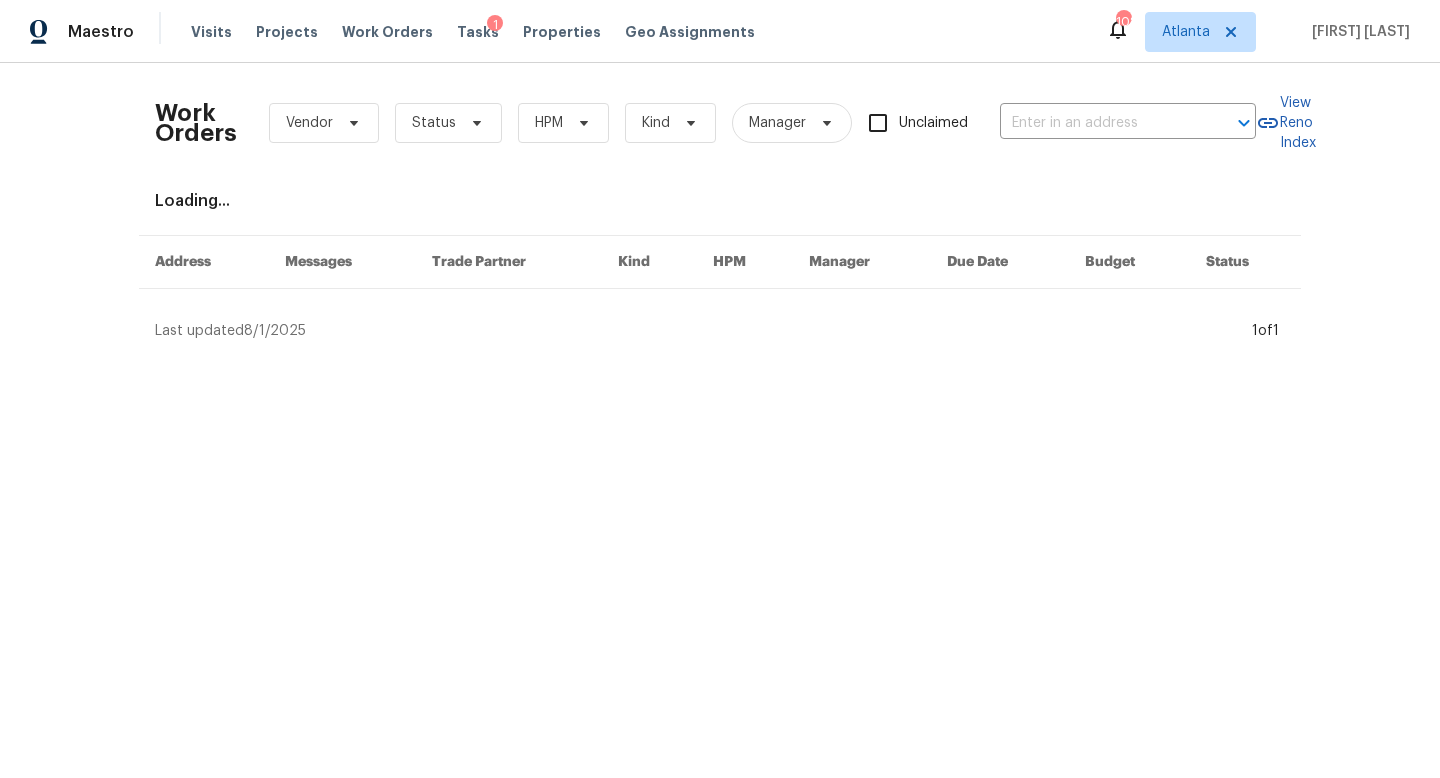 type on "[NUMBER] [STREET], [CITY], [STATE] [POSTAL_CODE]" 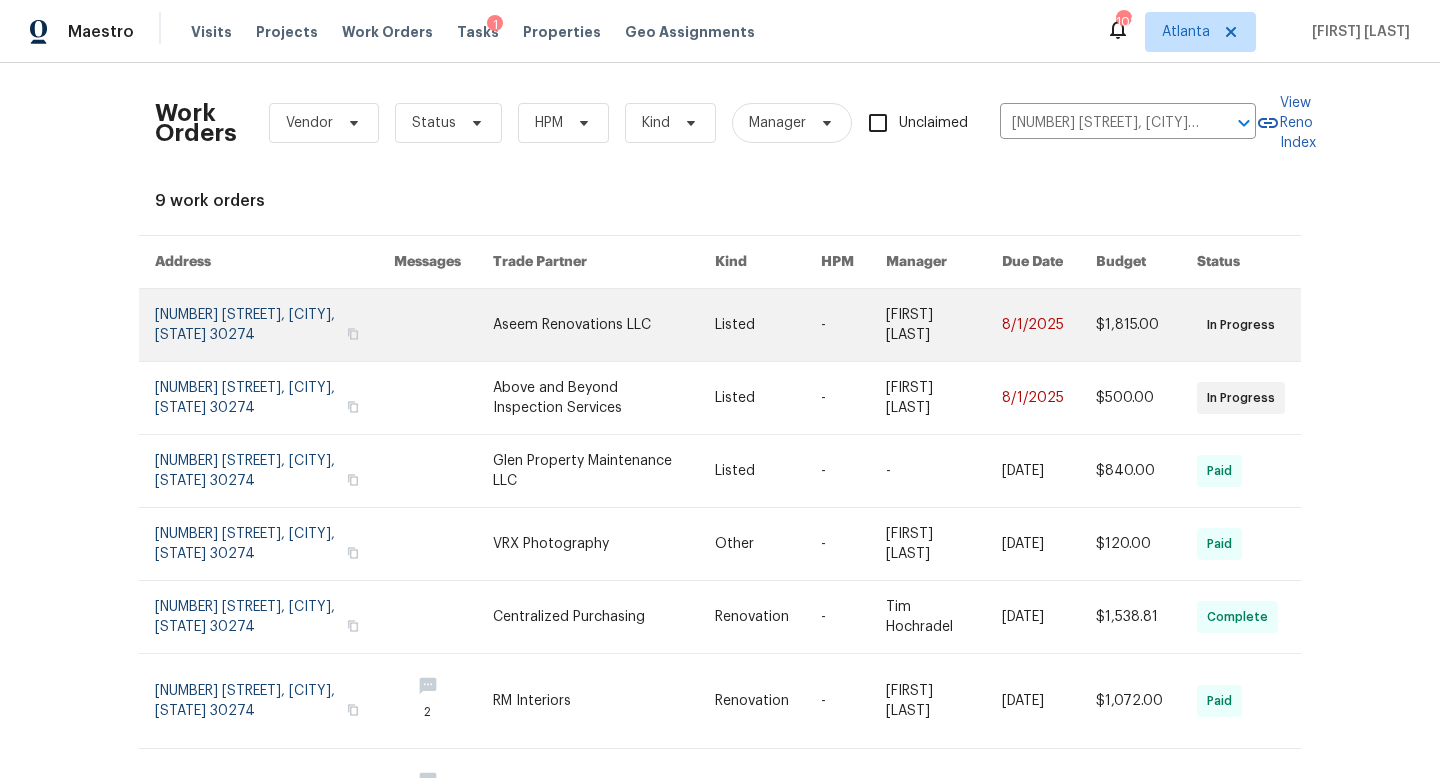 click at bounding box center [274, 325] 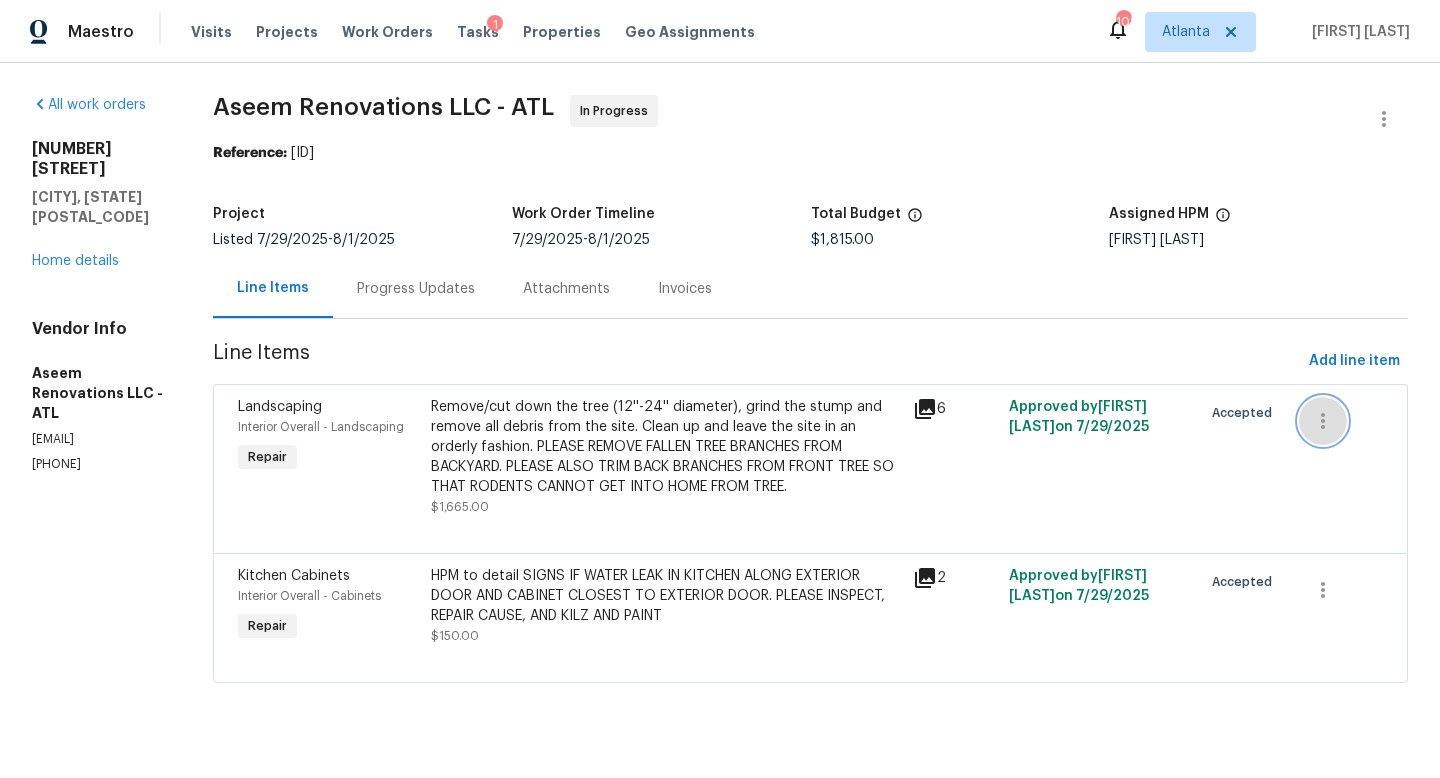 click 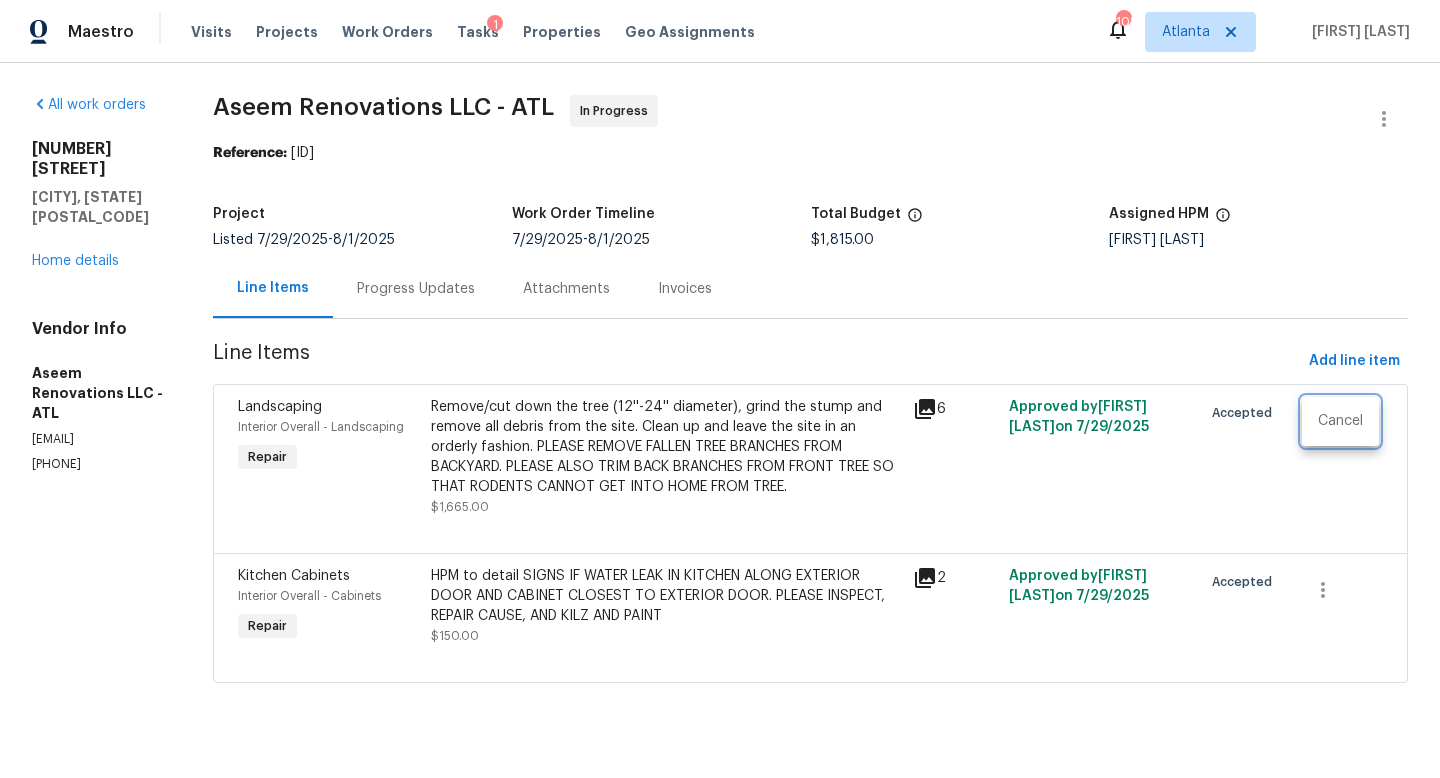 click at bounding box center [720, 389] 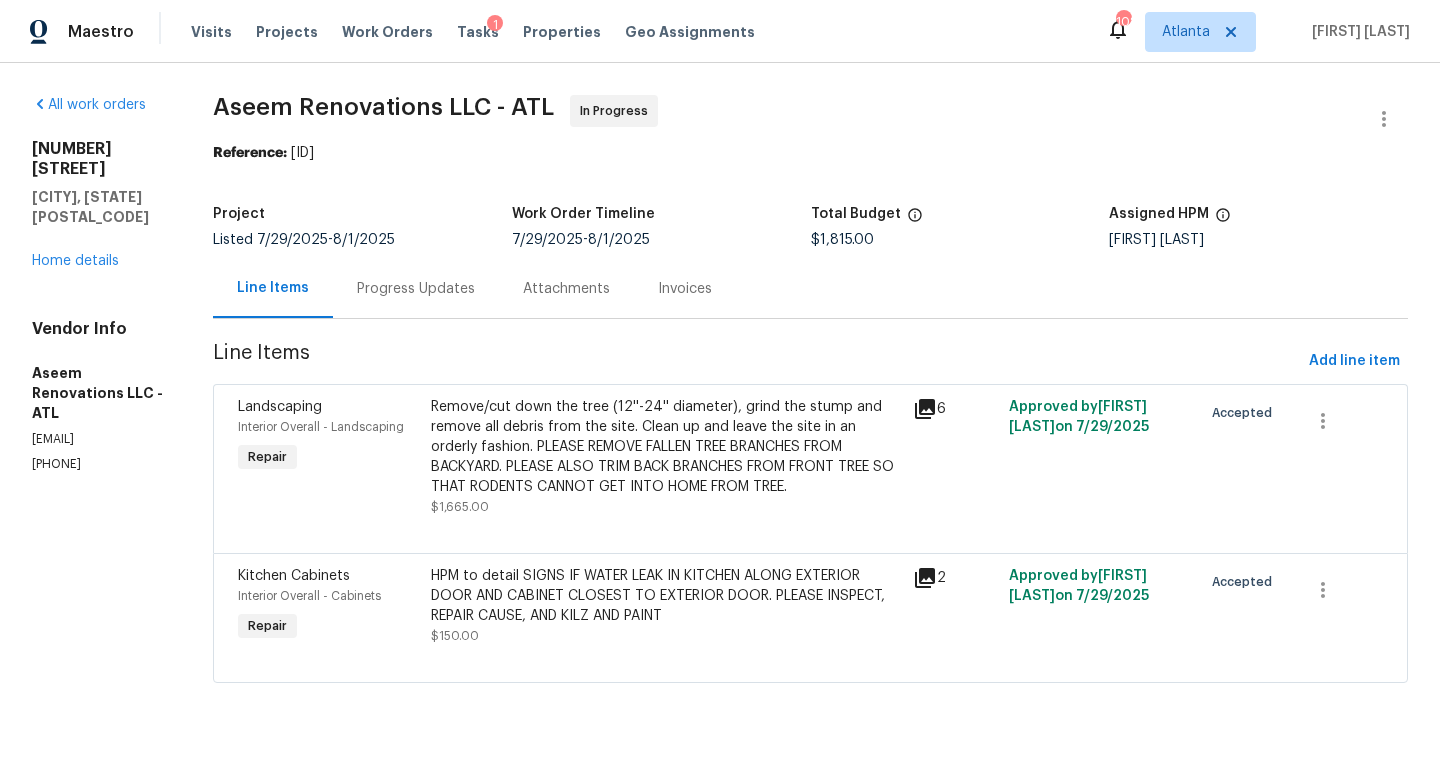 click on "Remove/cut down the tree (12''-24'' diameter), grind the stump and remove all debris from the site. Clean up and leave the site in an orderly fashion. PLEASE REMOVE FALLEN TREE BRANCHES FROM BACKYARD. PLEASE ALSO TRIM BACK BRANCHES FROM FRONT TREE SO THAT RODENTS CANNOT GET INTO HOME FROM TREE." at bounding box center [666, 447] 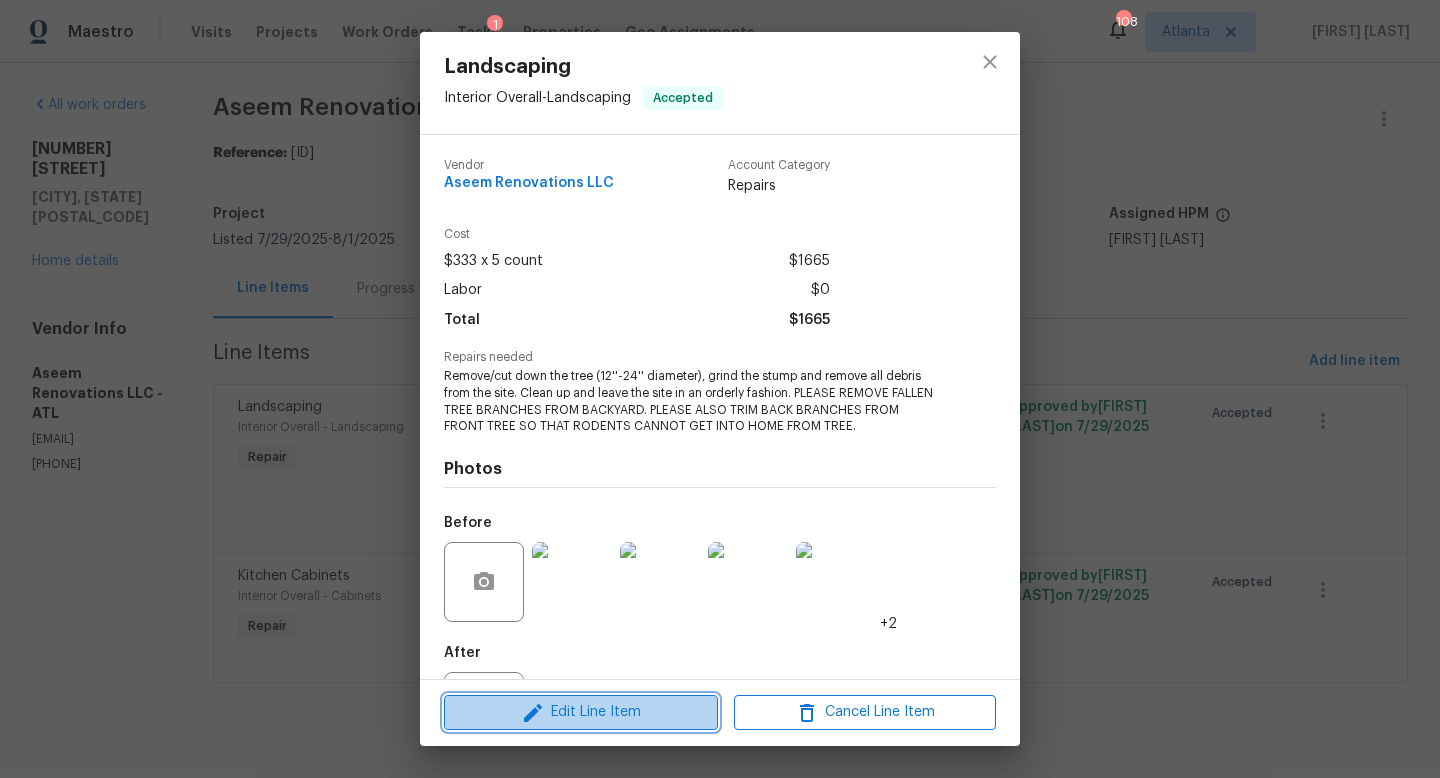click on "Edit Line Item" at bounding box center [581, 712] 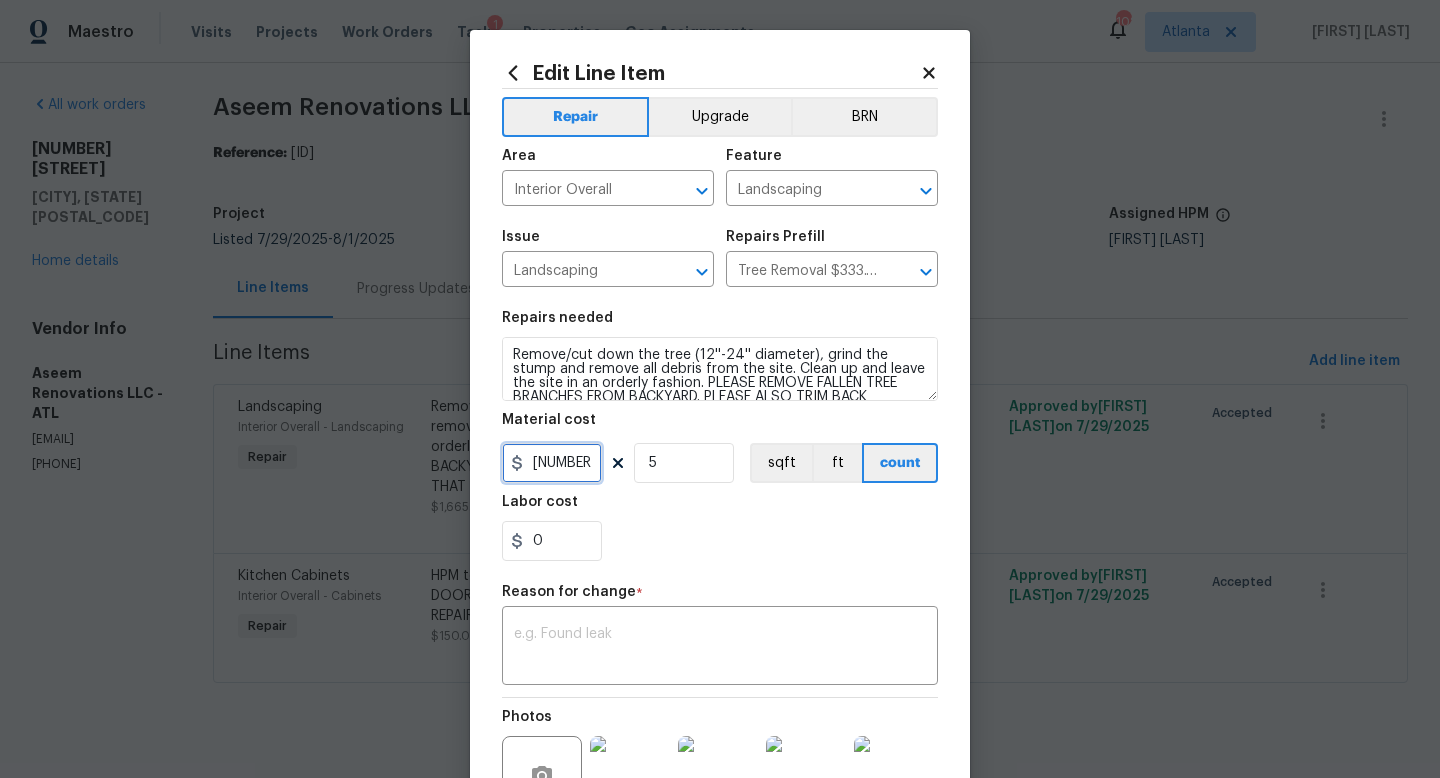drag, startPoint x: 553, startPoint y: 468, endPoint x: 516, endPoint y: 465, distance: 37.12142 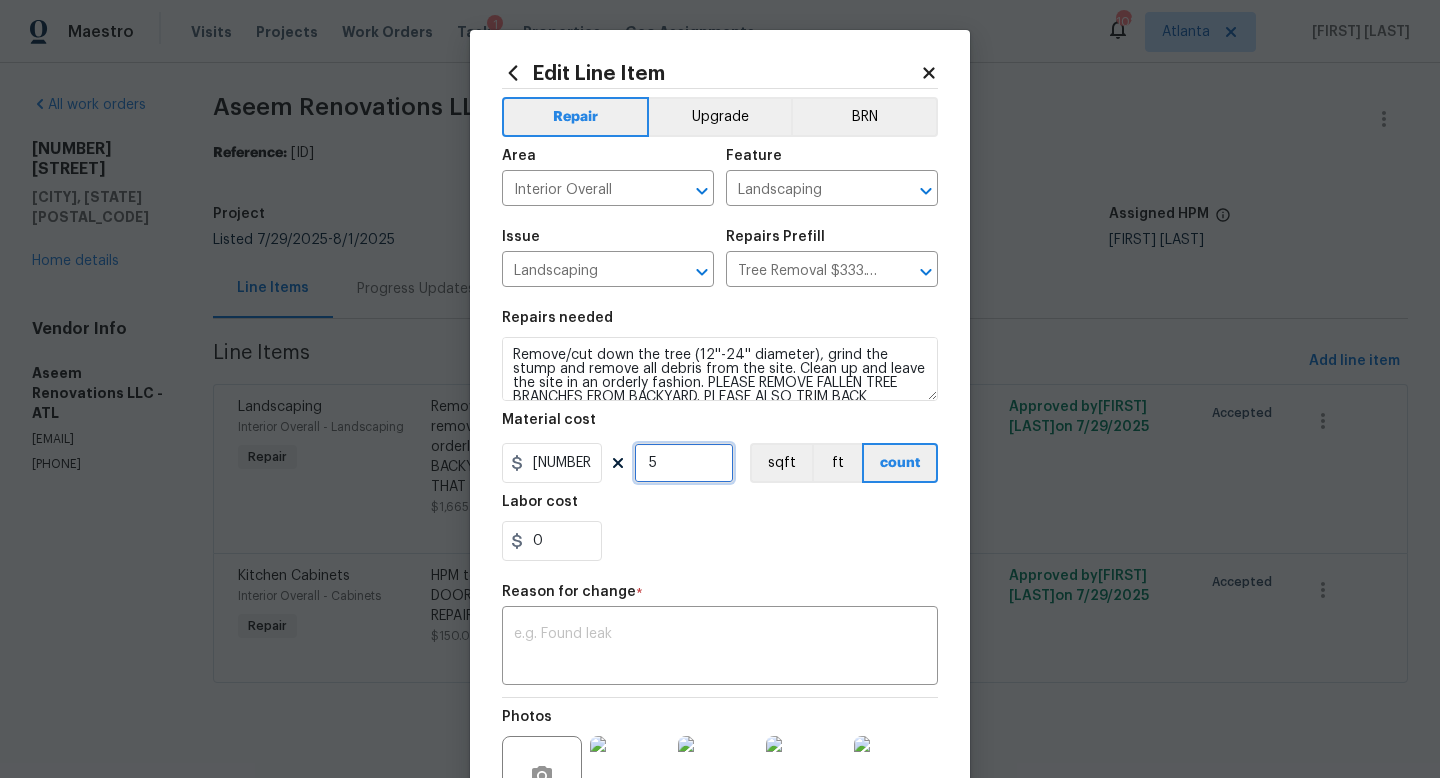 drag, startPoint x: 673, startPoint y: 453, endPoint x: 608, endPoint y: 452, distance: 65.00769 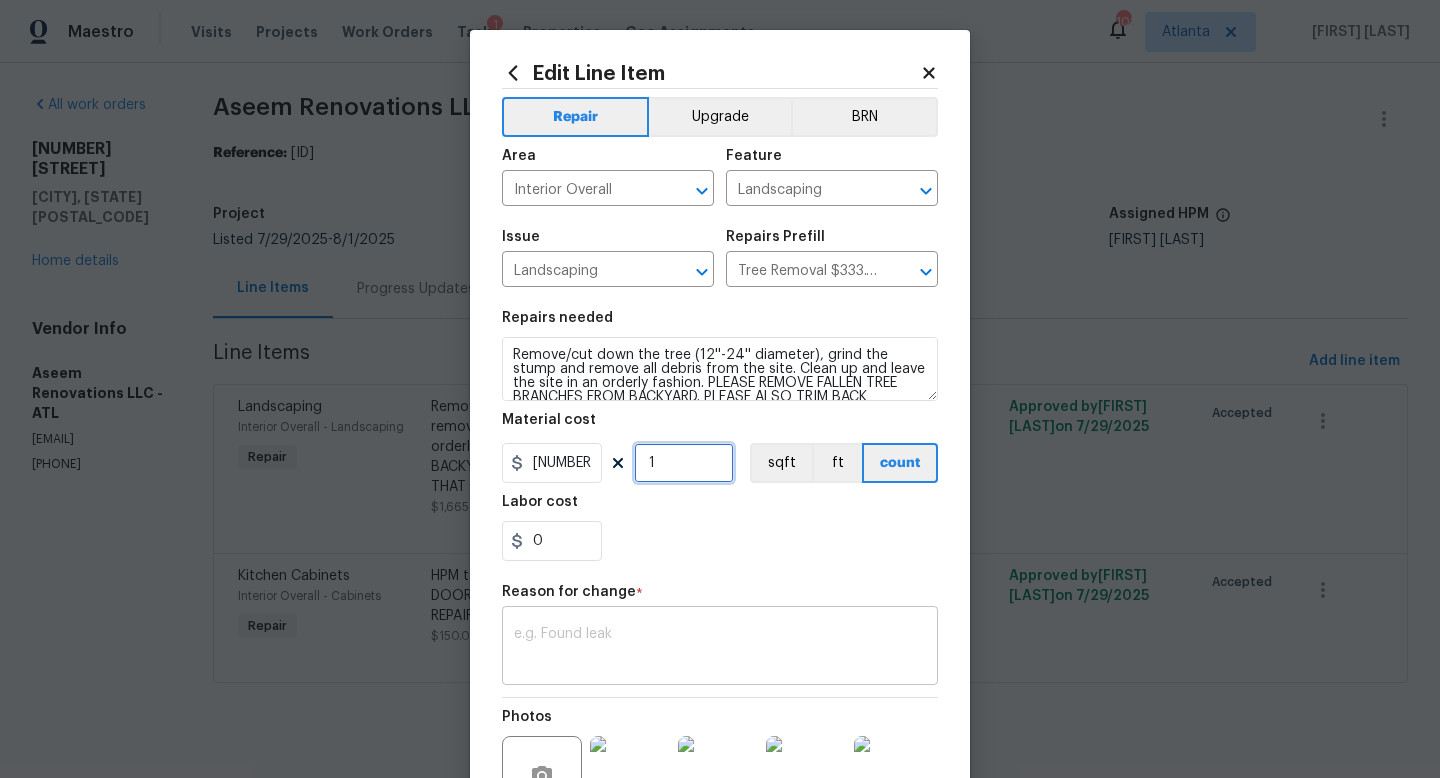 type on "1" 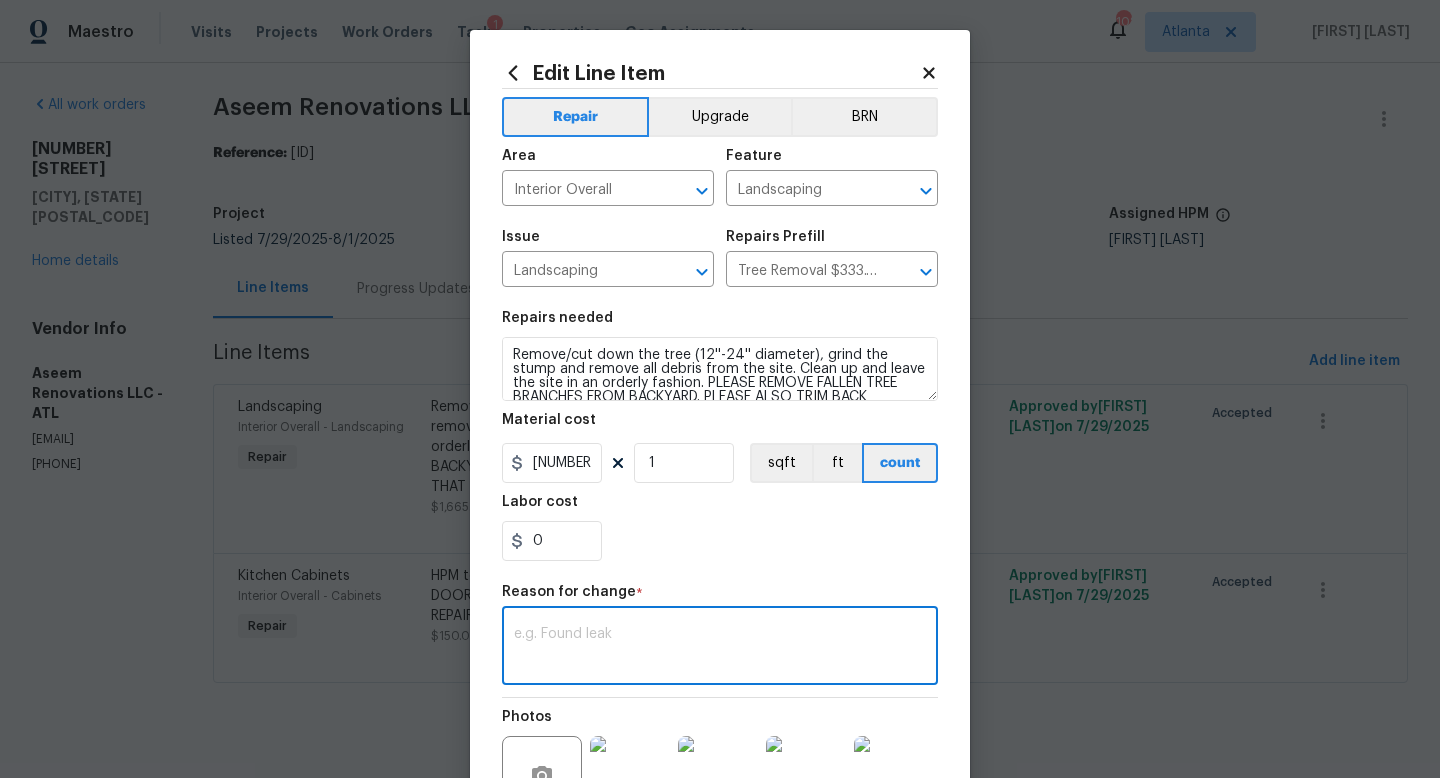 click at bounding box center [720, 648] 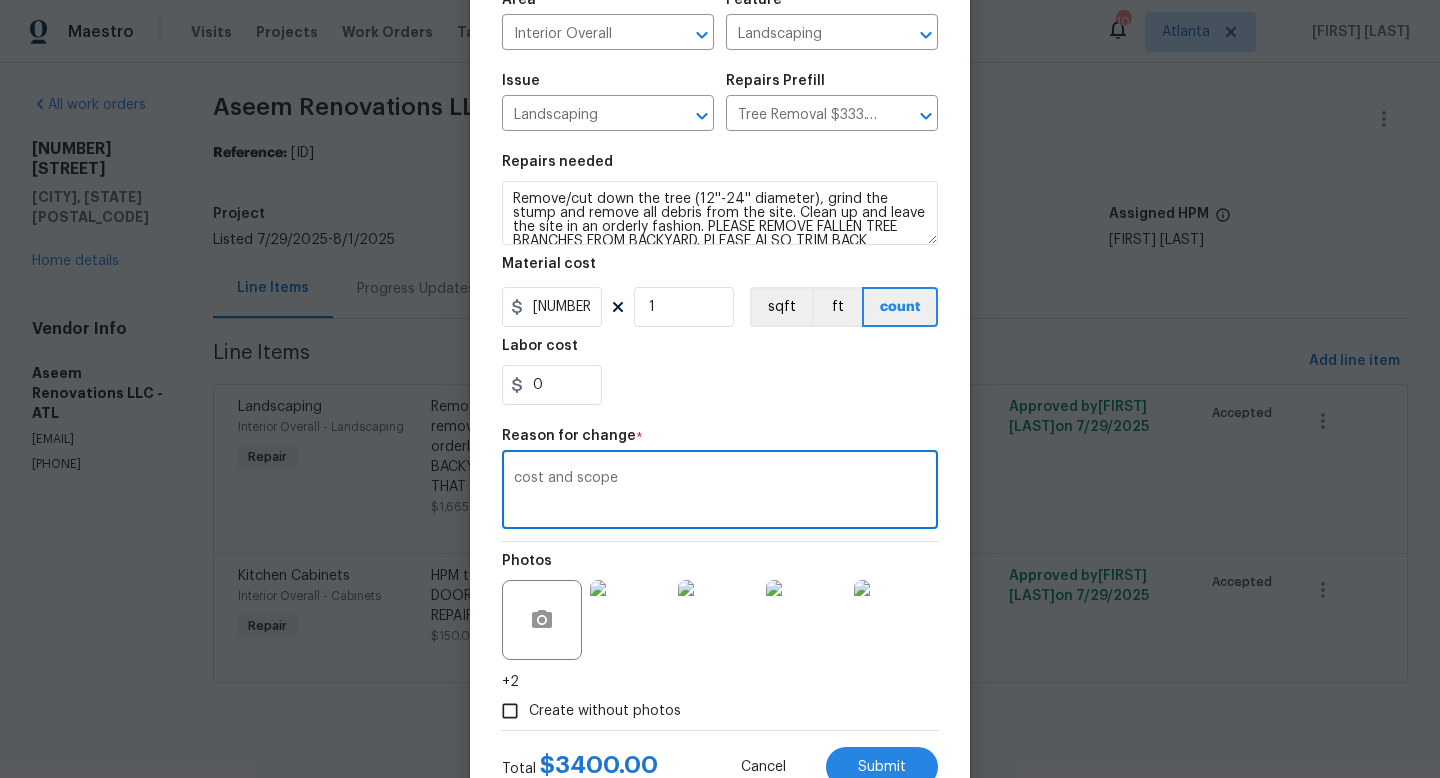 scroll, scrollTop: 228, scrollLeft: 0, axis: vertical 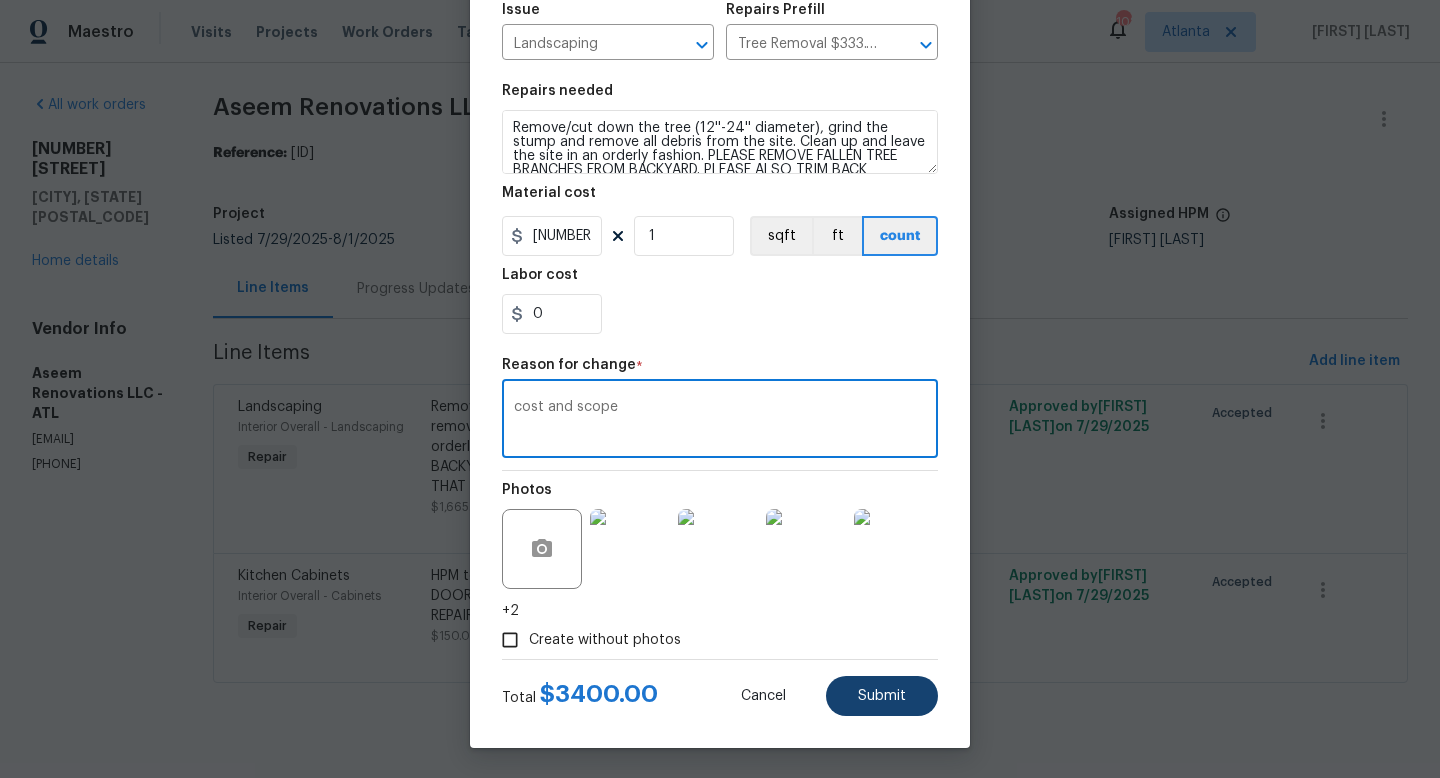 type on "cost and scope" 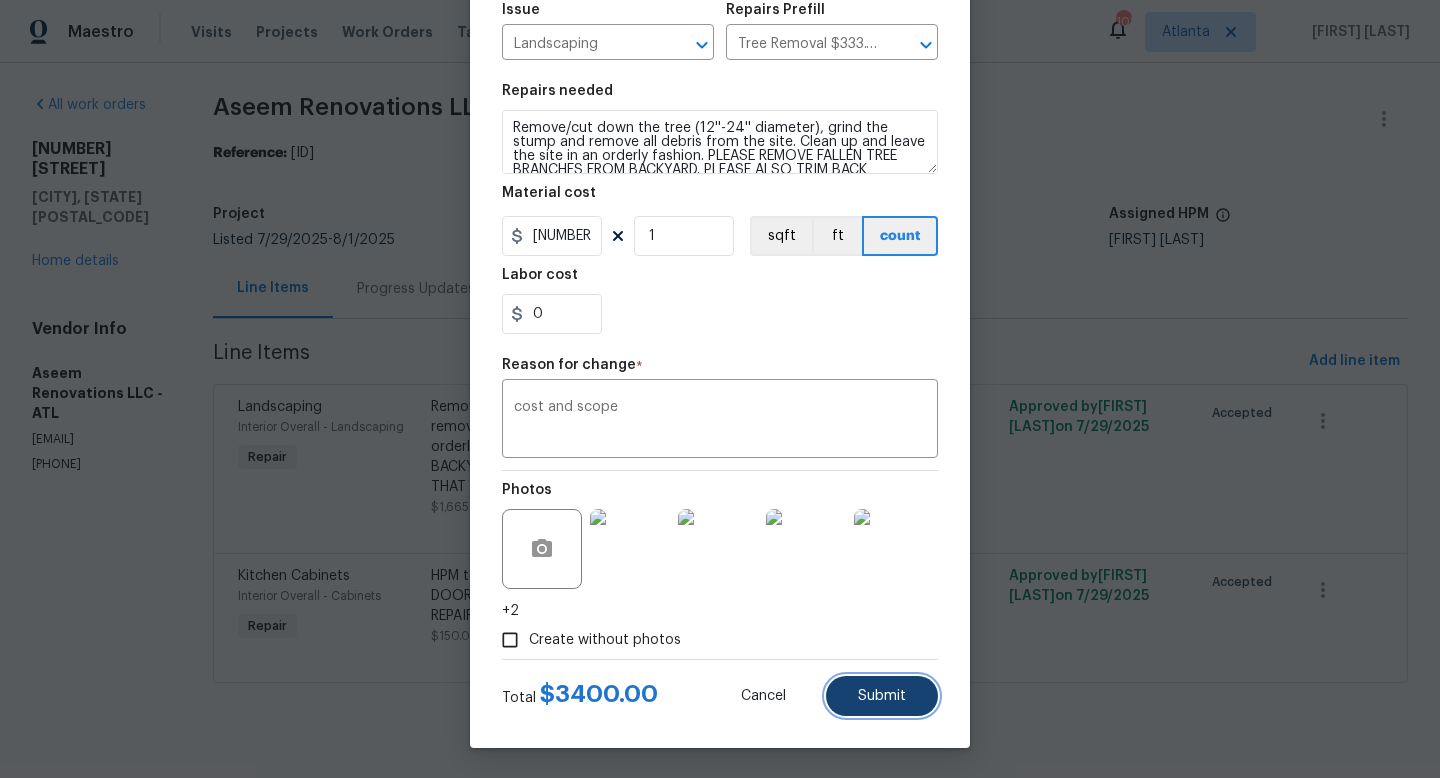click on "Submit" at bounding box center (882, 696) 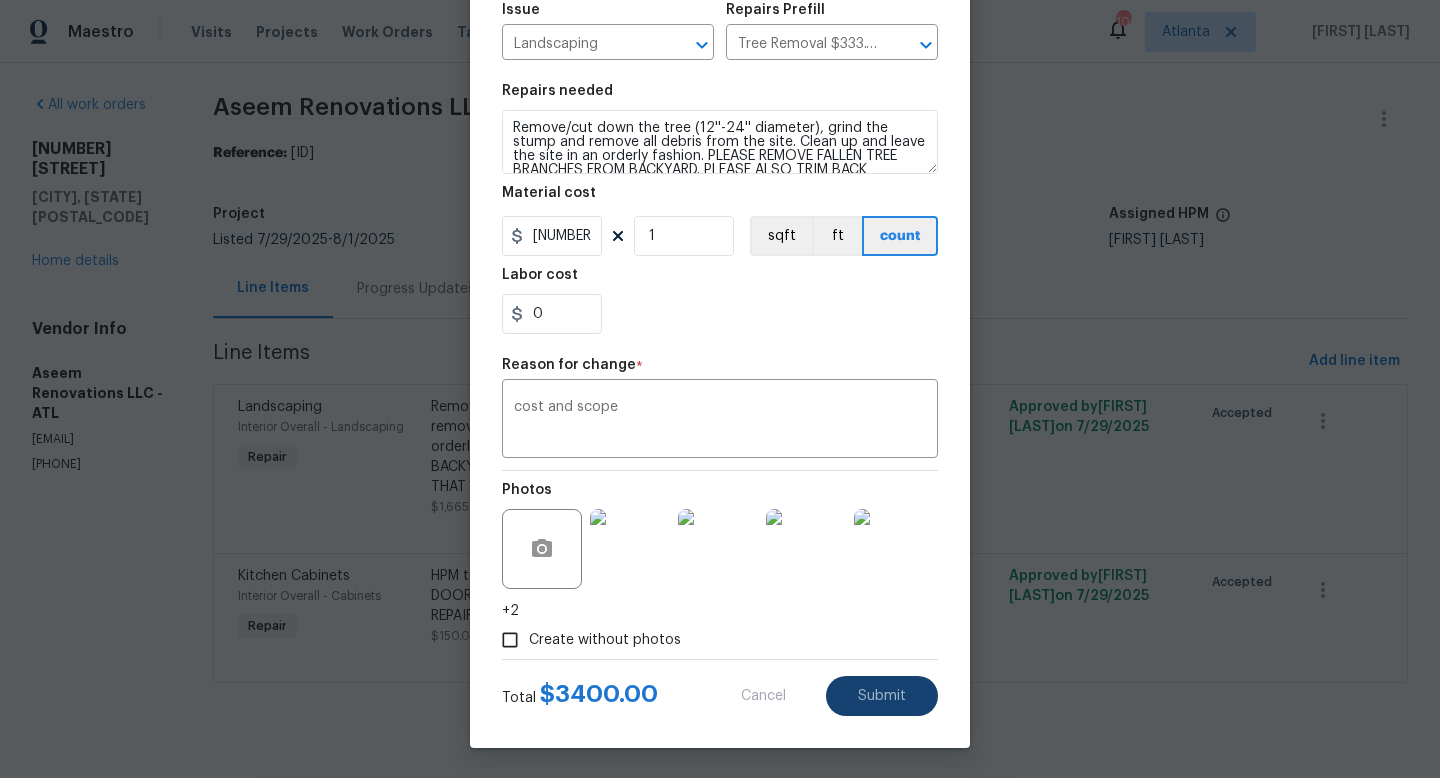 type on "5" 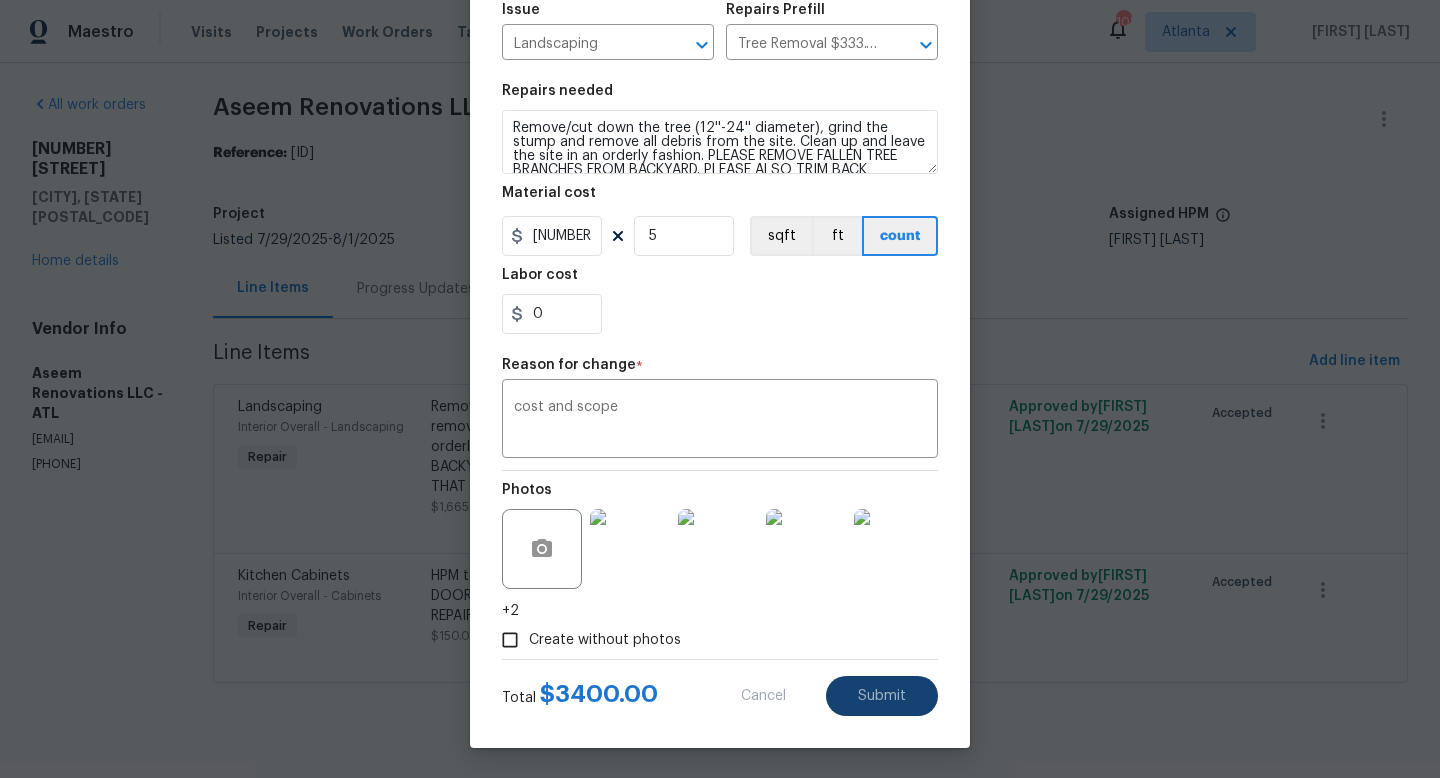 type on "[NUMBER]" 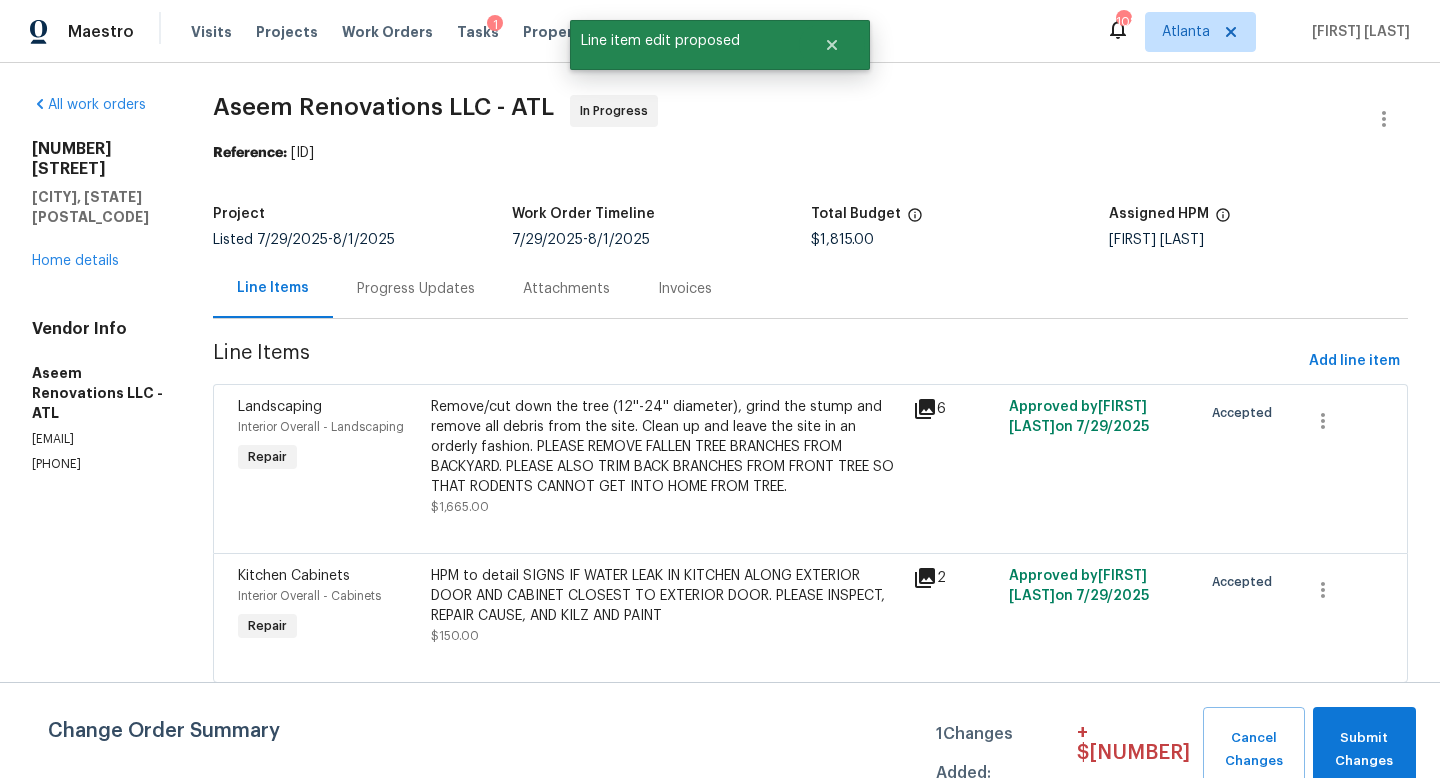 scroll, scrollTop: 0, scrollLeft: 0, axis: both 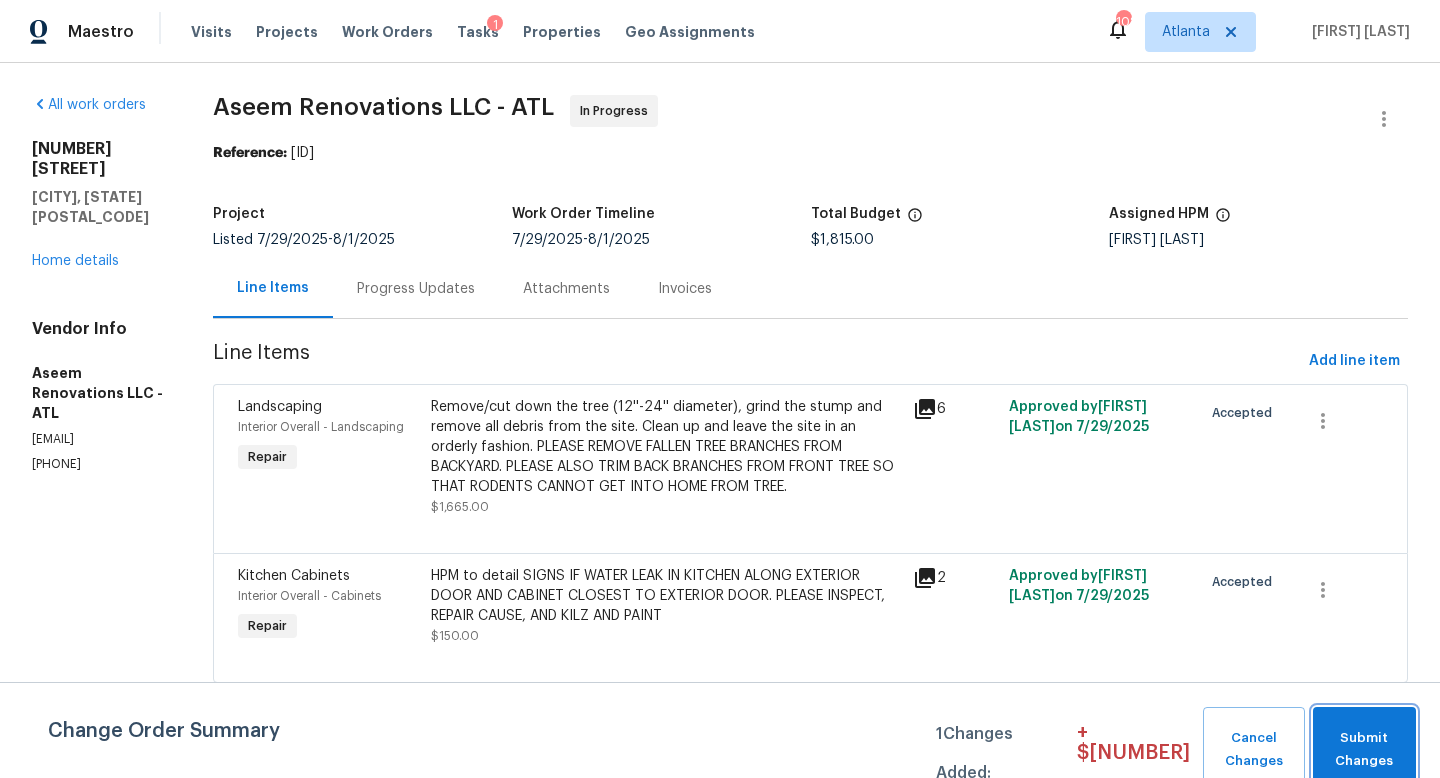 click on "Submit Changes" at bounding box center [1364, 750] 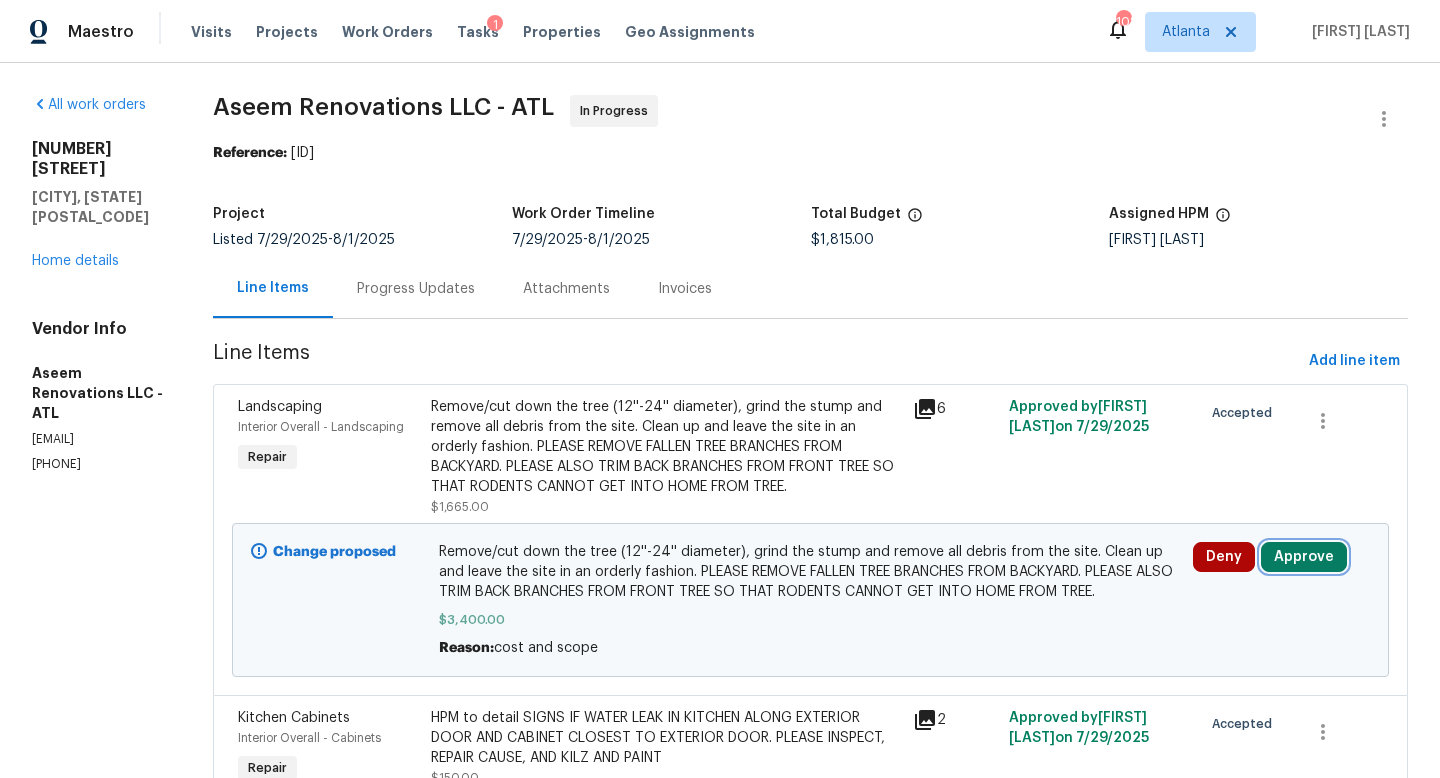 click on "Approve" at bounding box center [1304, 557] 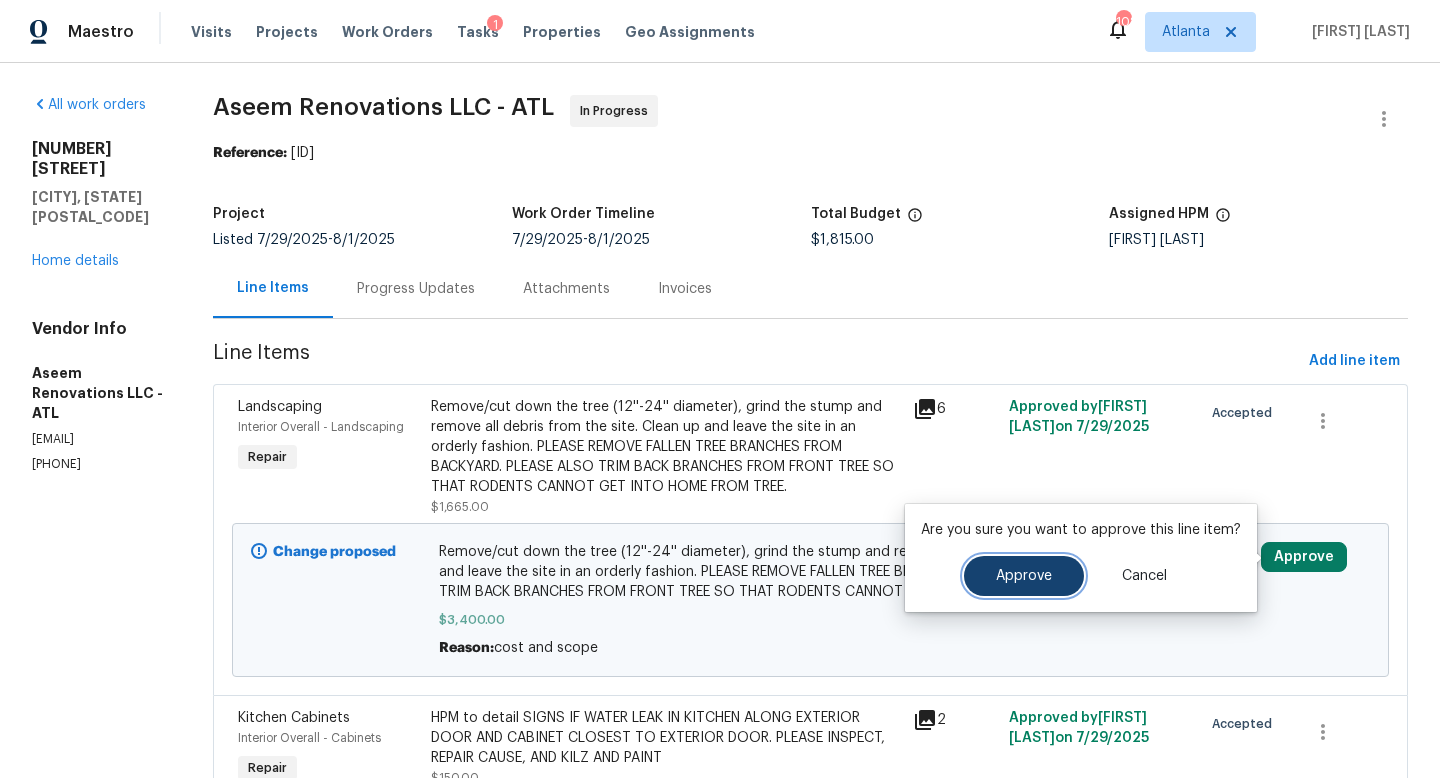 click on "Approve" at bounding box center (1024, 576) 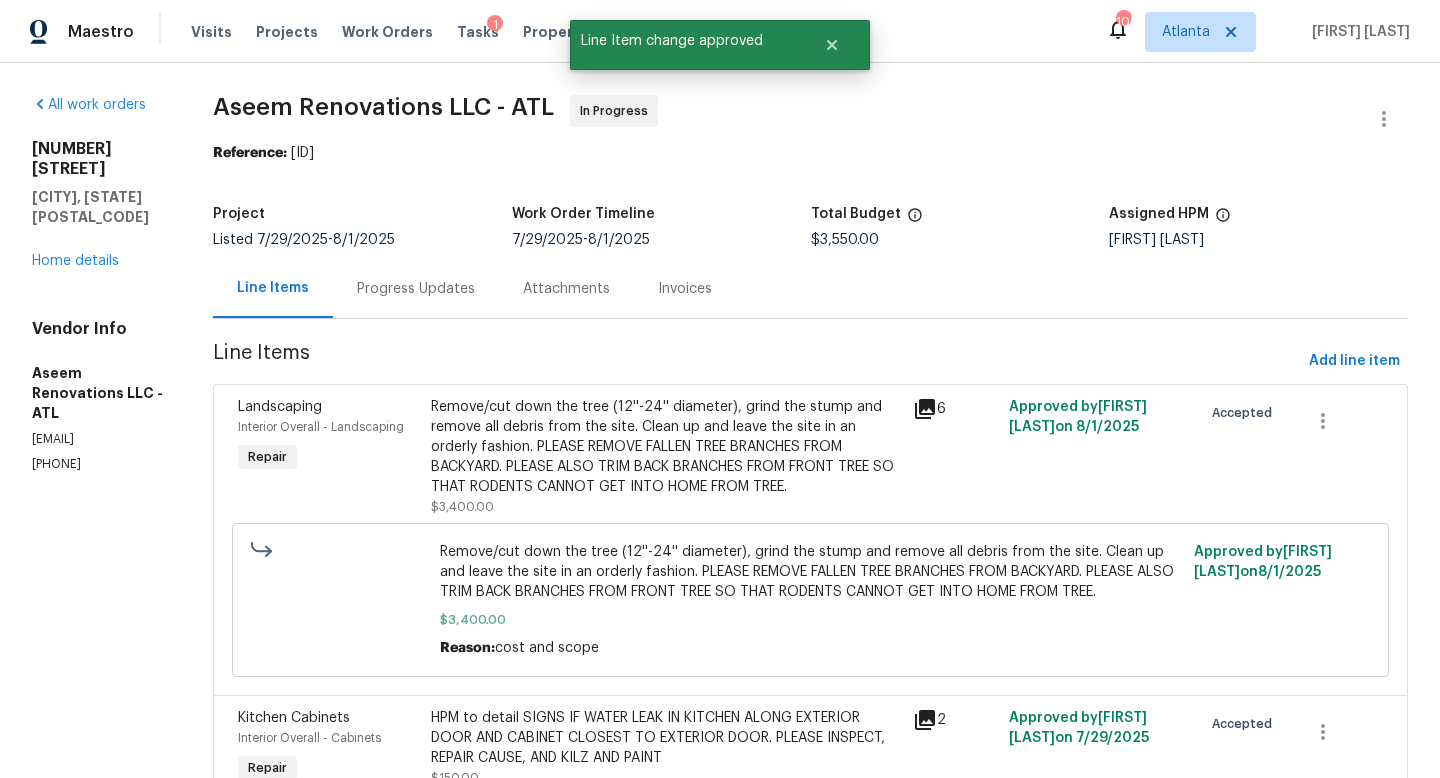 scroll, scrollTop: 104, scrollLeft: 0, axis: vertical 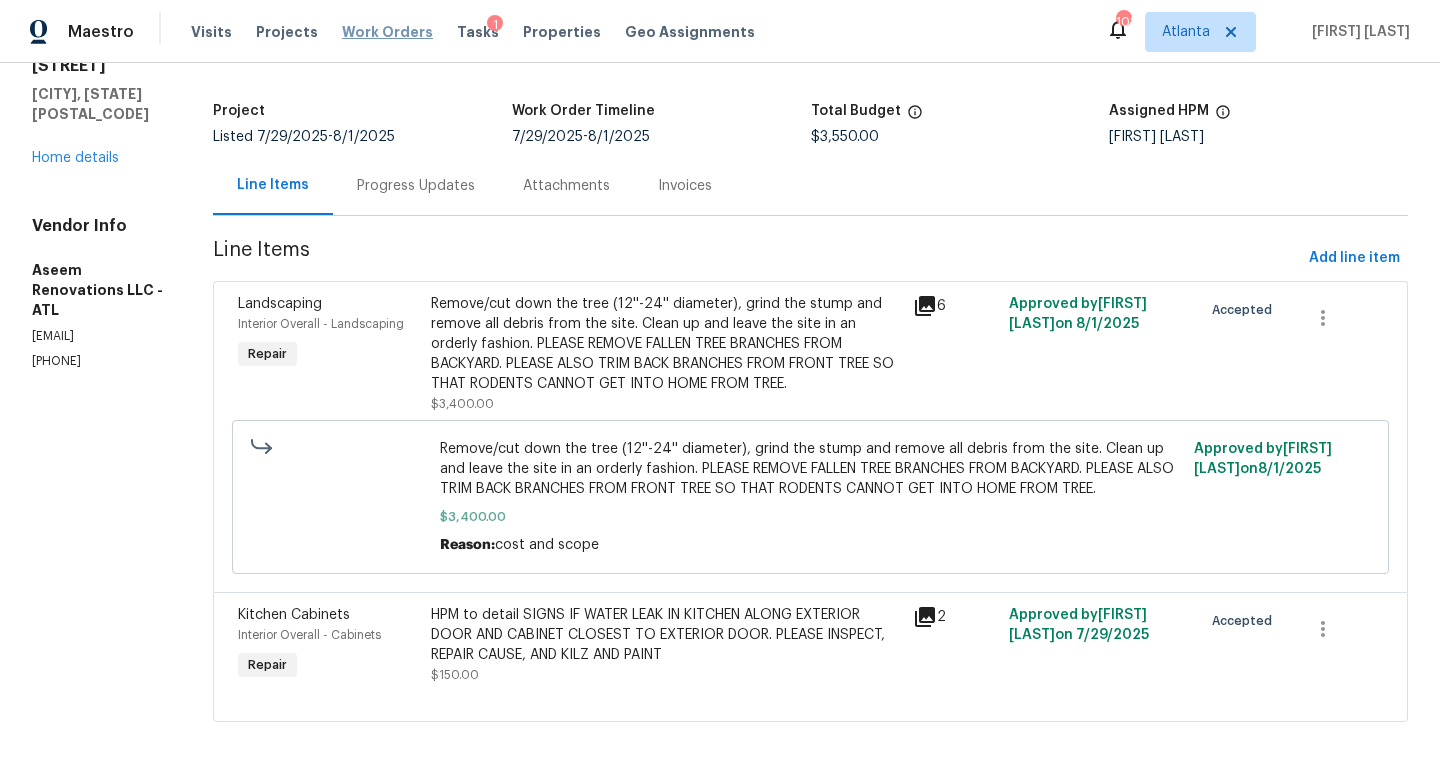 click on "Work Orders" at bounding box center [387, 32] 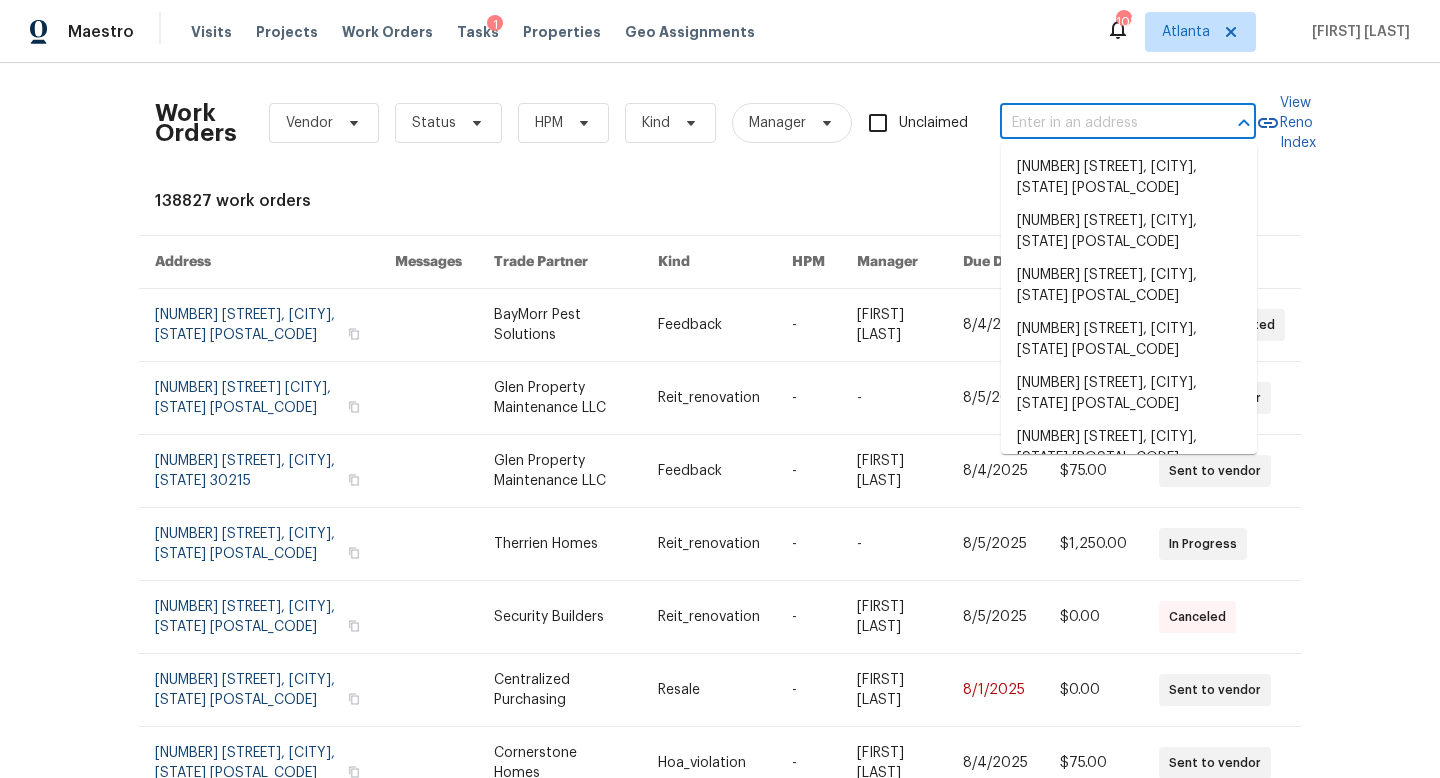click at bounding box center (1100, 123) 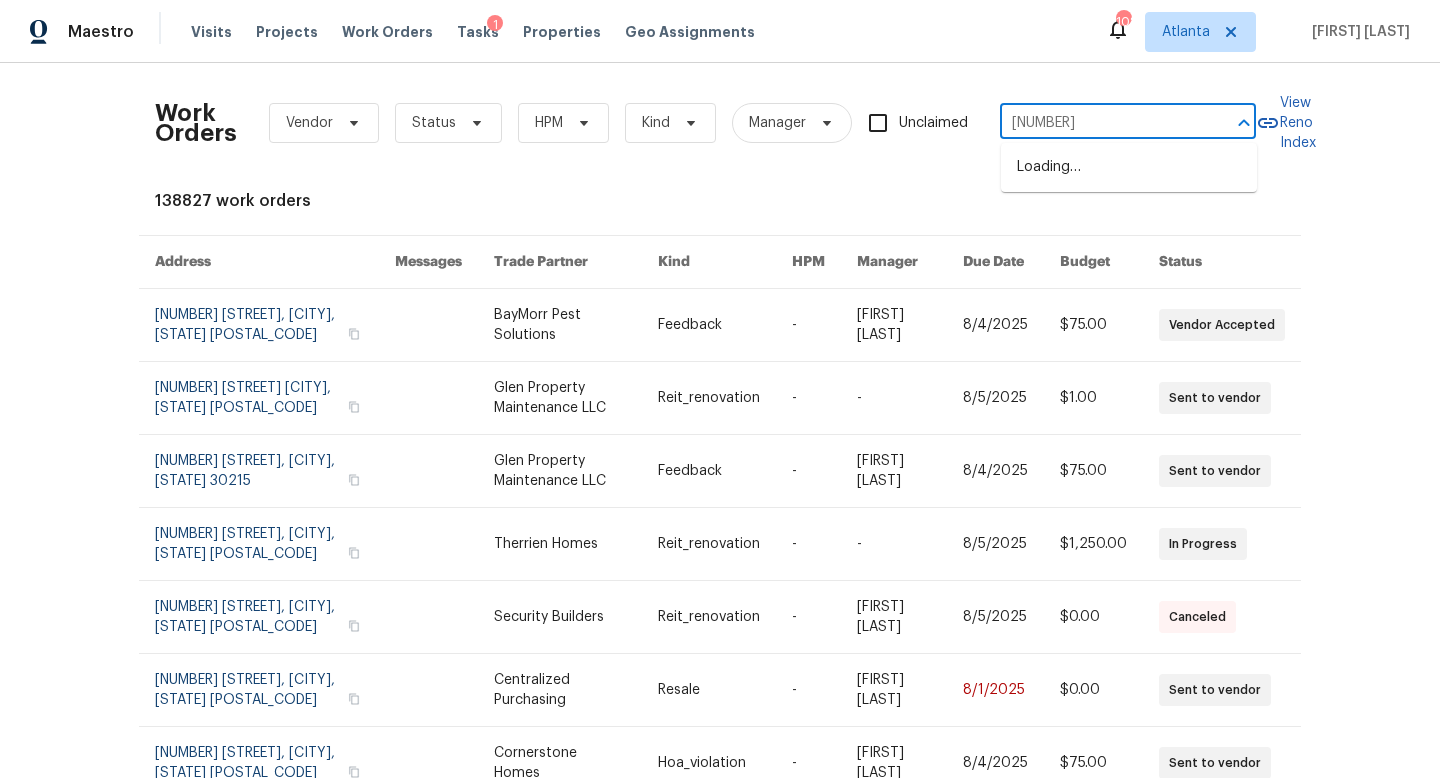 type on "6109" 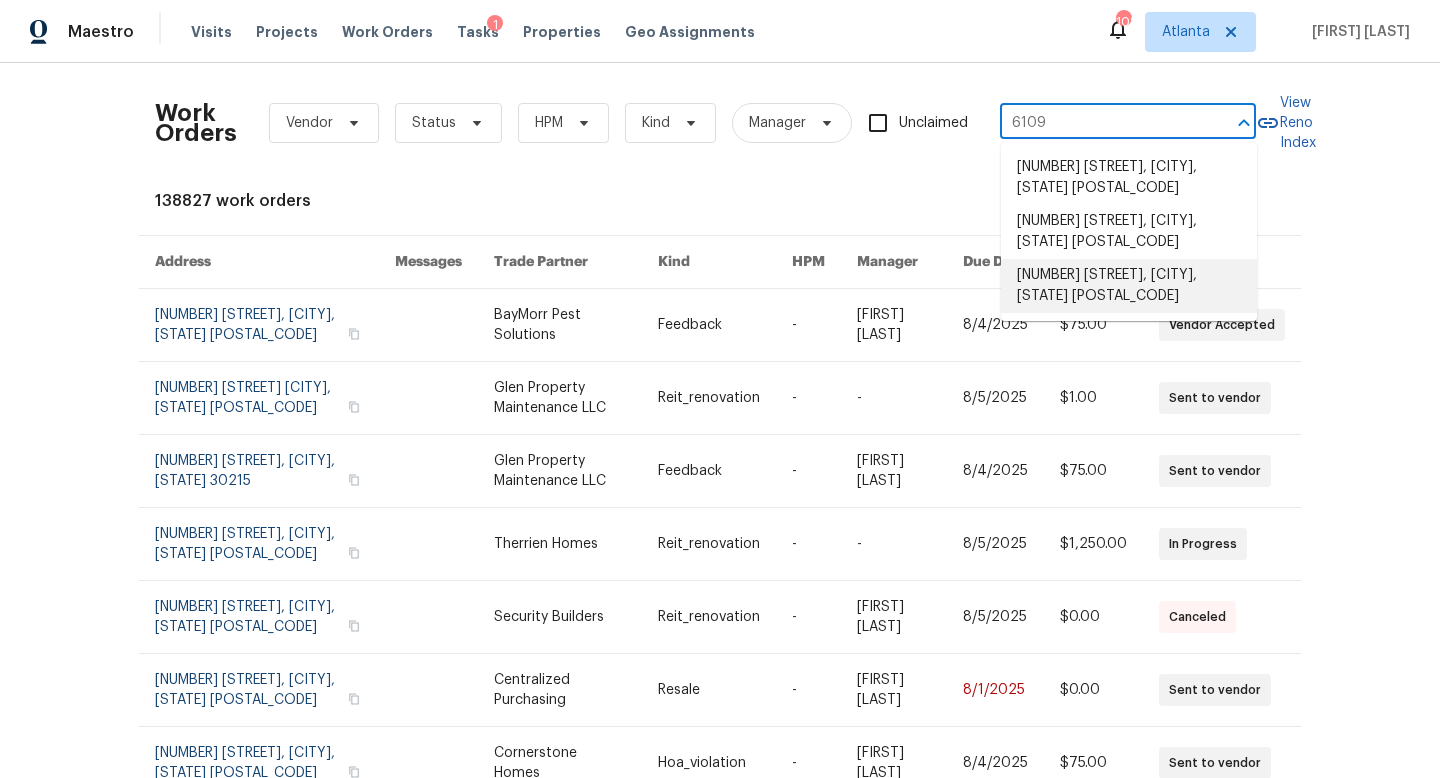 click on "[NUMBER] [STREET], [CITY], [STATE] [POSTAL_CODE]" at bounding box center (1129, 286) 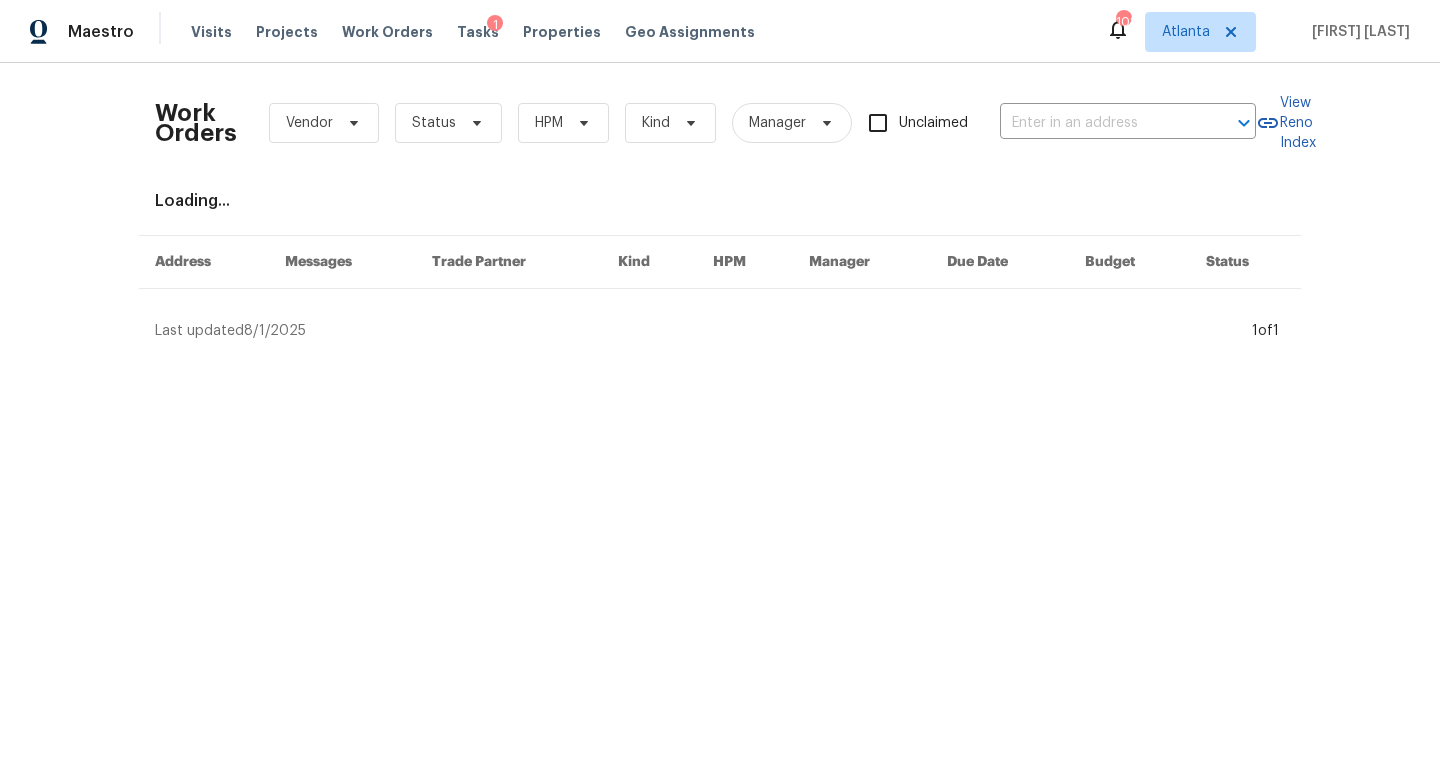 type on "[NUMBER] [STREET], [CITY], [STATE] [POSTAL_CODE]" 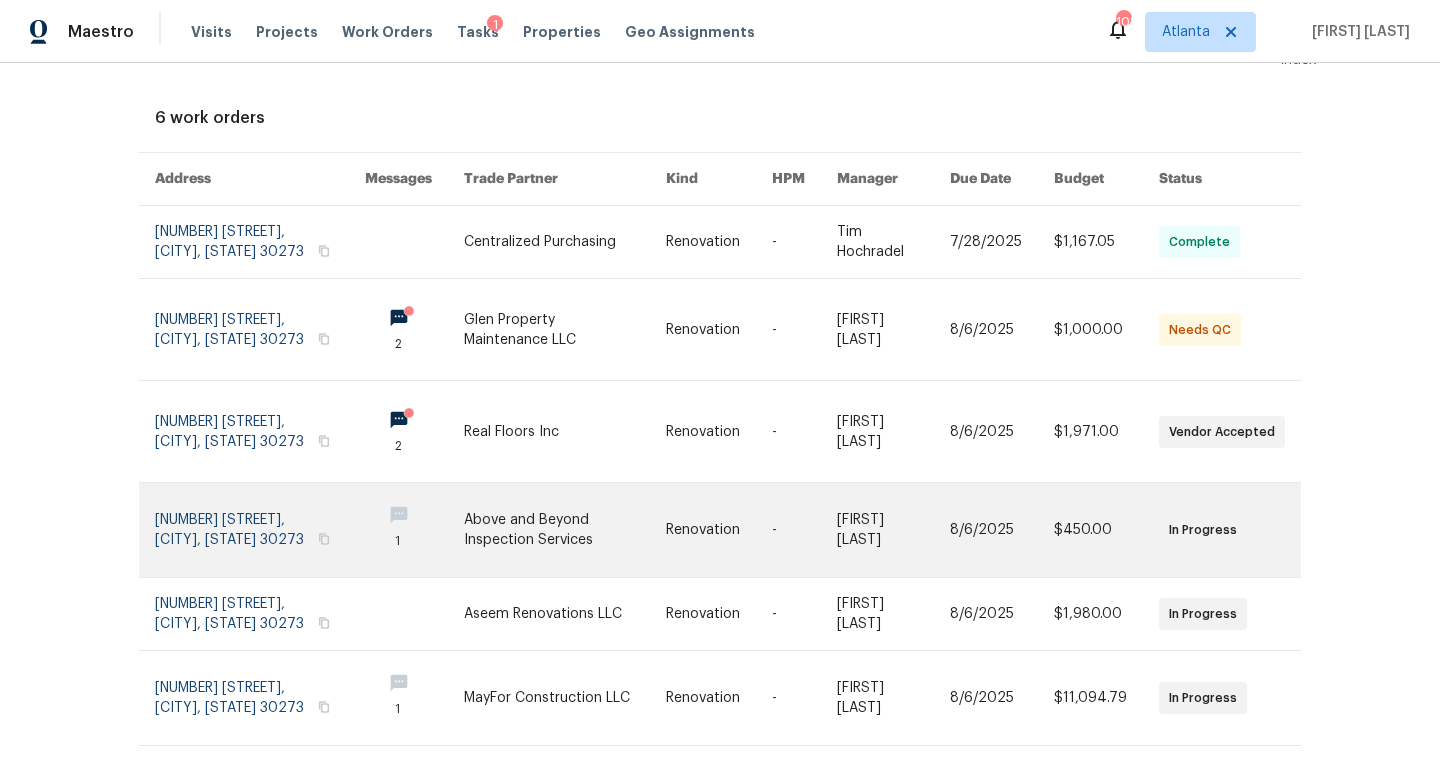 scroll, scrollTop: 87, scrollLeft: 0, axis: vertical 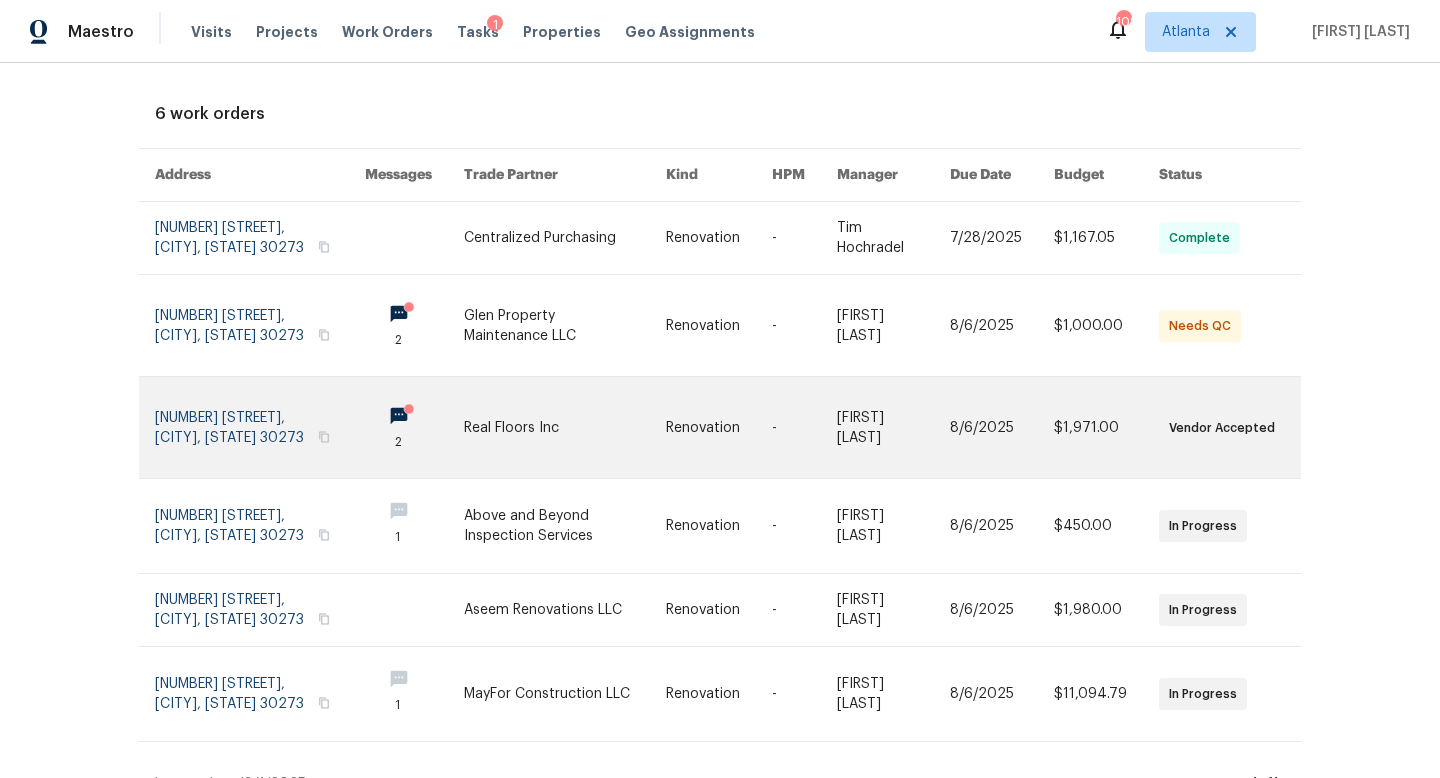click at bounding box center (260, 427) 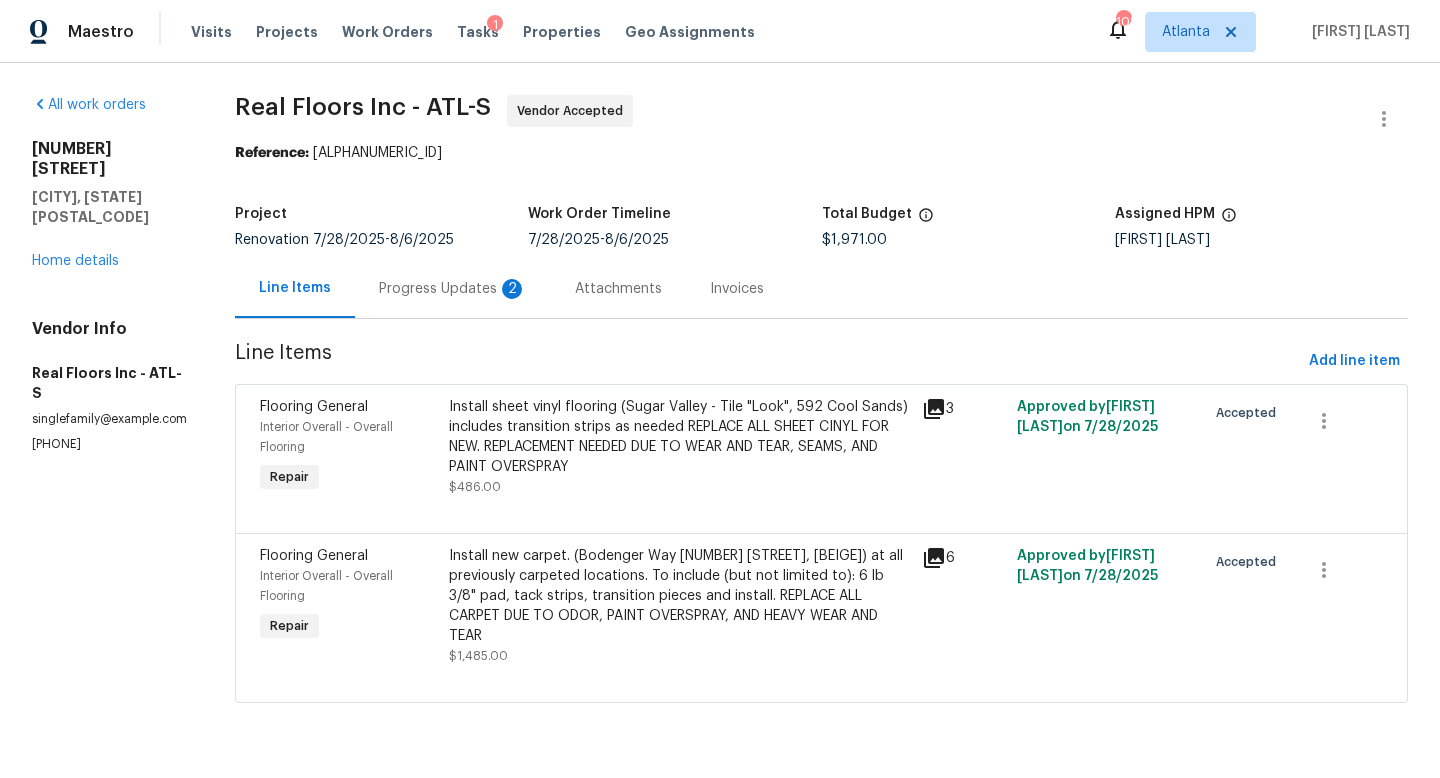 click on "Progress Updates 2" at bounding box center [453, 288] 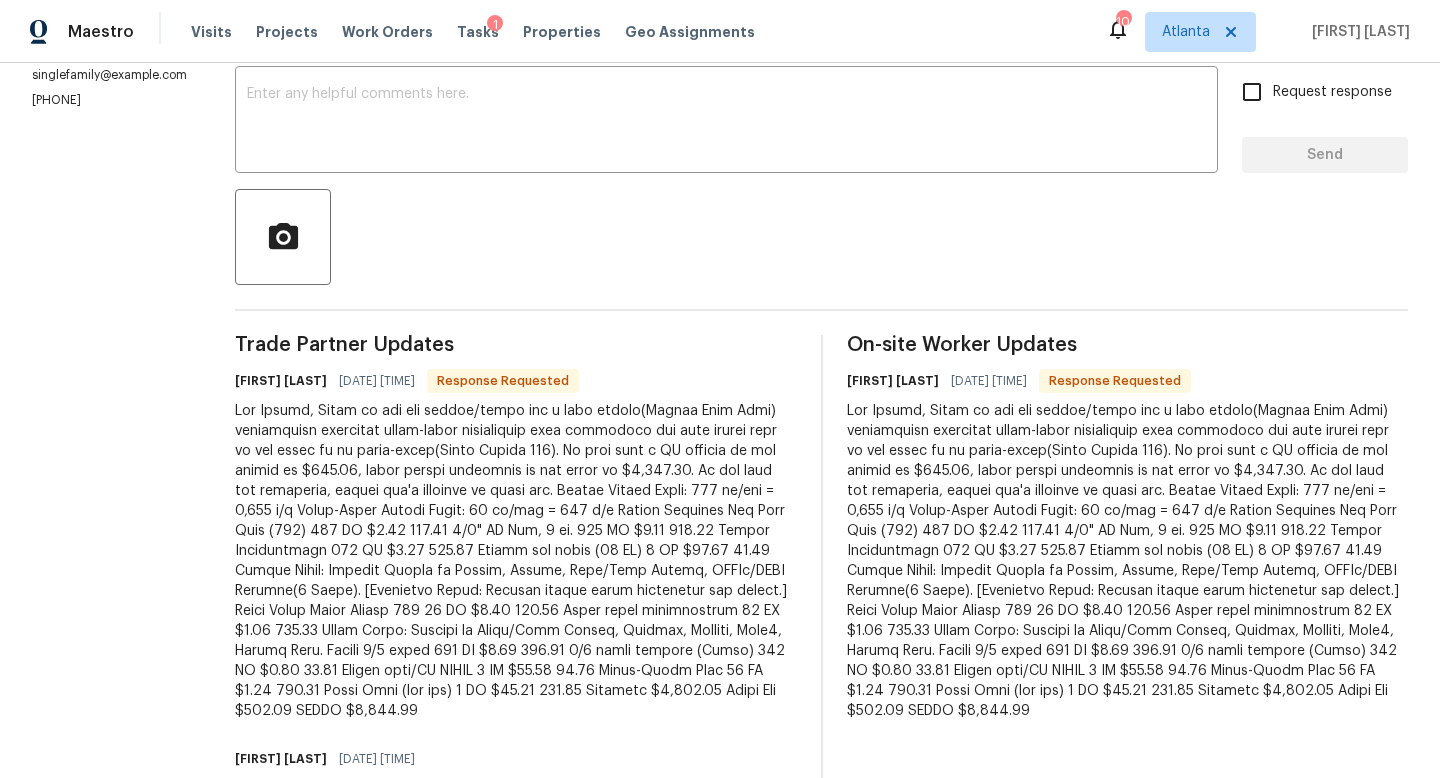scroll, scrollTop: 421, scrollLeft: 0, axis: vertical 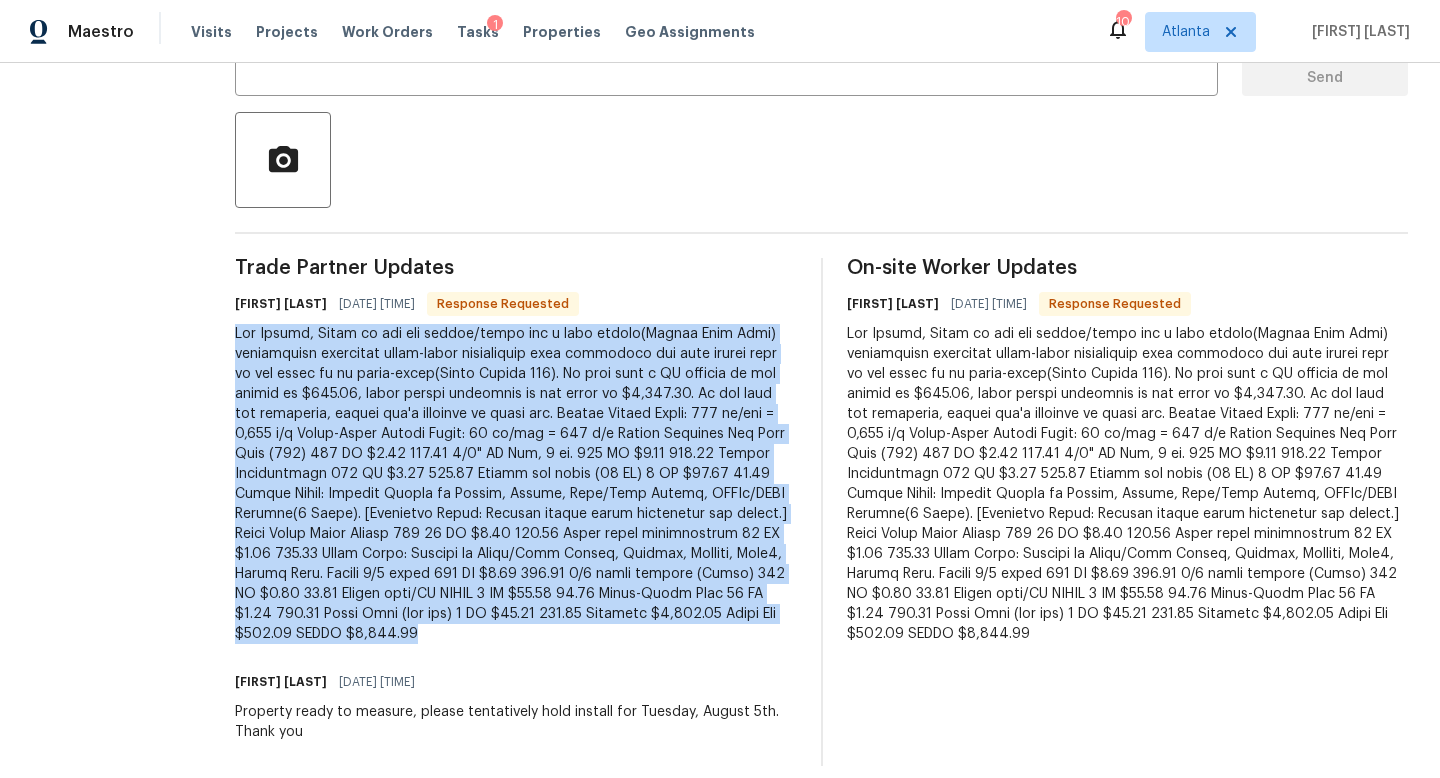 drag, startPoint x: 602, startPoint y: 616, endPoint x: 223, endPoint y: 319, distance: 481.50806 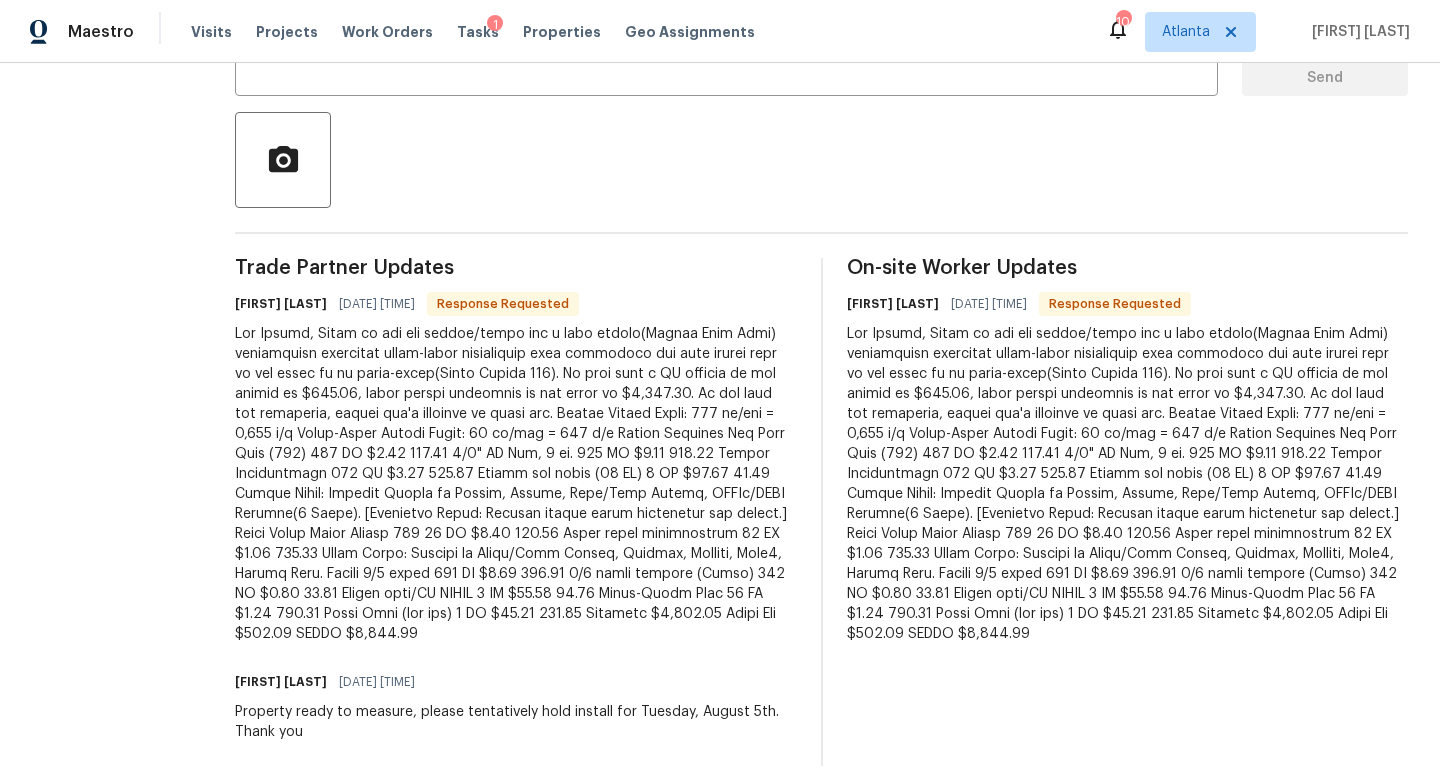 click on "[FIRST] [LAST] [DATE] [TIME] Response Requested" at bounding box center [516, 304] 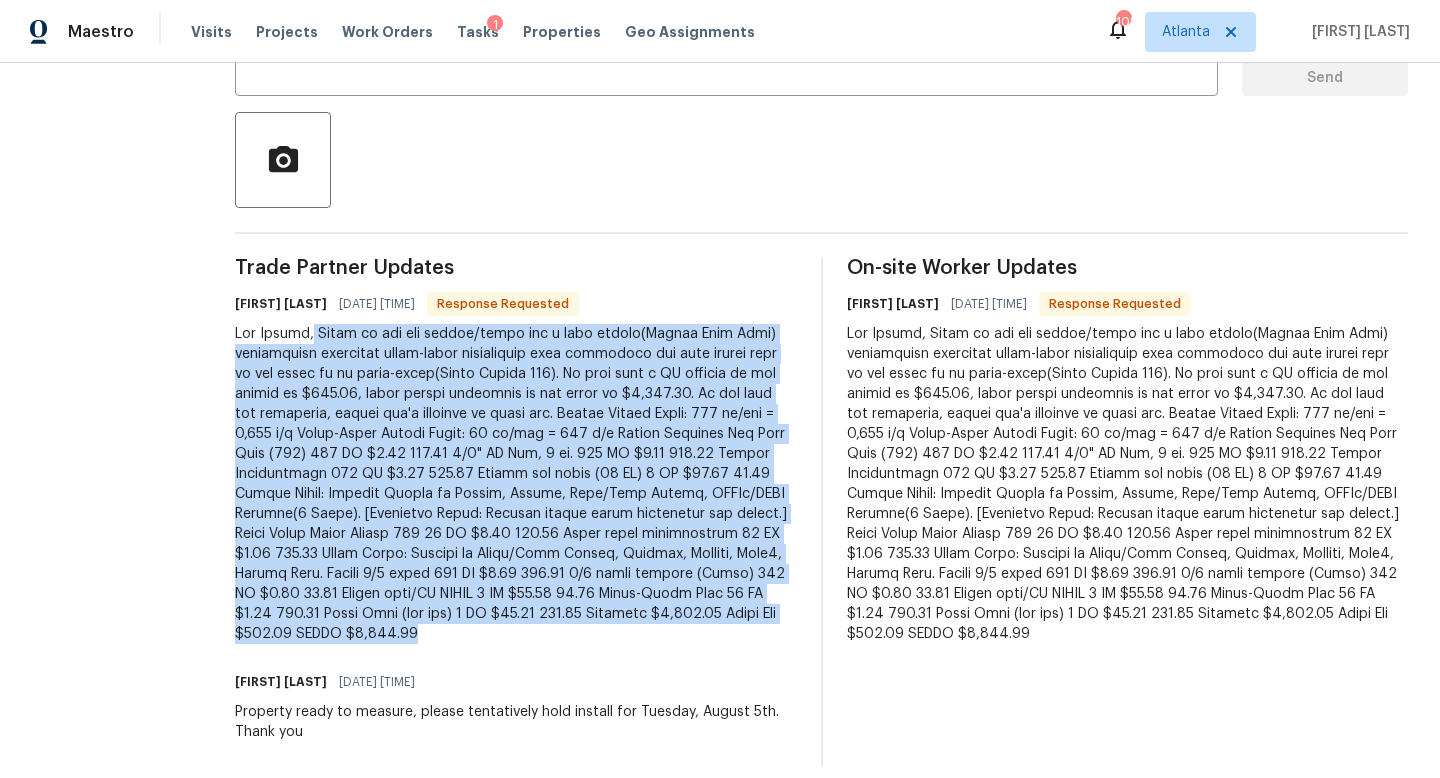 drag, startPoint x: 320, startPoint y: 331, endPoint x: 611, endPoint y: 618, distance: 408.7175 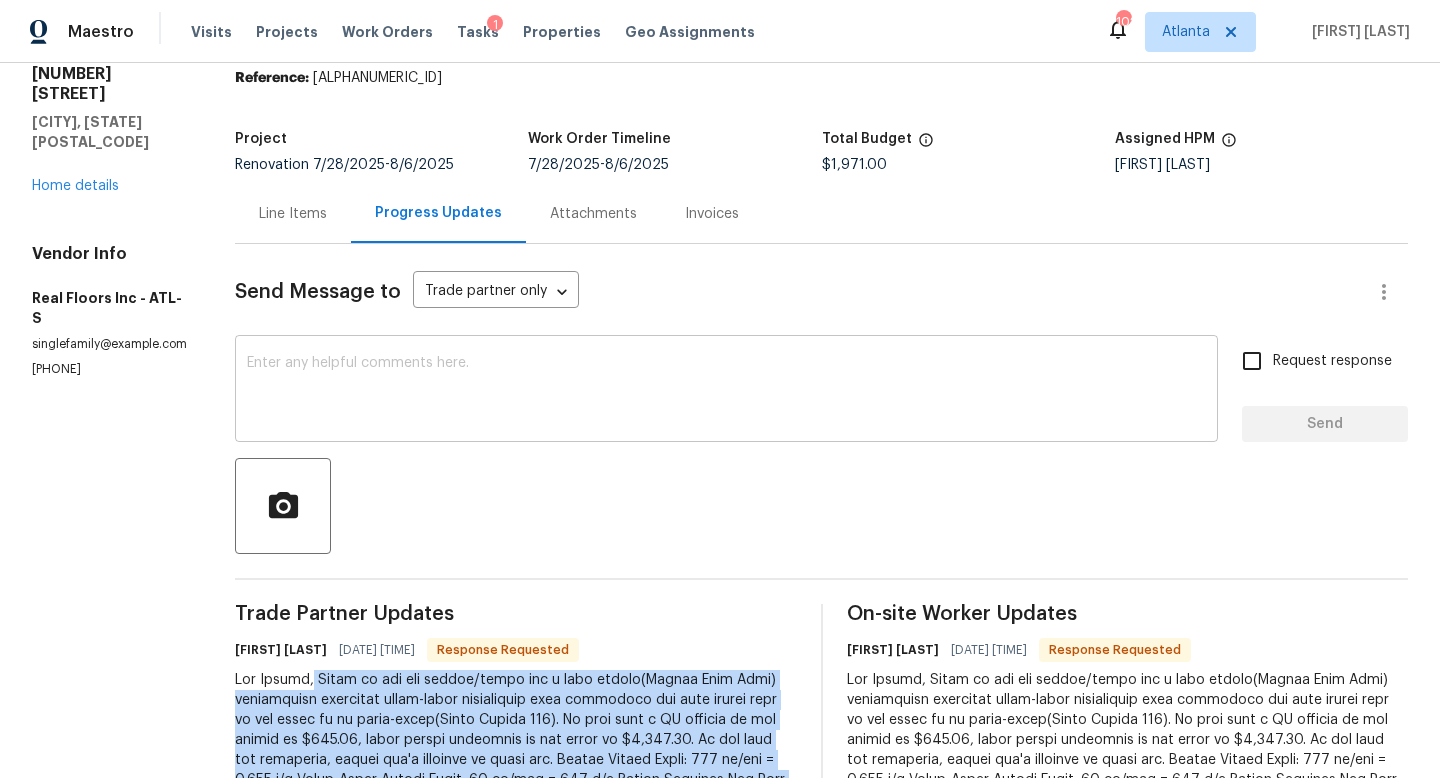 scroll, scrollTop: 0, scrollLeft: 0, axis: both 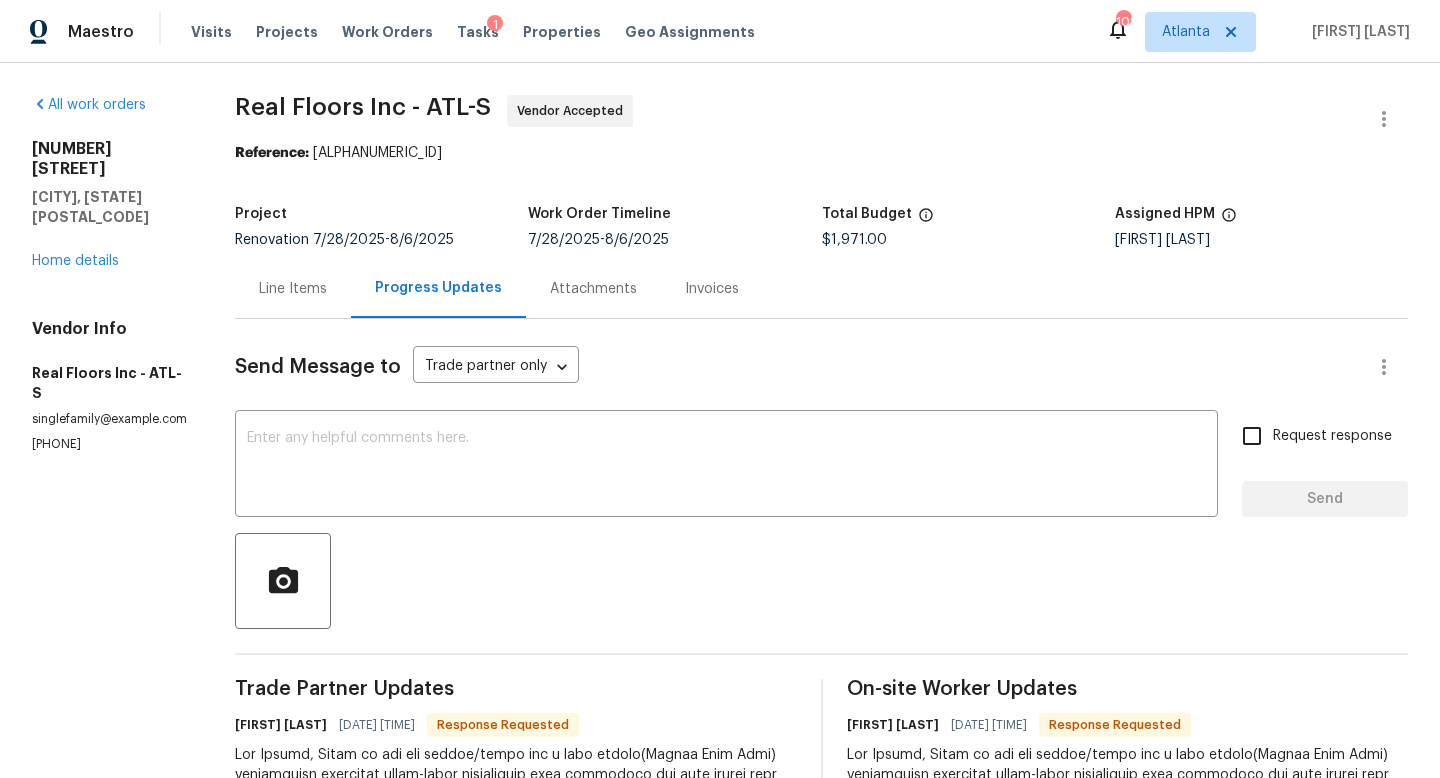 click on "Line Items" at bounding box center [293, 289] 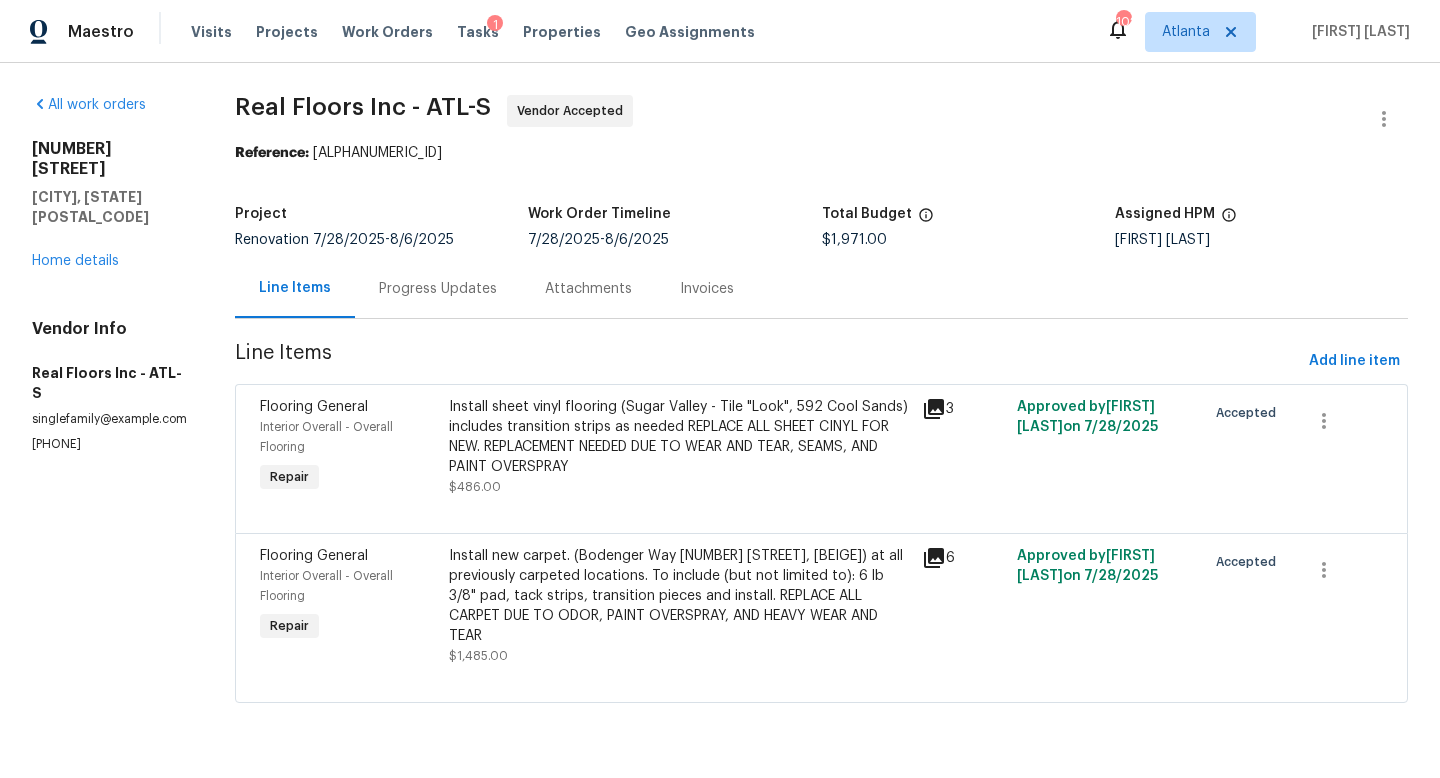 click on "Progress Updates" at bounding box center [438, 289] 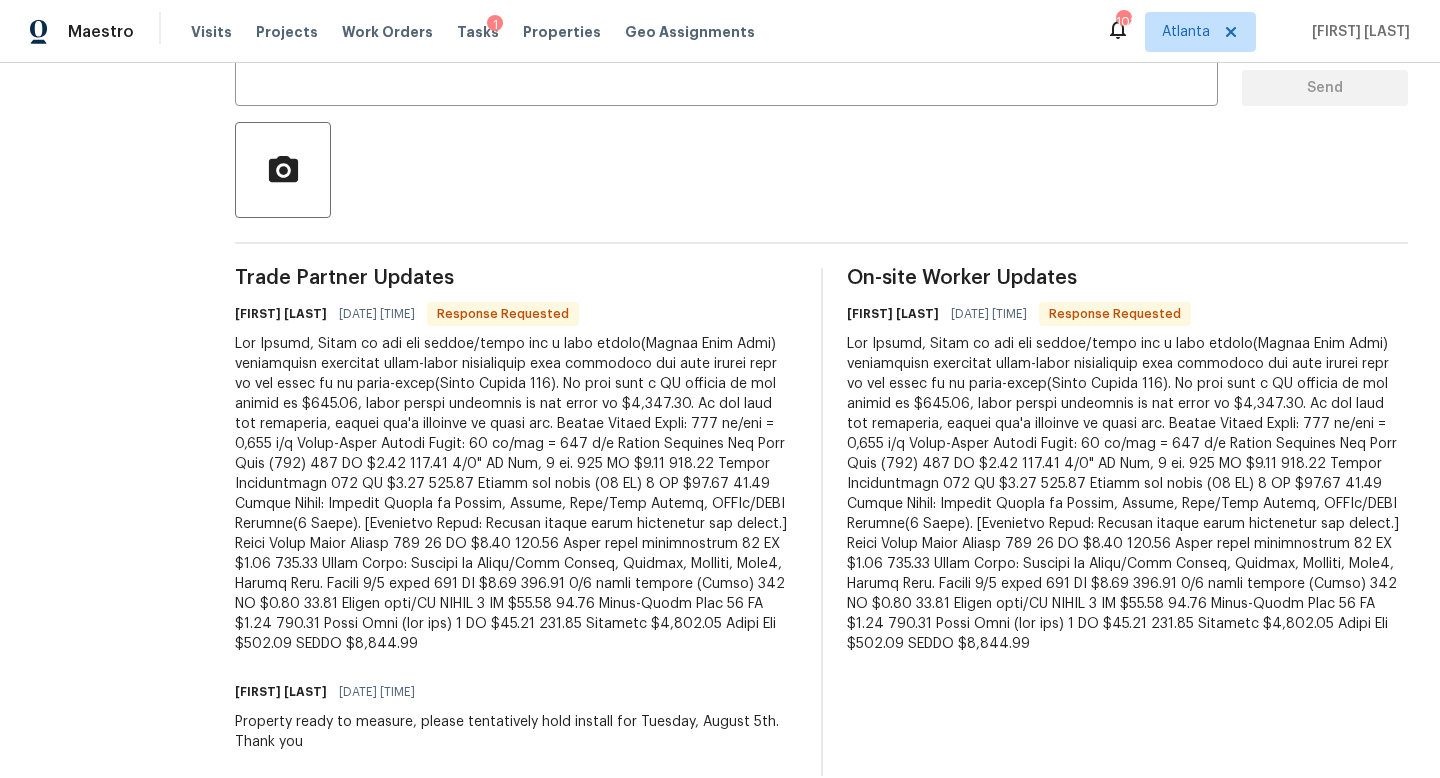 scroll, scrollTop: 421, scrollLeft: 0, axis: vertical 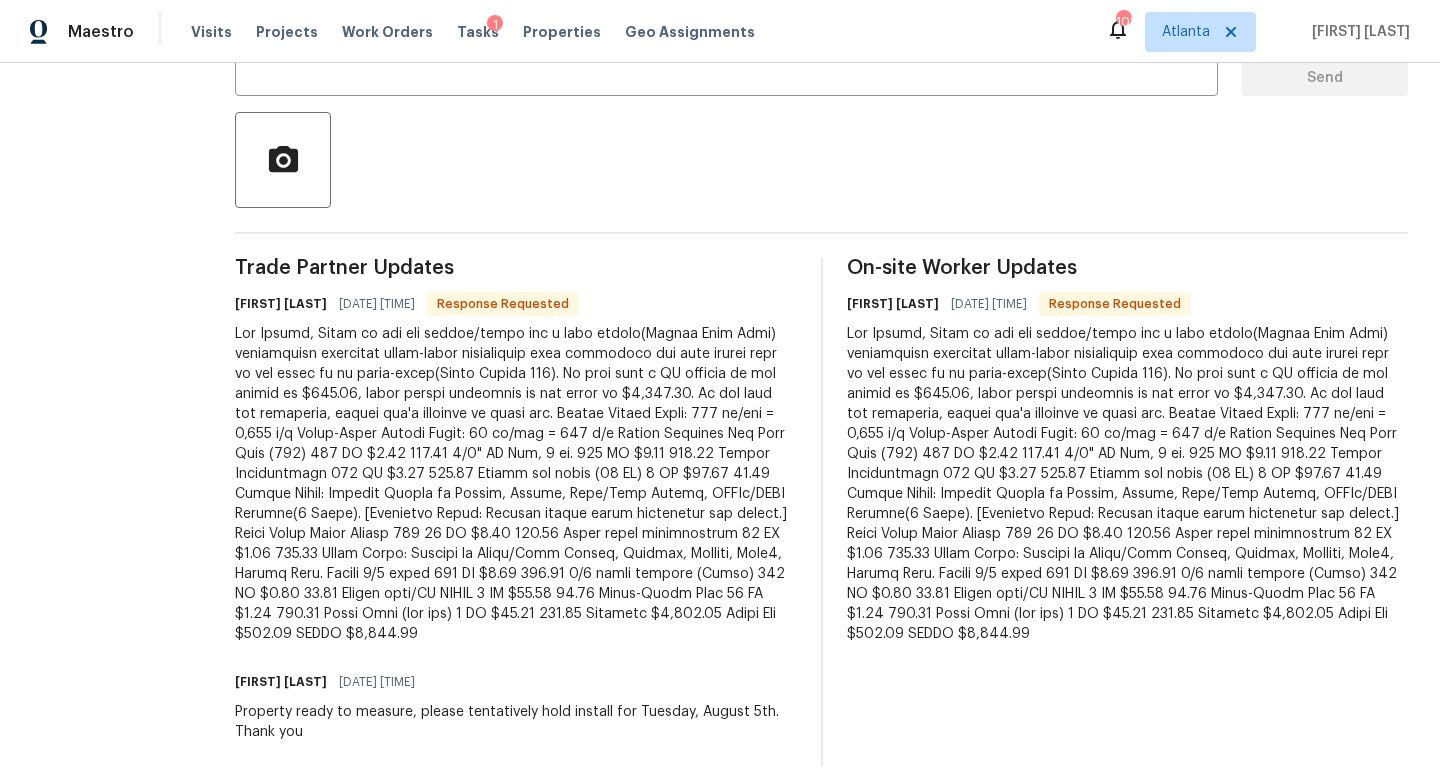 click on "Trade Partner Updates Stanford Garey [DATE] [TIME] Response Requested Marcos Ricardo Resendiz [DATE] [TIME] Property ready to measure, please tentatively hold install for Tuesday, August 5th. Thank you" at bounding box center [516, 512] 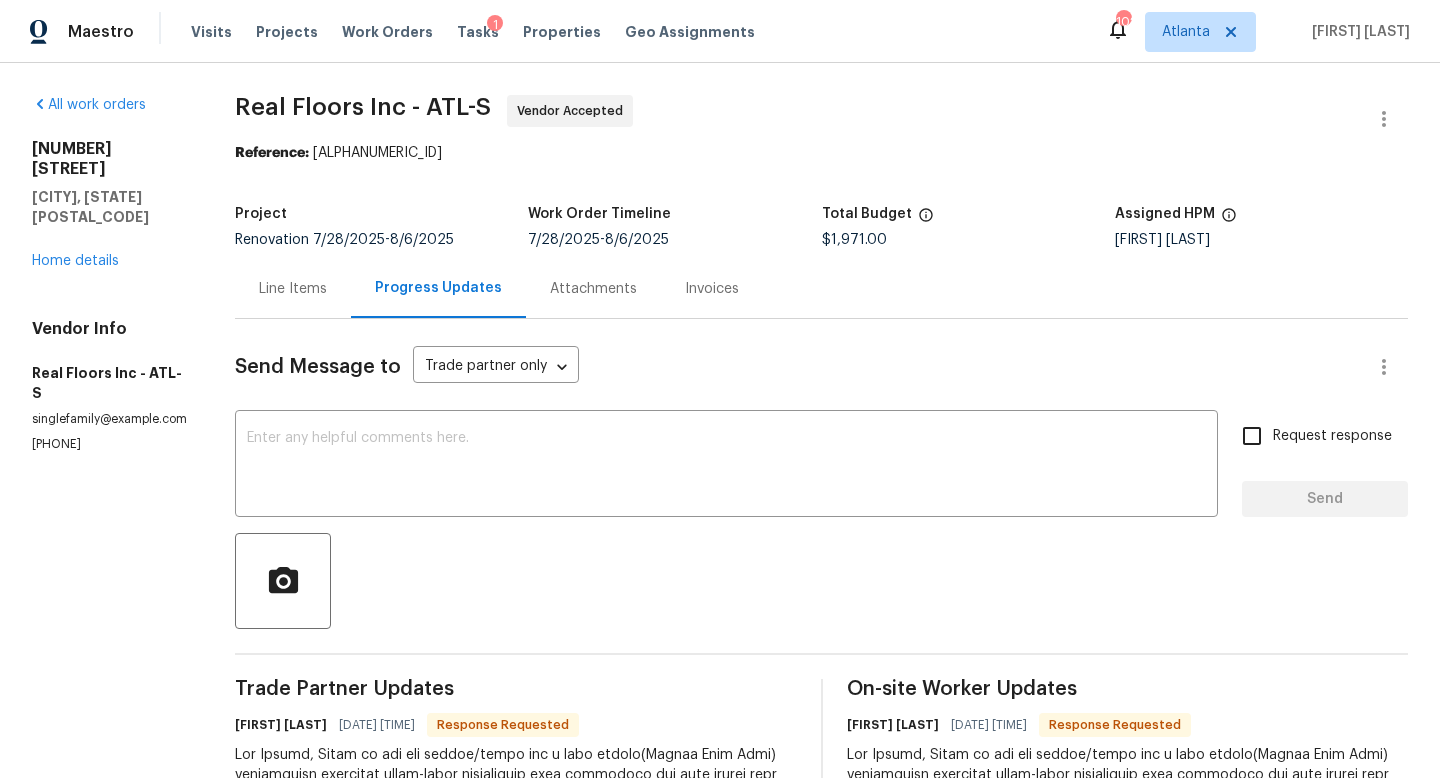click on "Line Items" at bounding box center [293, 289] 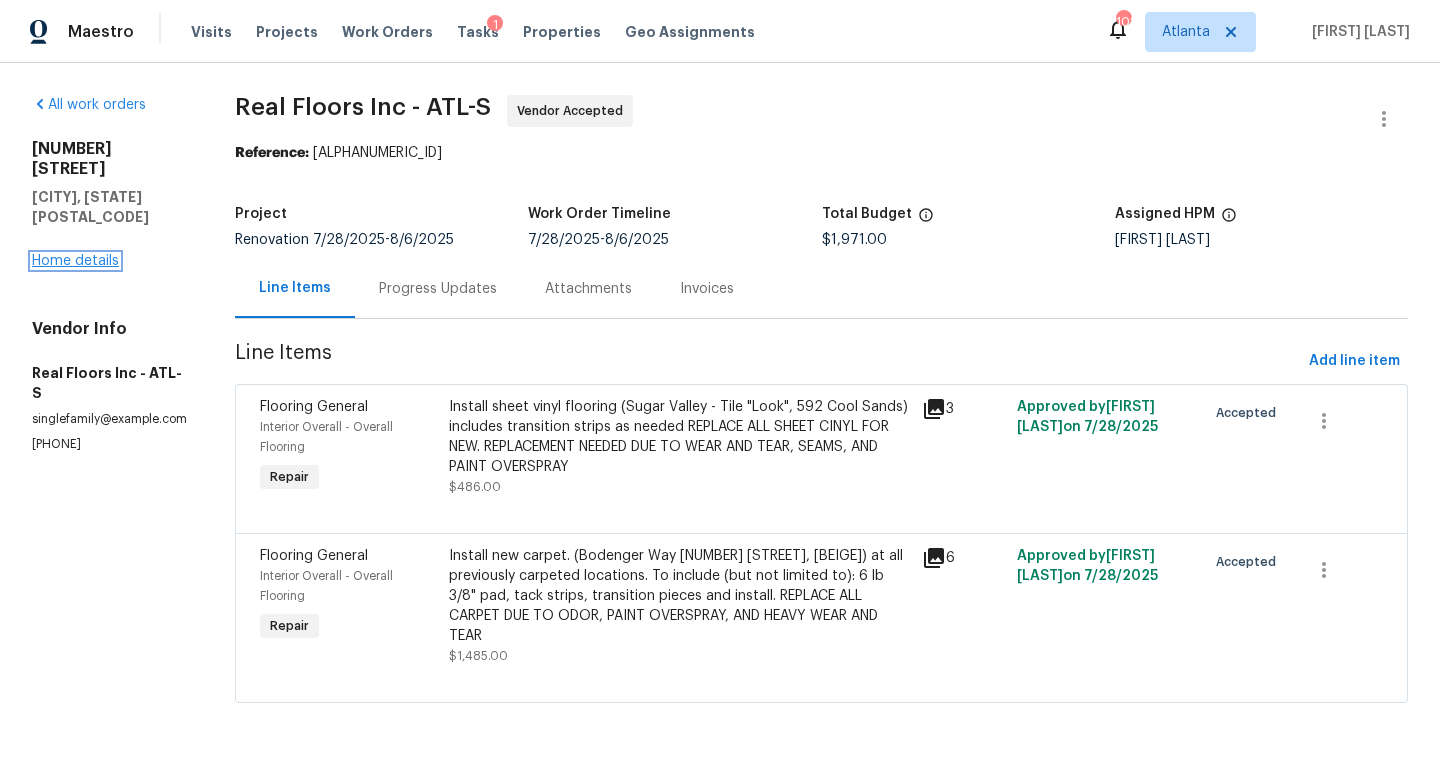 click on "Home details" at bounding box center (75, 261) 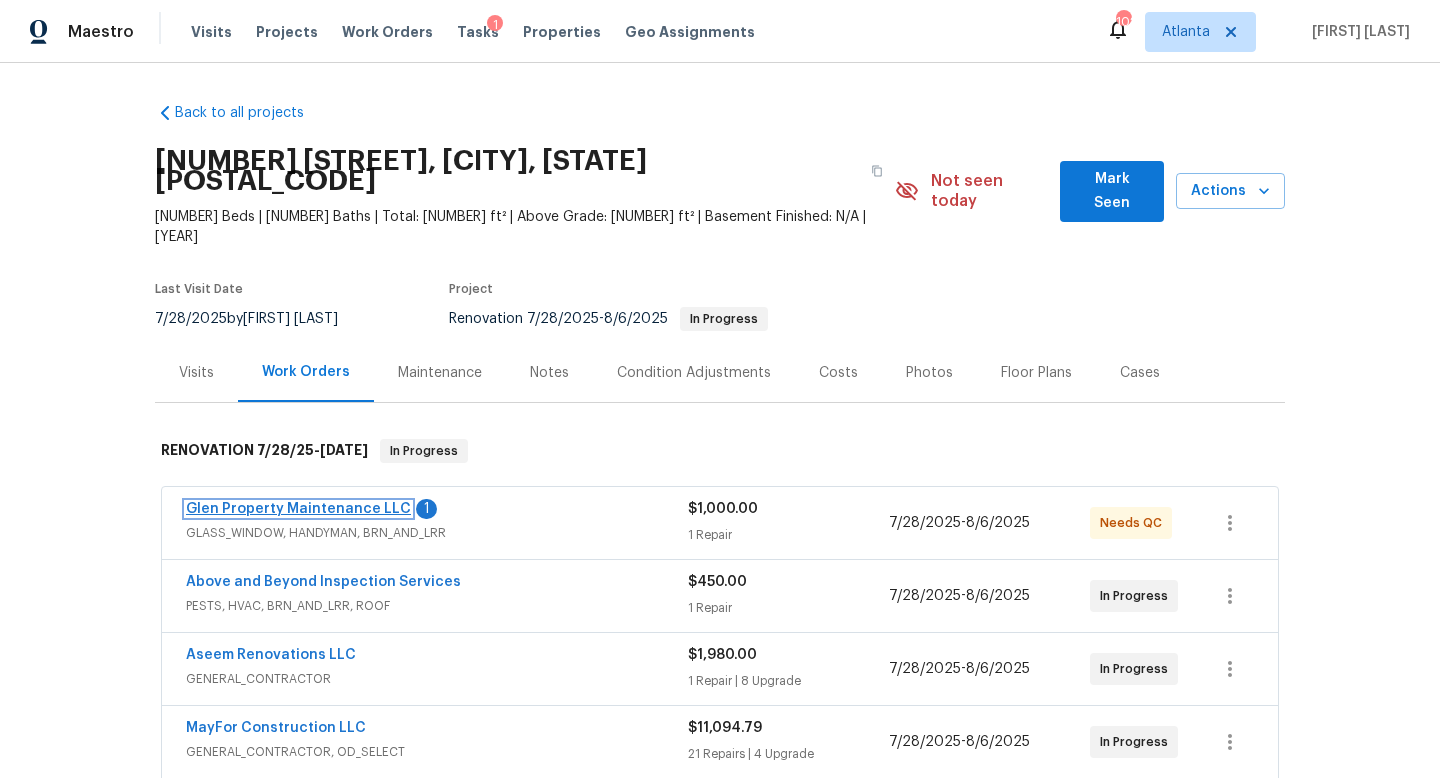 click on "Glen Property Maintenance LLC" at bounding box center [298, 509] 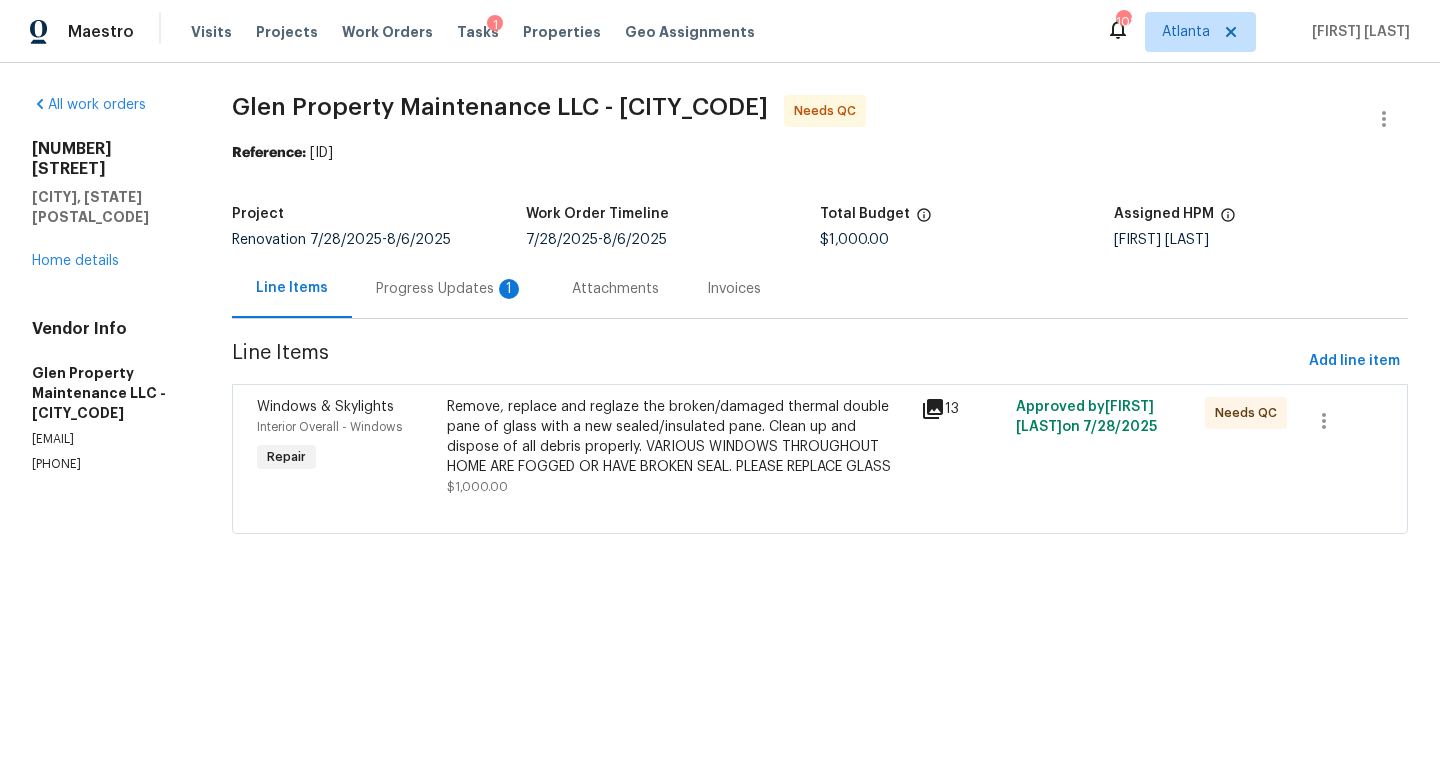 click on "Progress Updates 1" at bounding box center [450, 289] 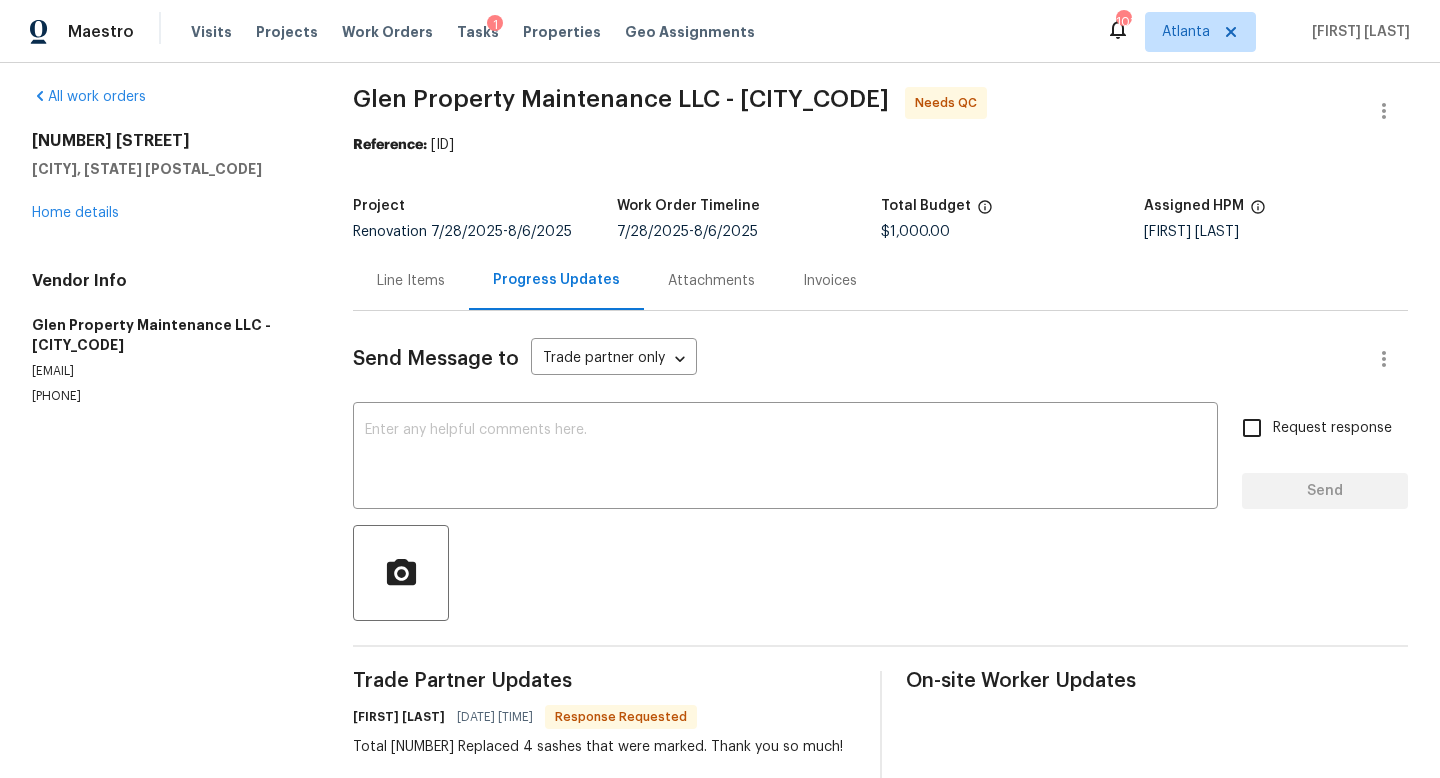 scroll, scrollTop: 0, scrollLeft: 0, axis: both 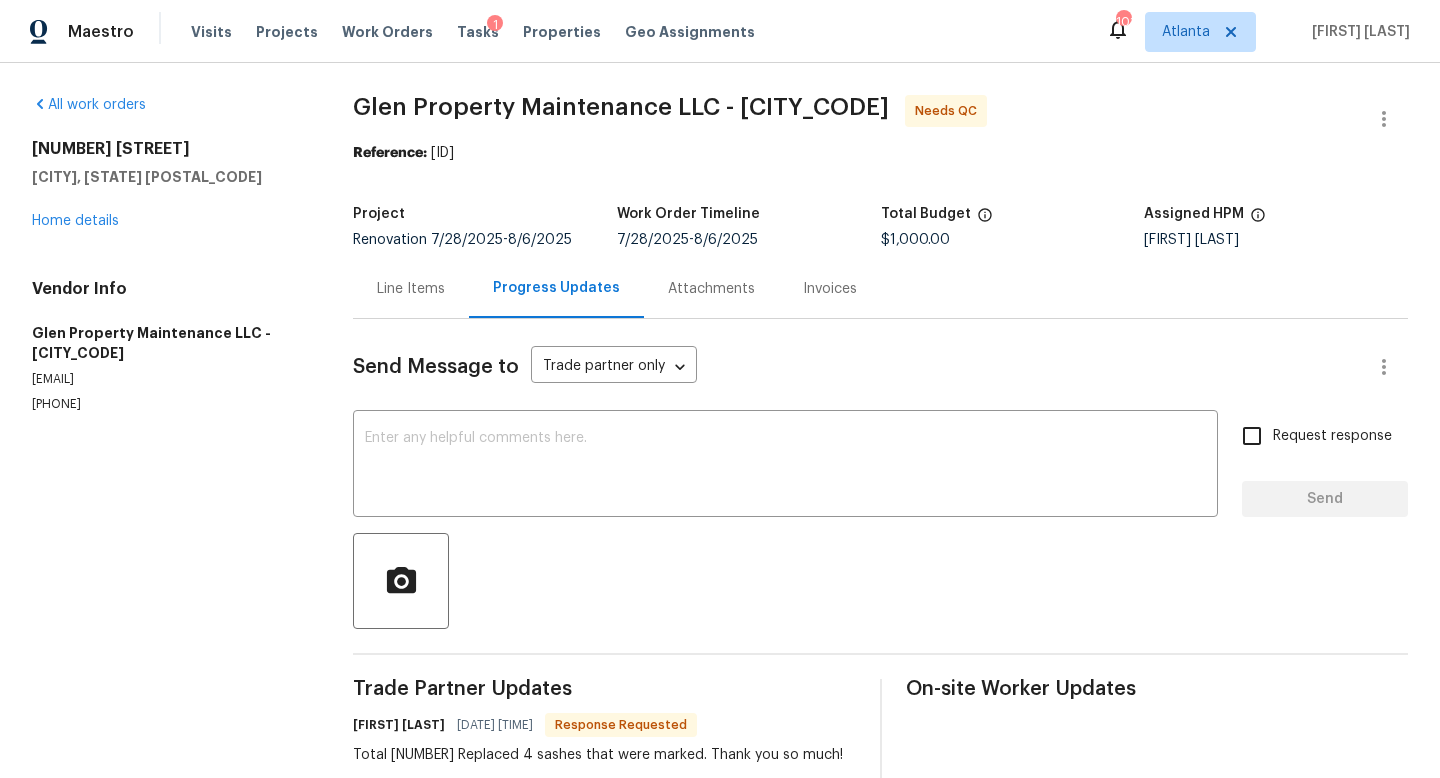 click on "Line Items" at bounding box center [411, 289] 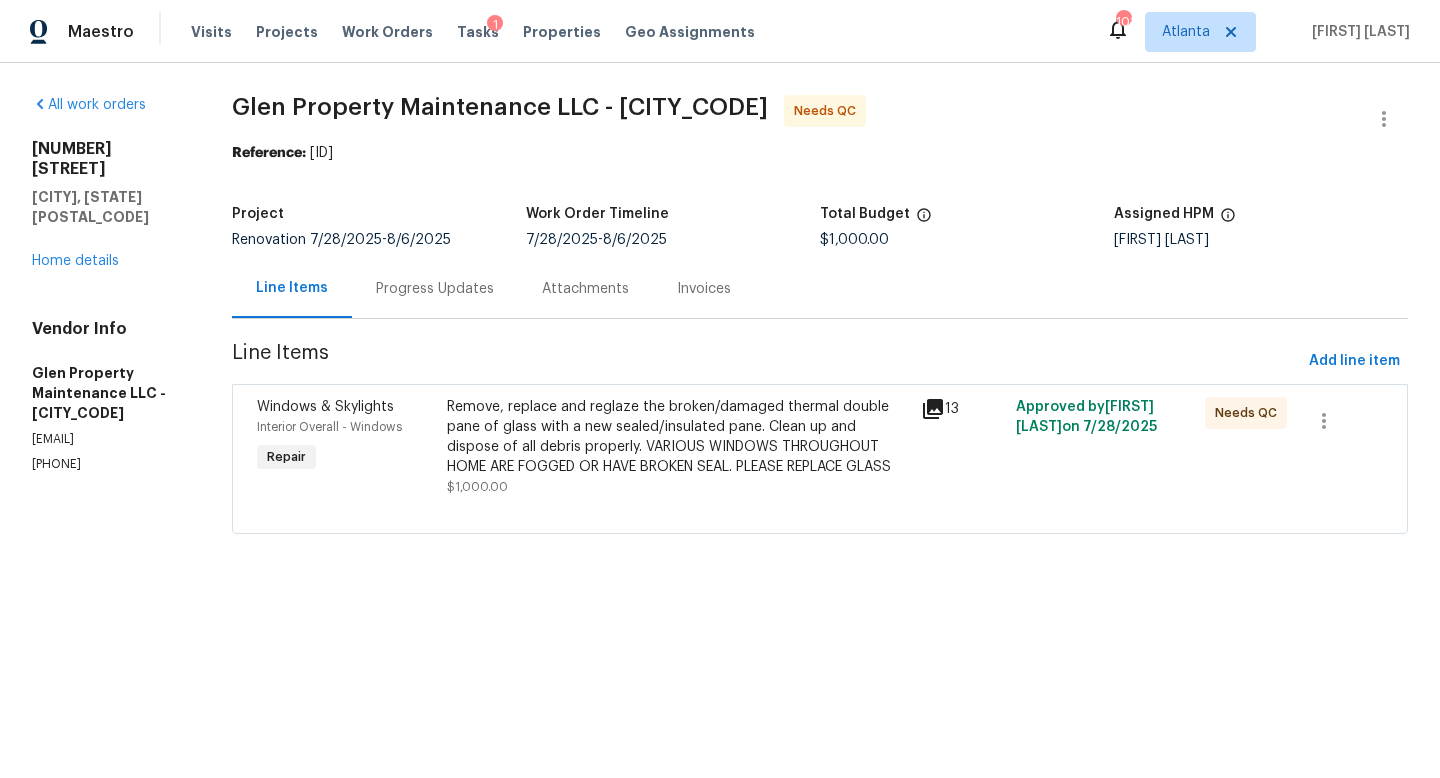 click on "Remove, replace and reglaze the broken/damaged thermal double pane of glass with a new sealed/insulated pane. Clean up and dispose of all debris properly. VARIOUS WINDOWS THROUGHOUT HOME ARE FOGGED OR HAVE BROKEN SEAL. PLEASE REPLACE GLASS" at bounding box center [678, 437] 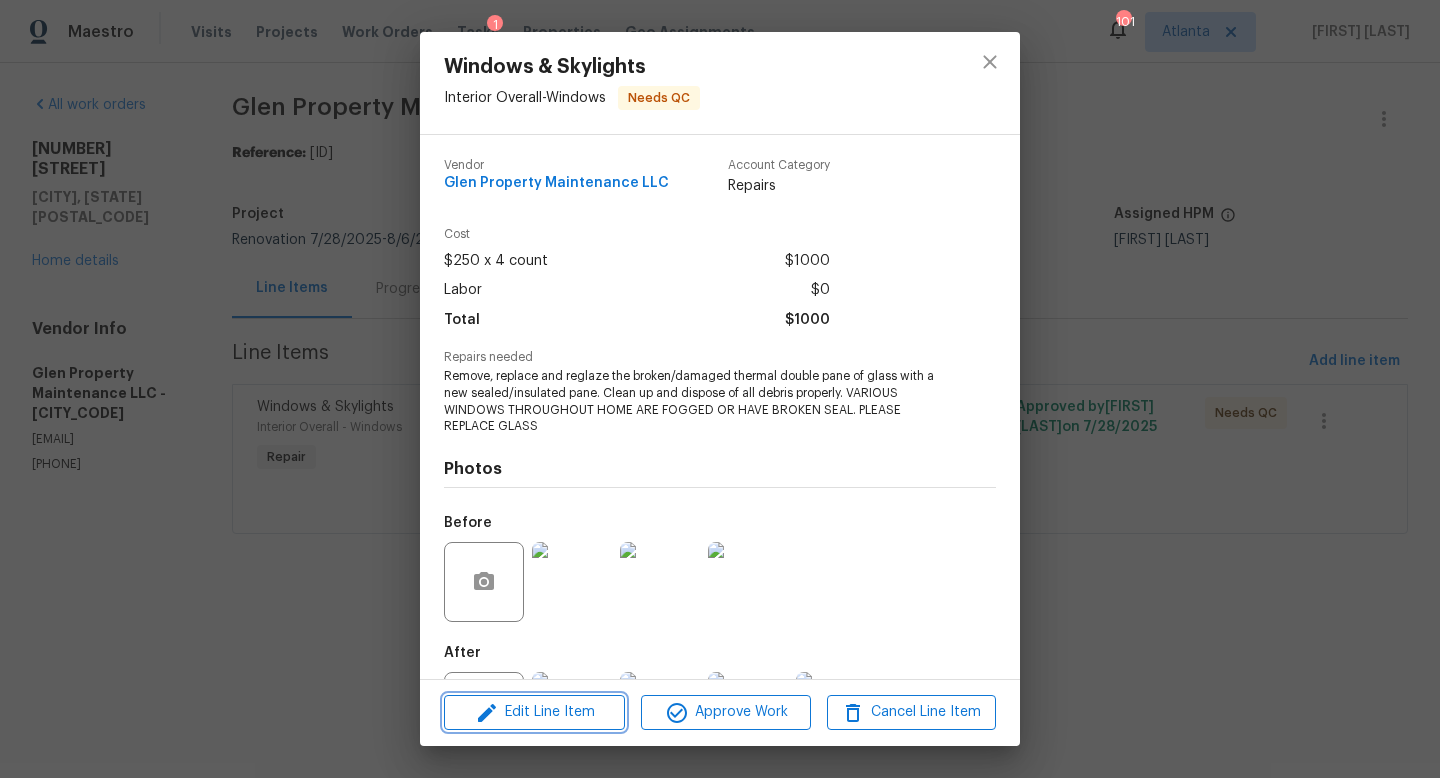 click on "Edit Line Item" at bounding box center [534, 712] 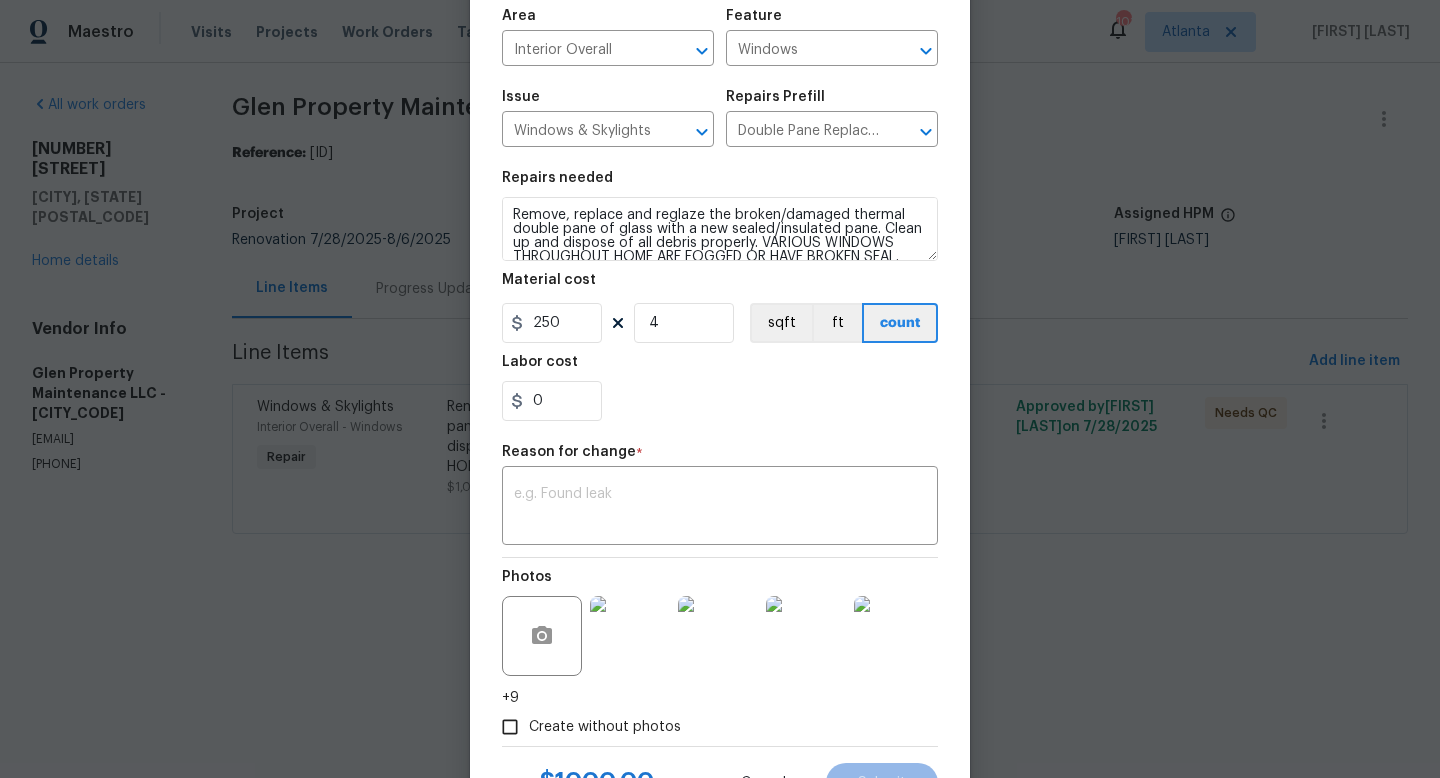 scroll, scrollTop: 146, scrollLeft: 0, axis: vertical 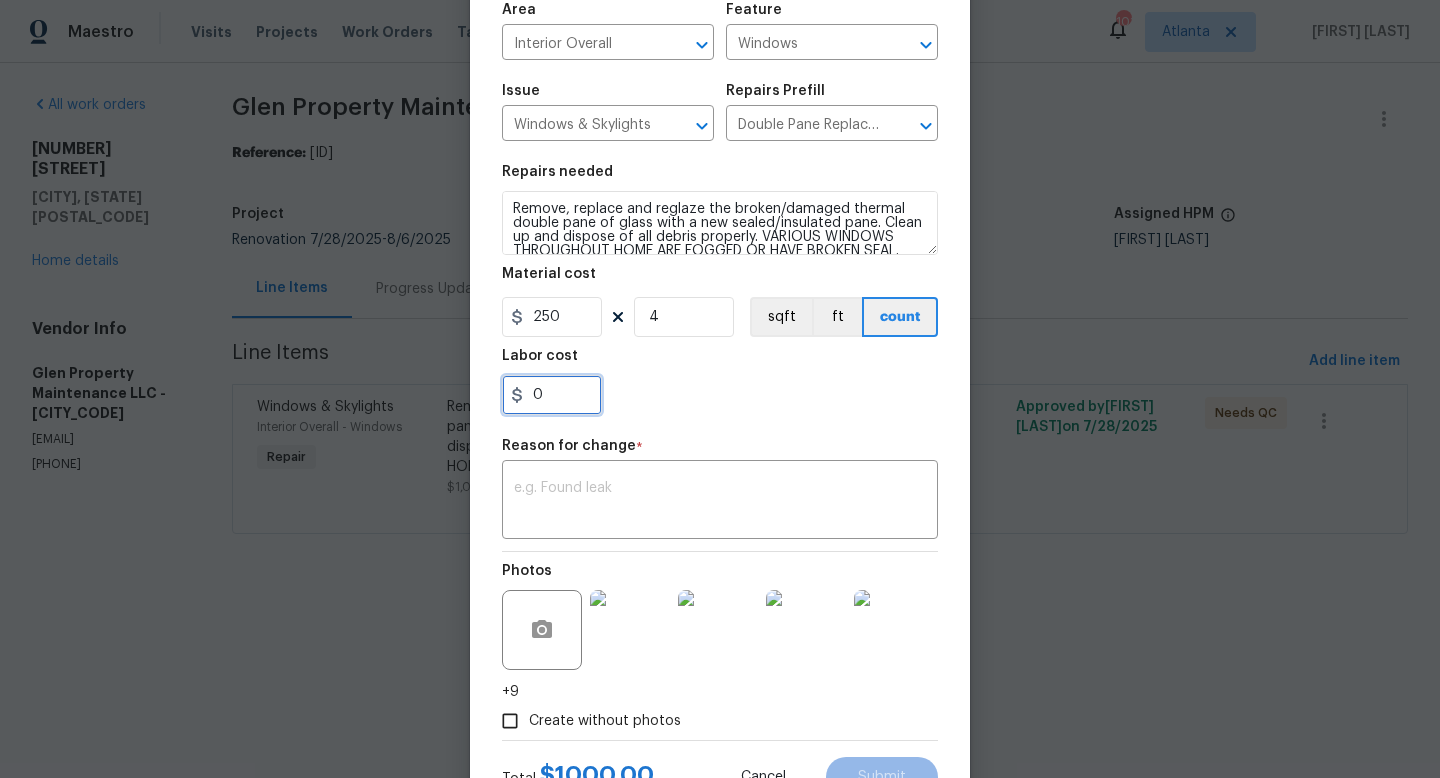 drag, startPoint x: 549, startPoint y: 406, endPoint x: 517, endPoint y: 404, distance: 32.06244 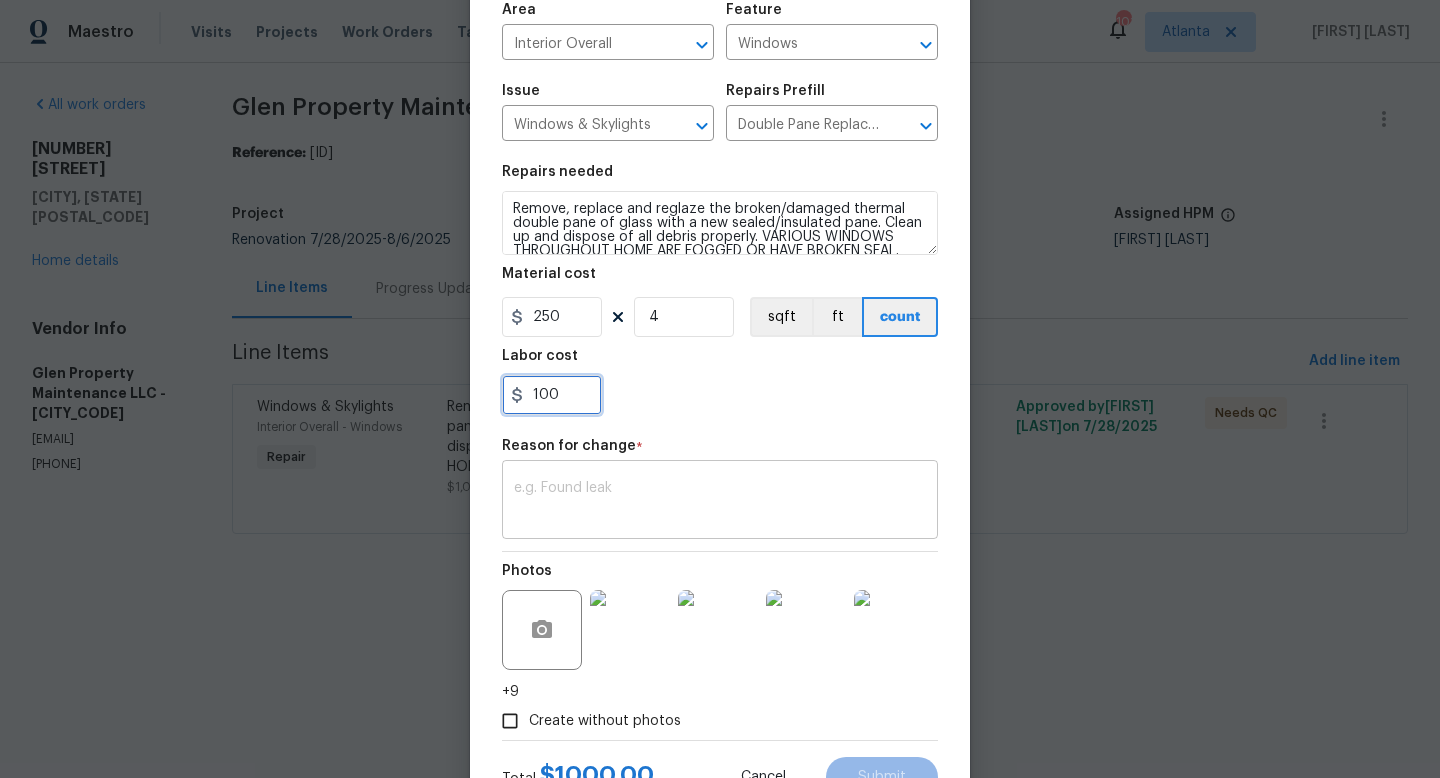type on "100" 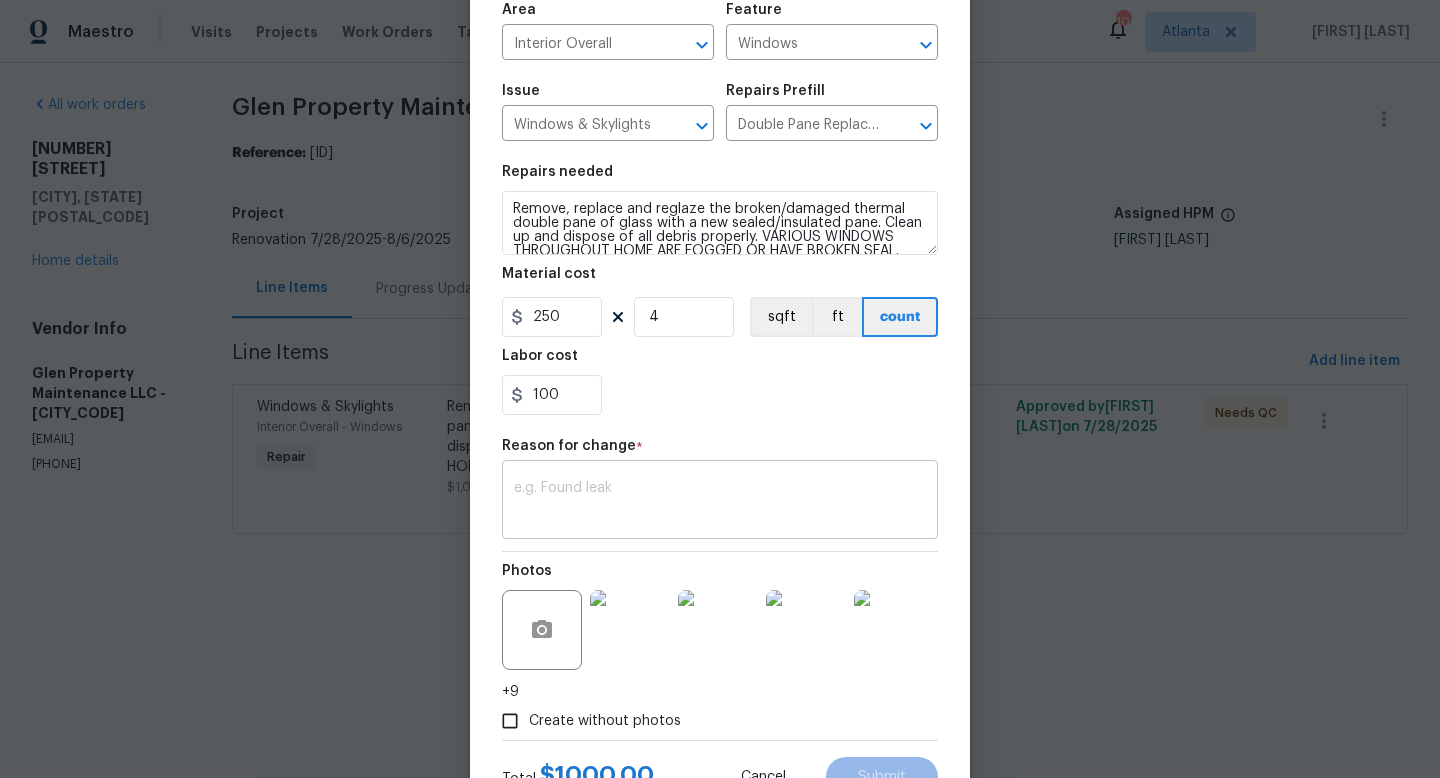click at bounding box center (720, 502) 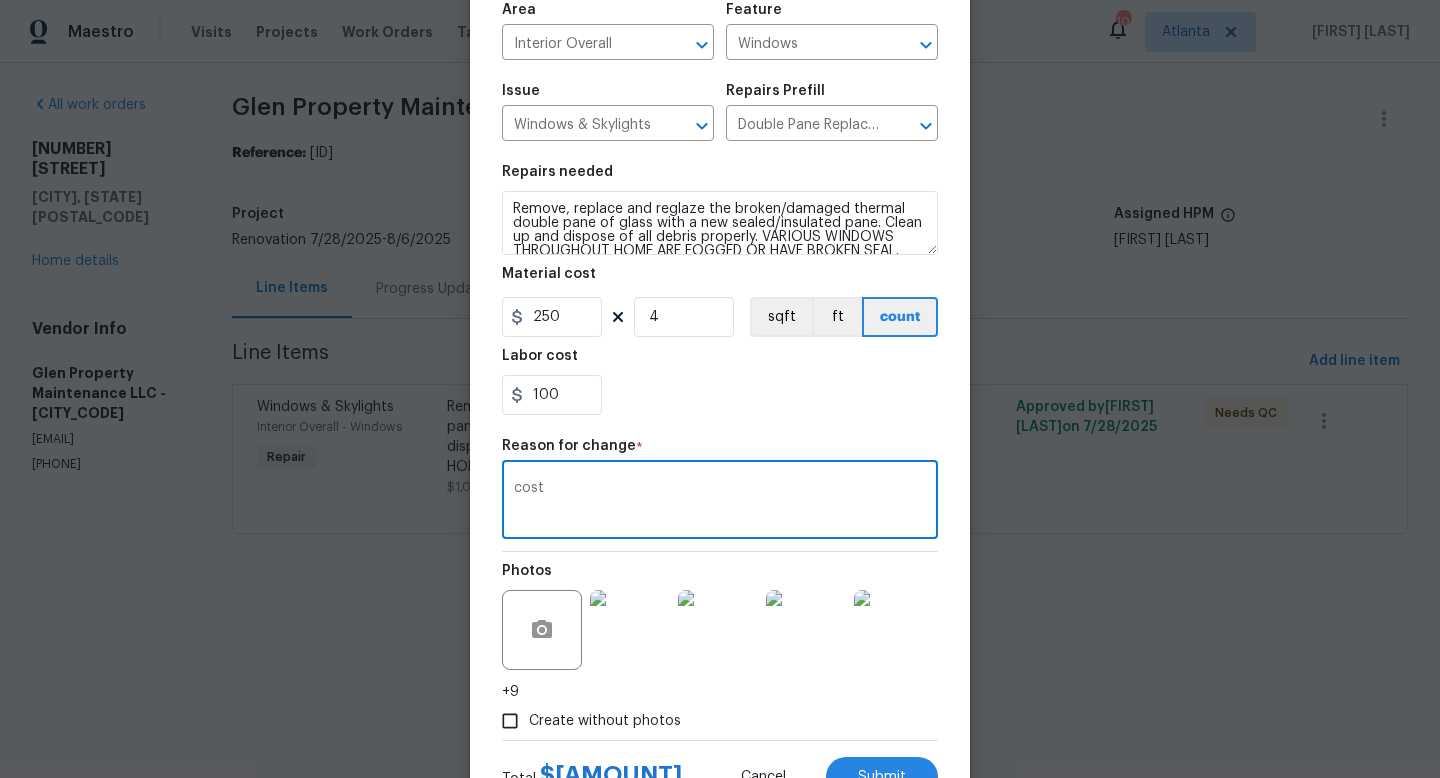 scroll, scrollTop: 228, scrollLeft: 0, axis: vertical 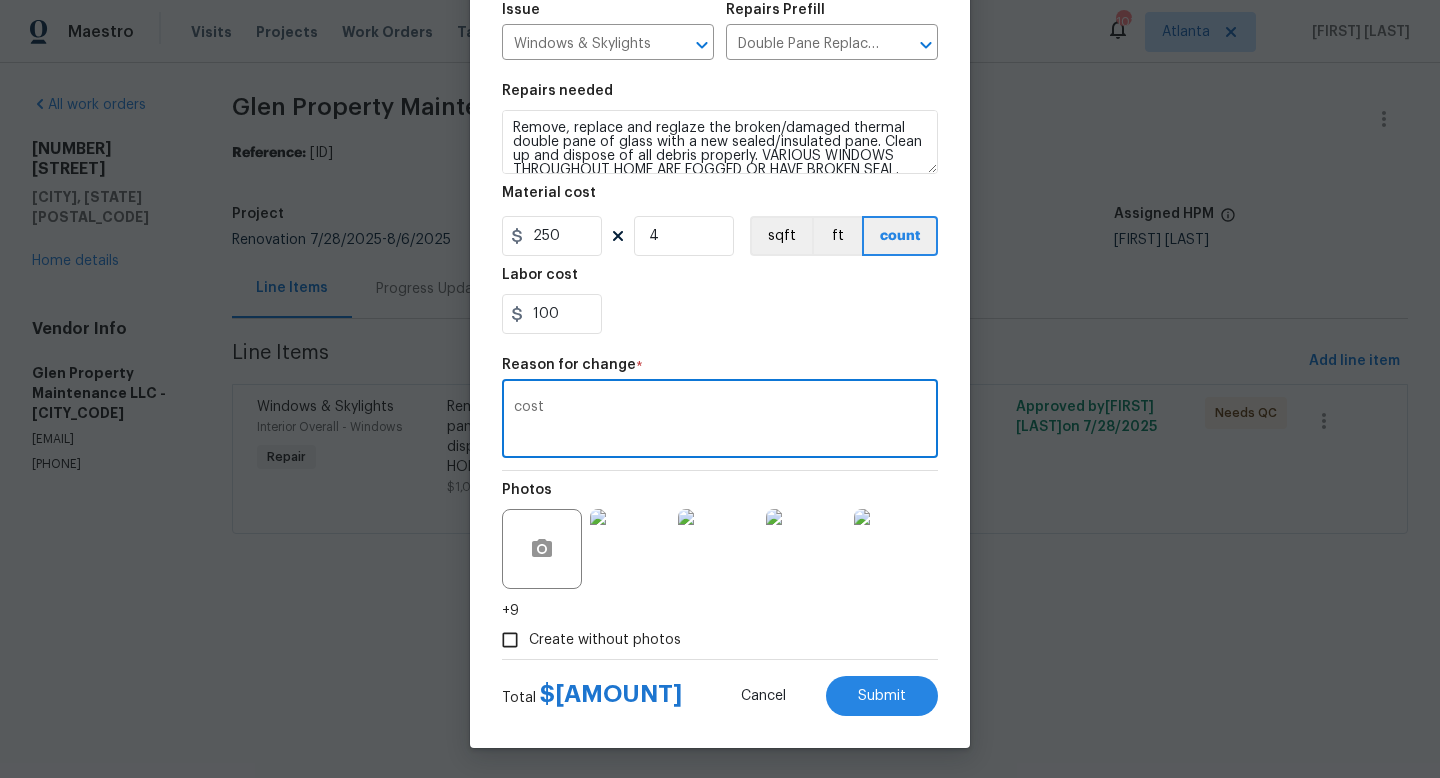 type on "cost" 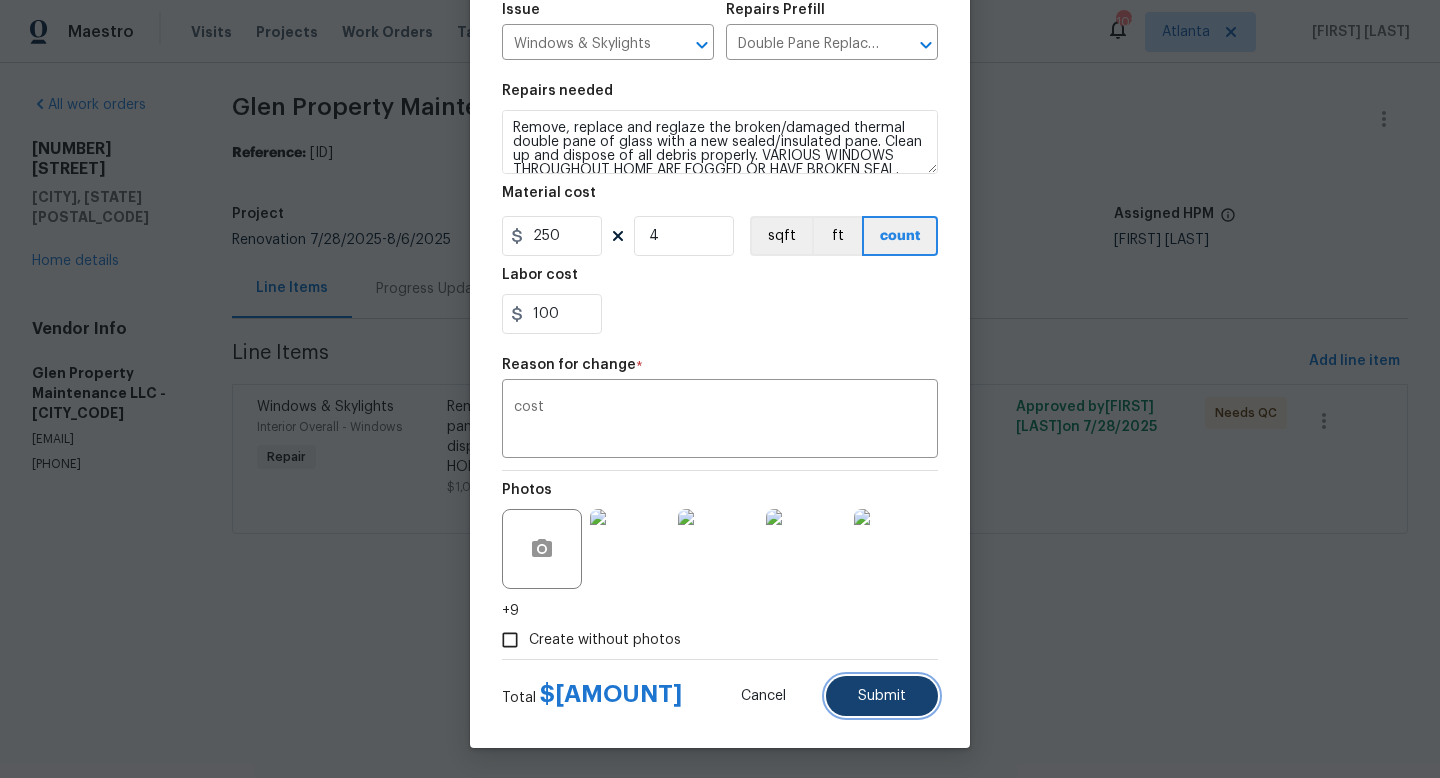 click on "Submit" at bounding box center (882, 696) 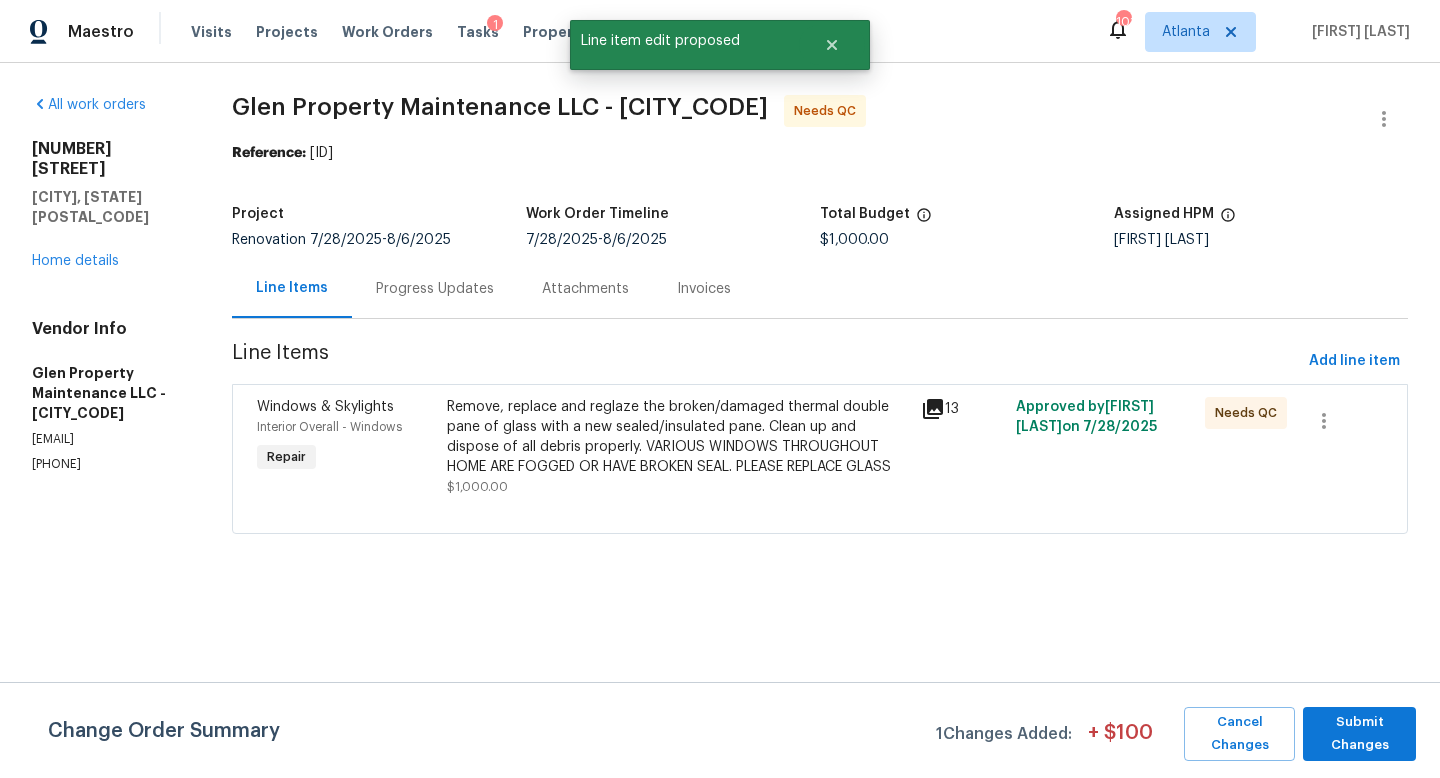 scroll, scrollTop: 0, scrollLeft: 0, axis: both 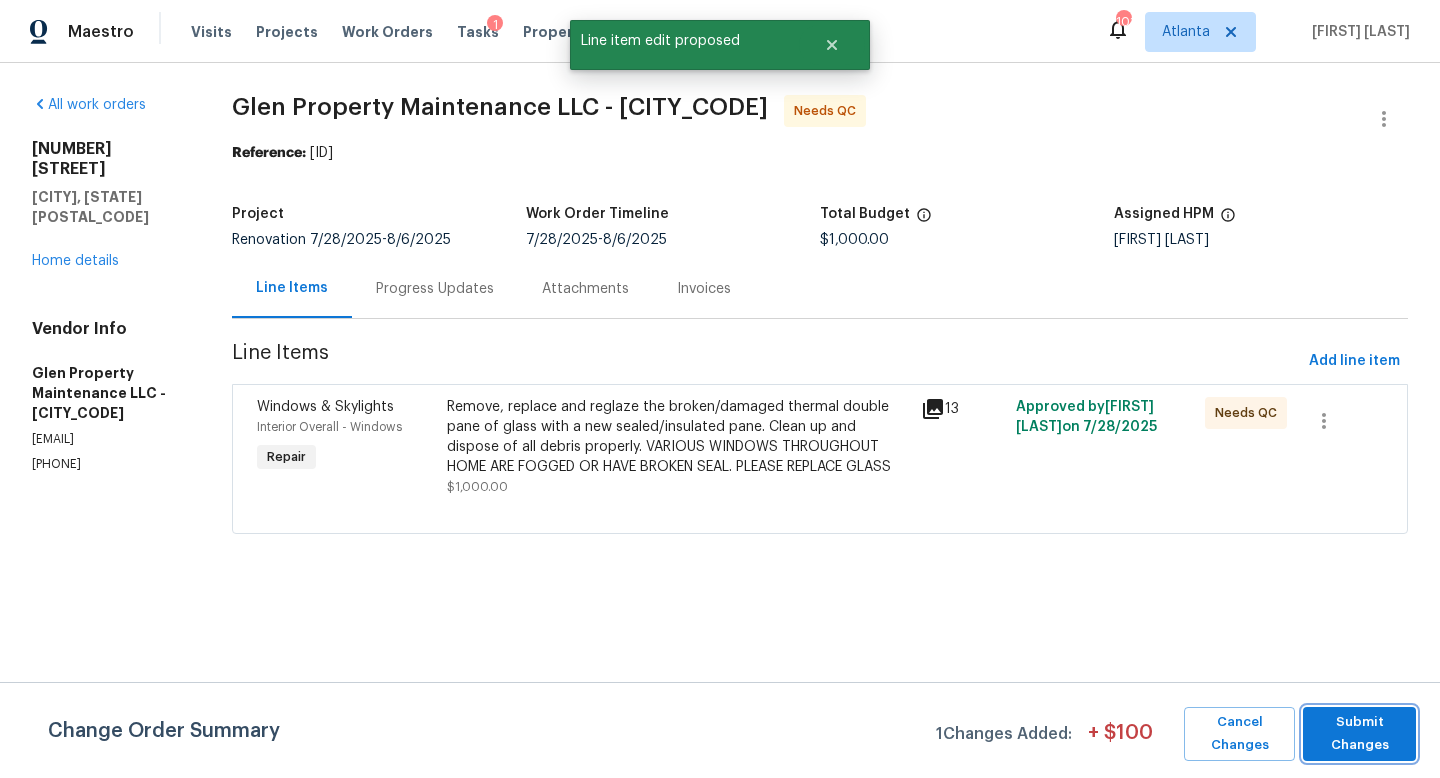 click on "Submit Changes" at bounding box center (1359, 734) 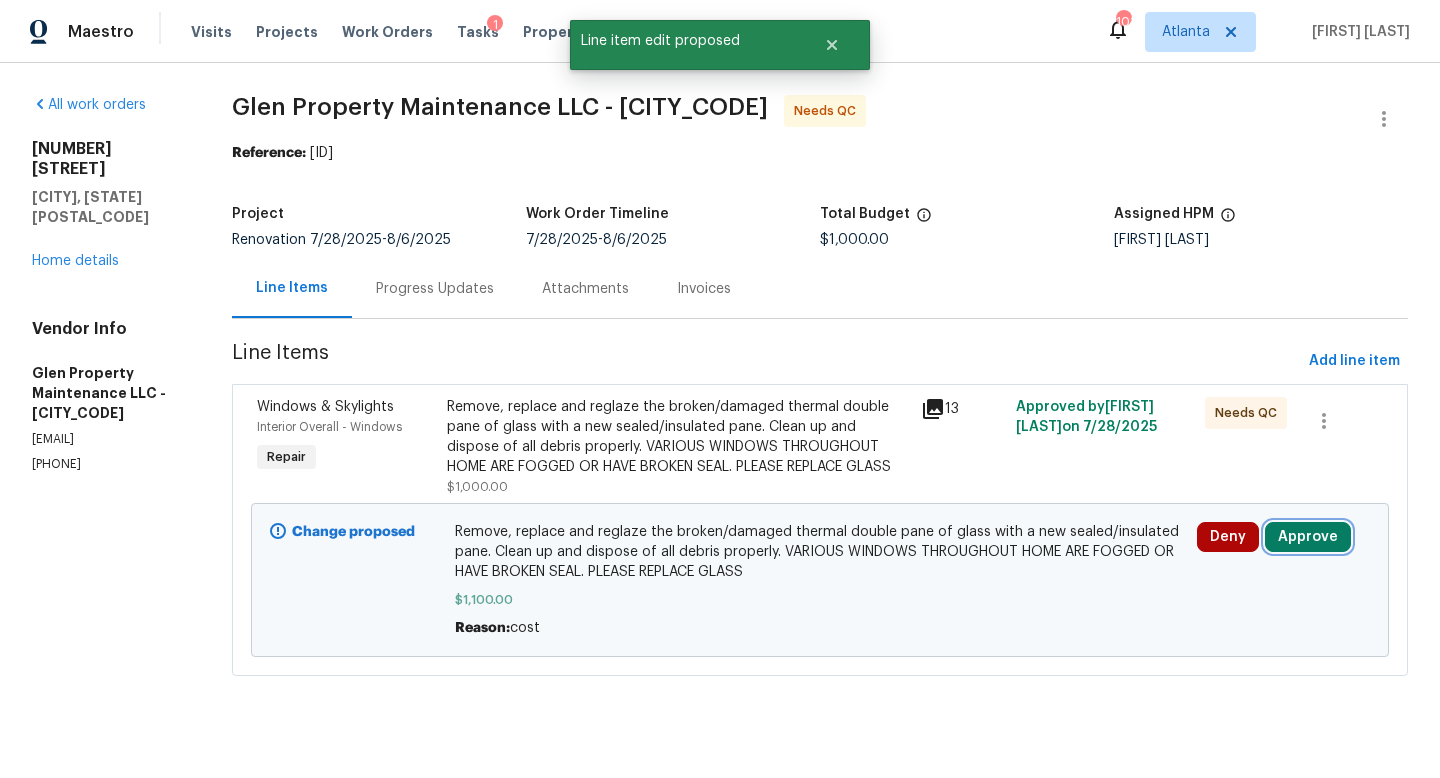 click on "Approve" at bounding box center [1308, 537] 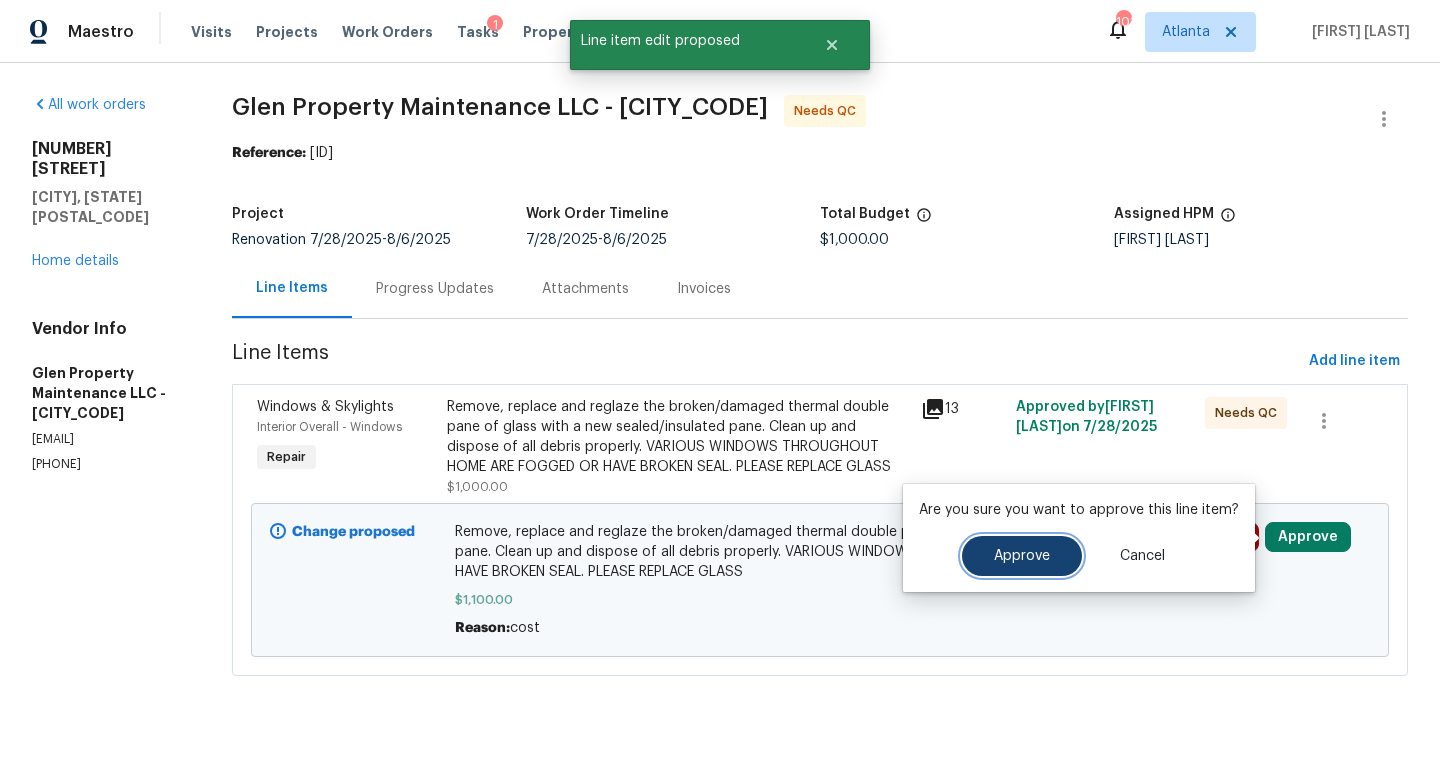 click on "Approve" at bounding box center (1022, 556) 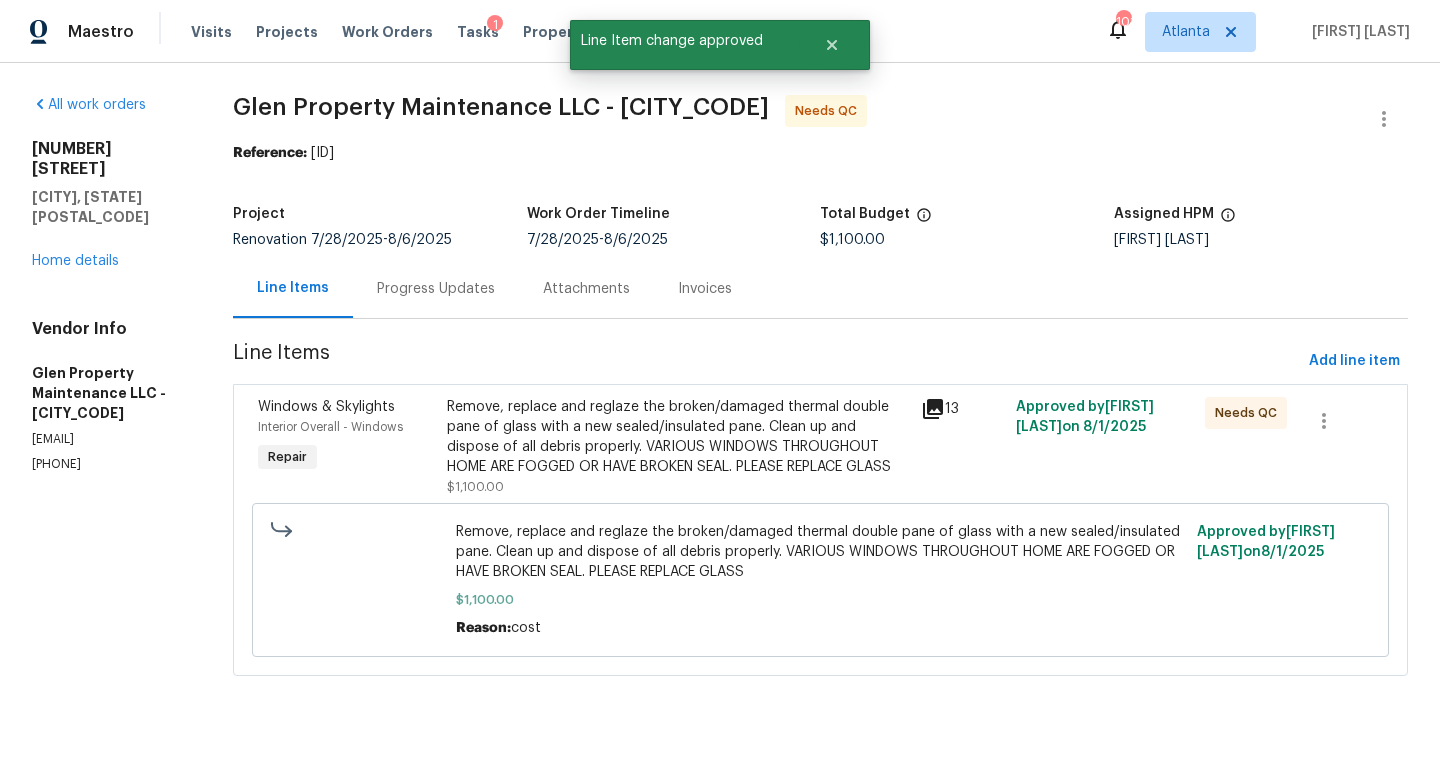 click on "Remove, replace and reglaze the broken/damaged thermal double pane of glass with a new sealed/insulated pane. Clean up and dispose of all debris properly. VARIOUS WINDOWS THROUGHOUT HOME ARE FOGGED OR HAVE BROKEN SEAL. PLEASE REPLACE GLASS $1,100.00 Reason:  cost" at bounding box center [820, 580] 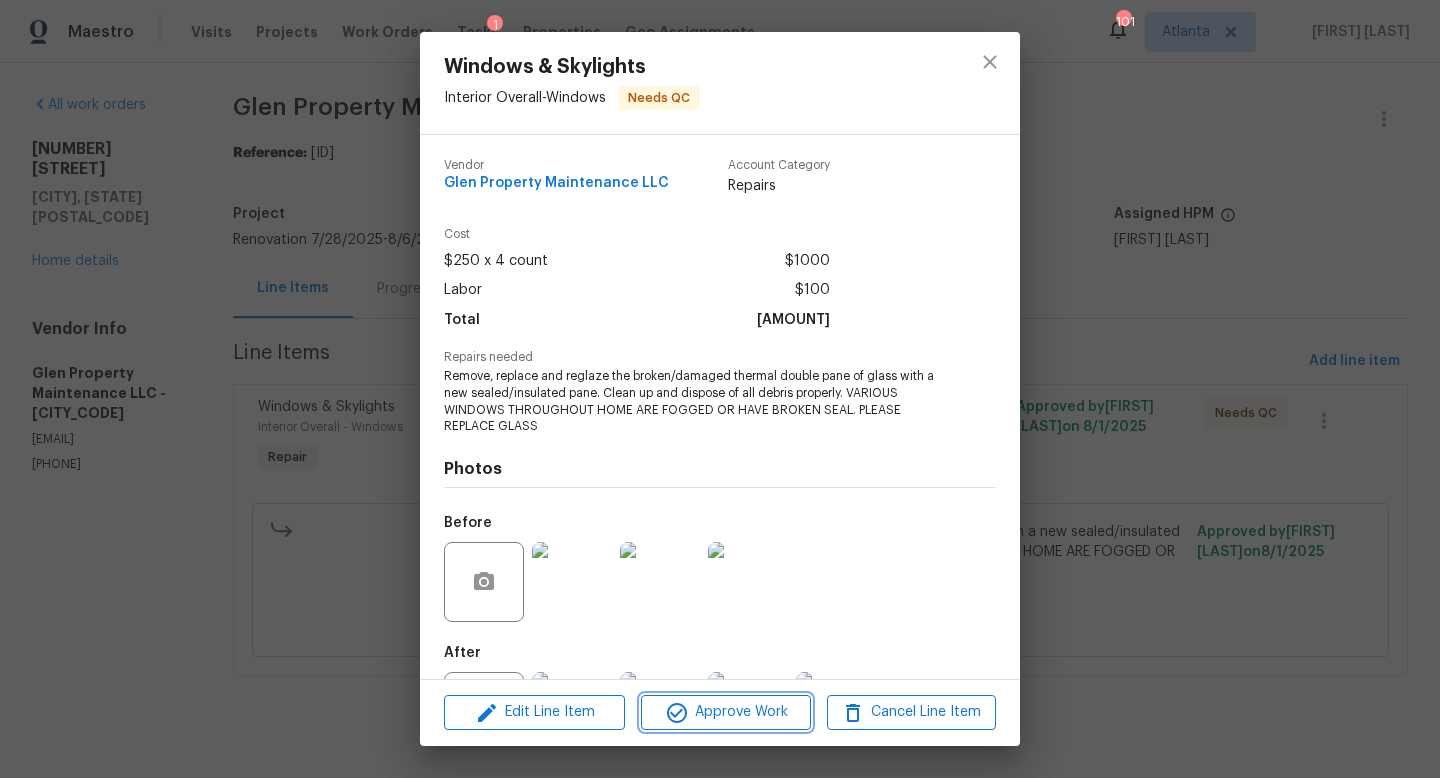 click on "Approve Work" at bounding box center [725, 712] 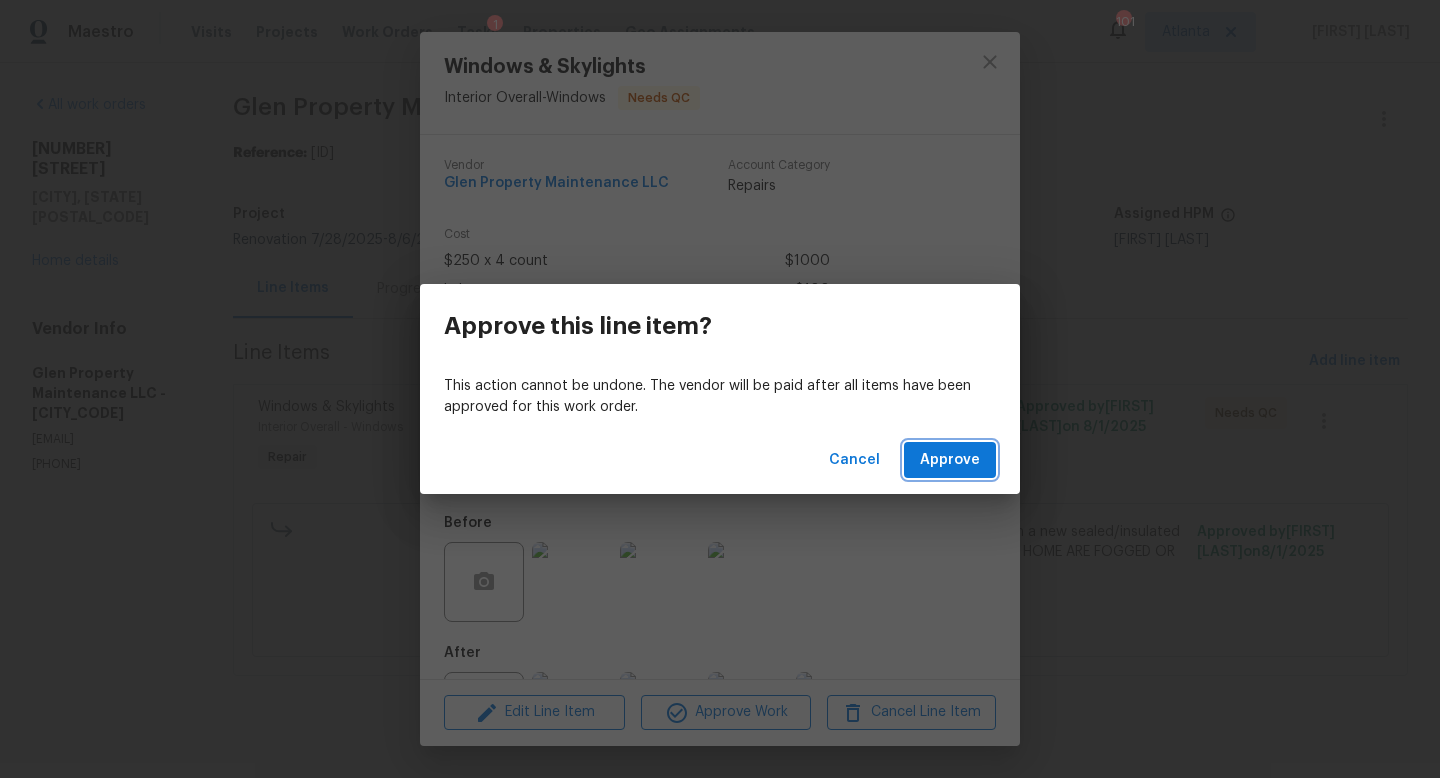 click on "Approve" at bounding box center [950, 460] 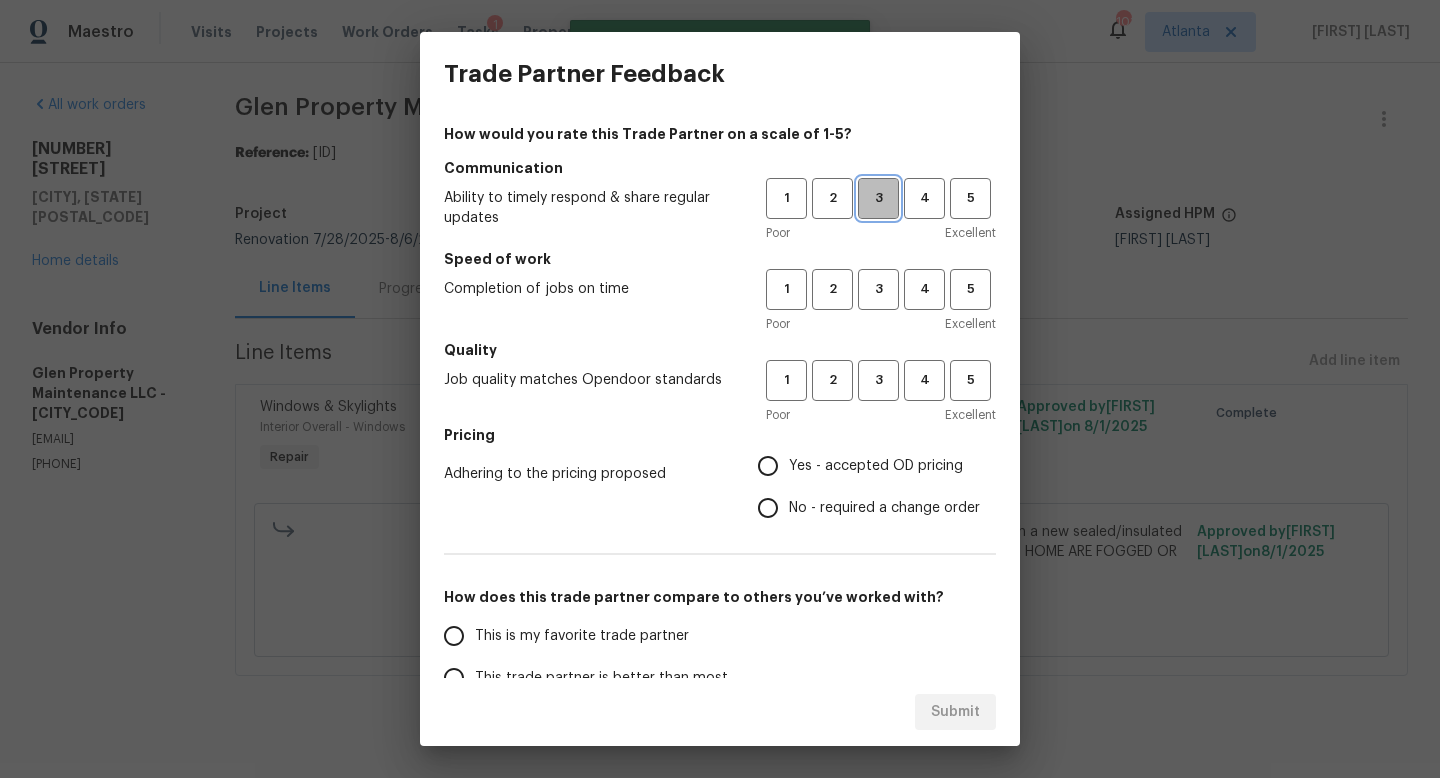 click on "3" at bounding box center [878, 198] 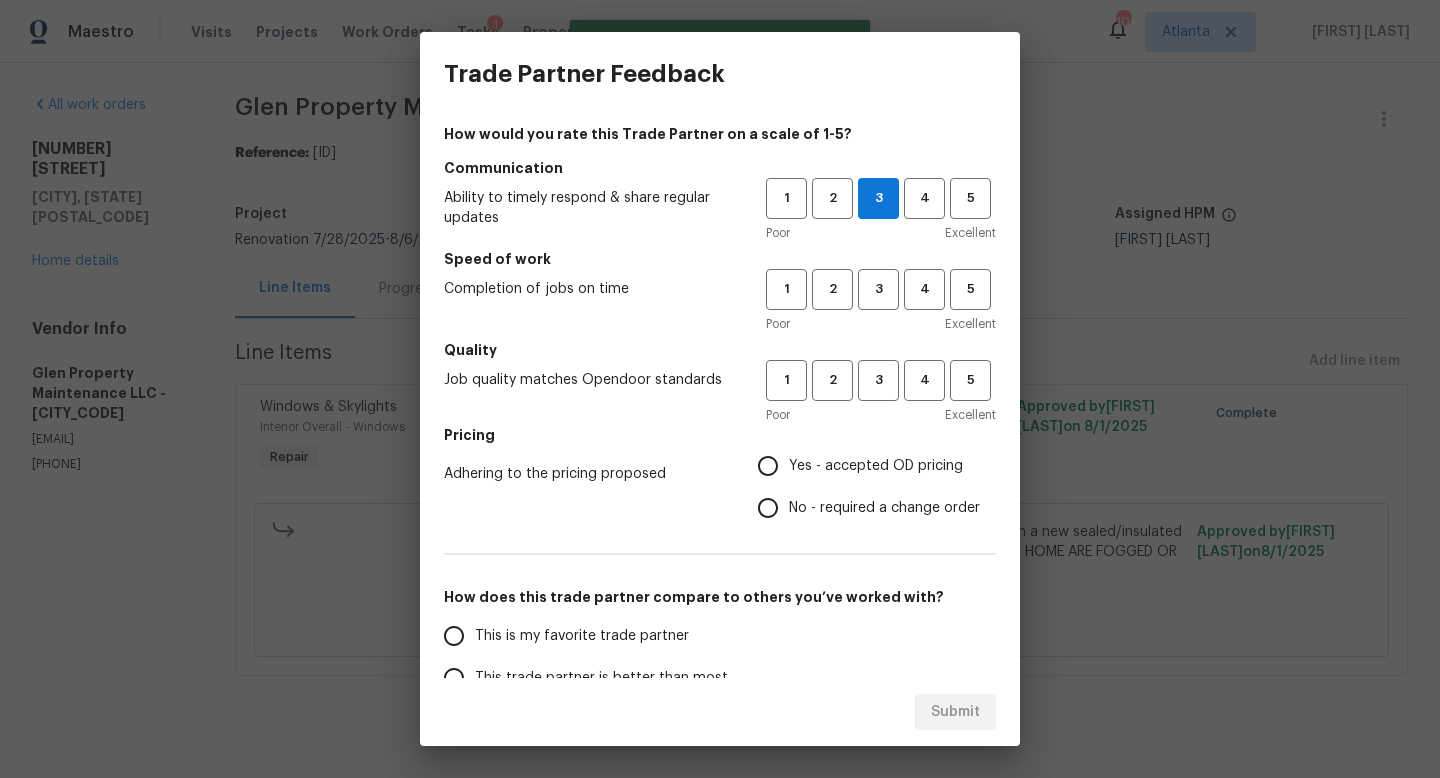 click on "Speed of work" at bounding box center [720, 259] 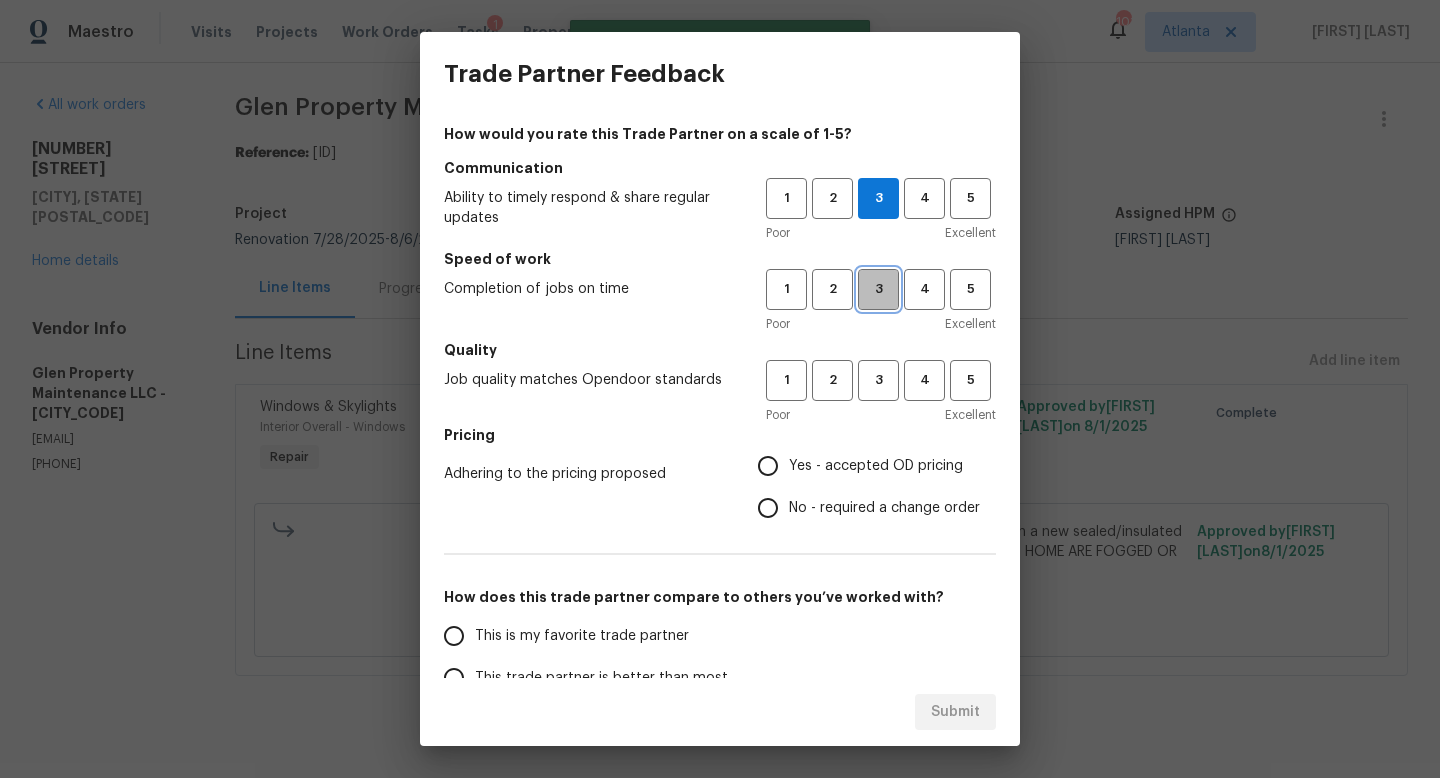 click on "3" at bounding box center (878, 289) 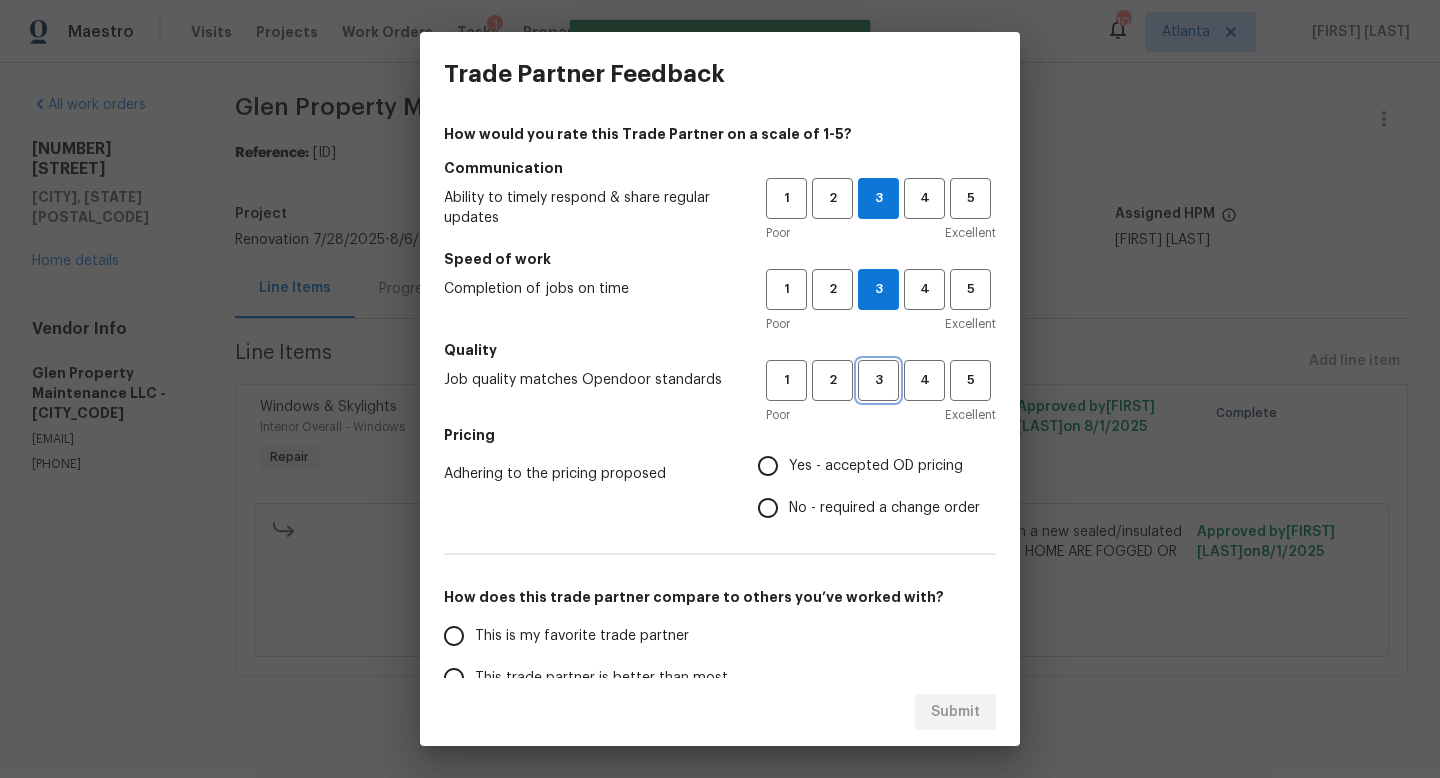 click on "3" at bounding box center [878, 380] 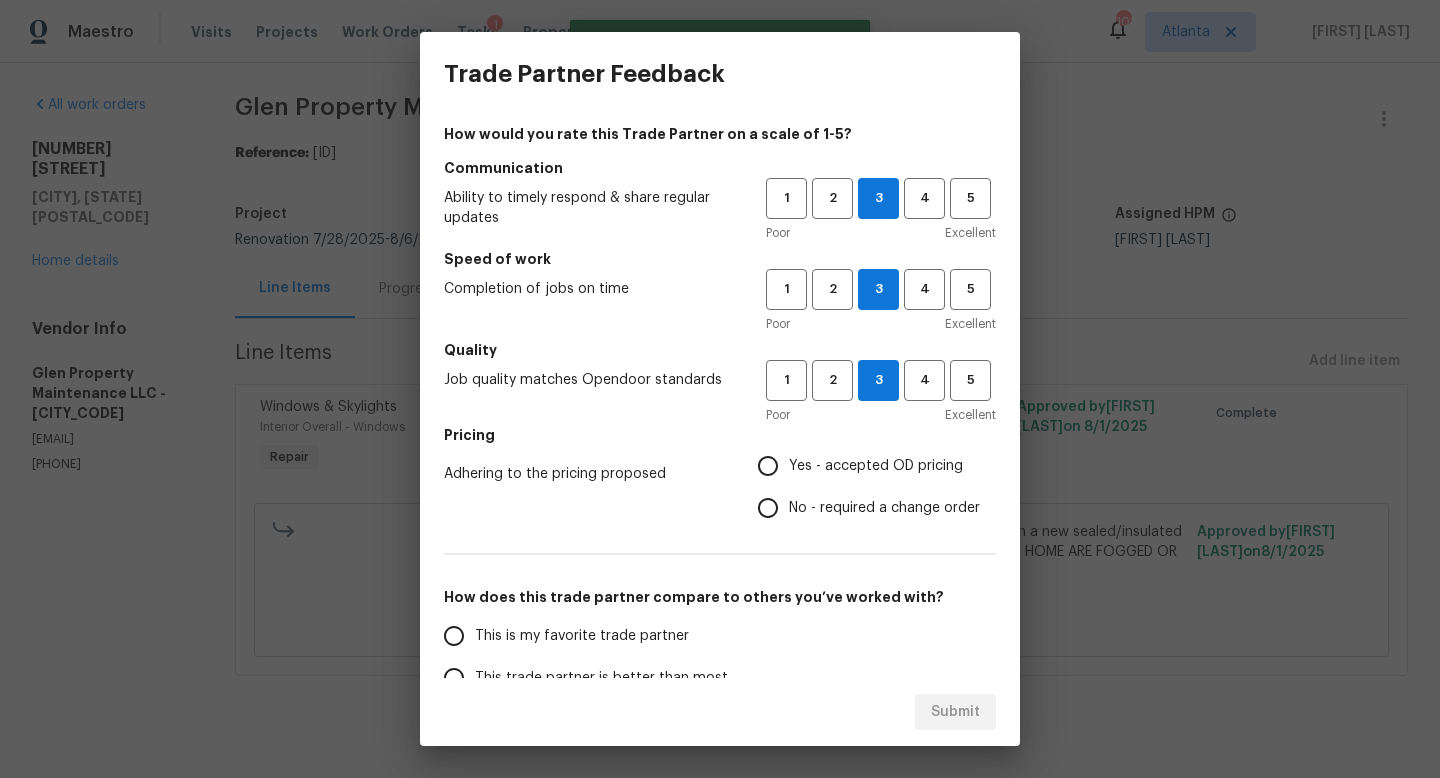 click on "Yes - accepted OD pricing" at bounding box center (876, 466) 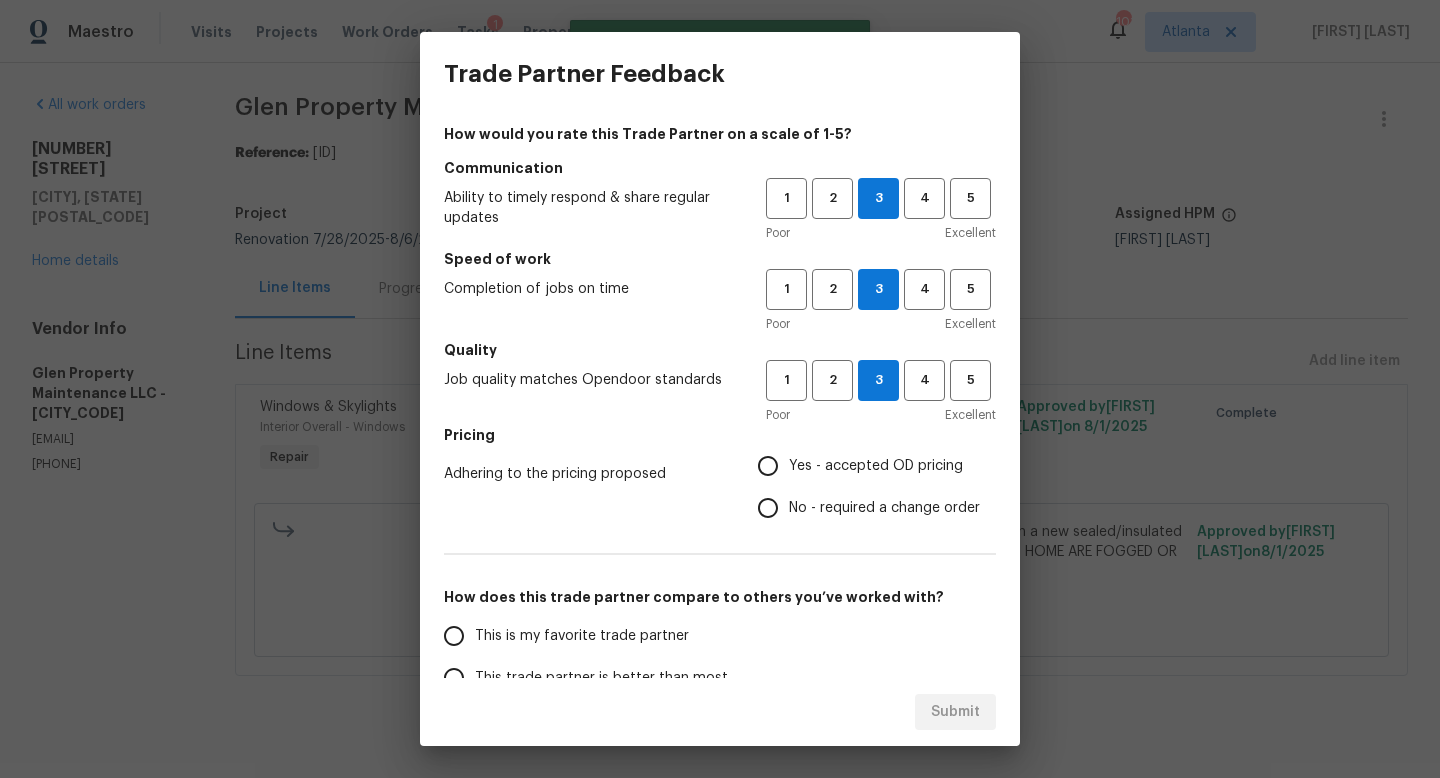 click on "Yes - accepted OD pricing" at bounding box center (768, 466) 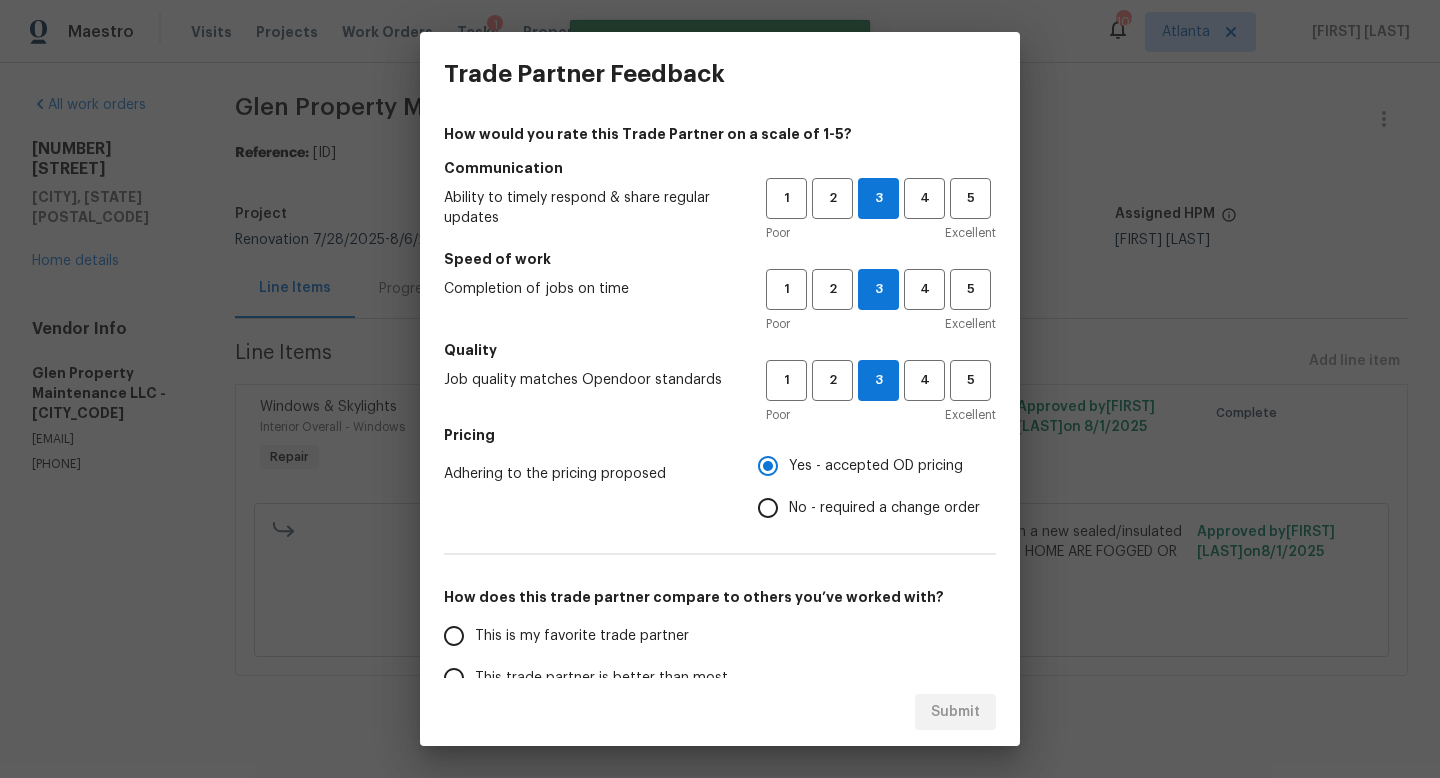 scroll, scrollTop: 107, scrollLeft: 0, axis: vertical 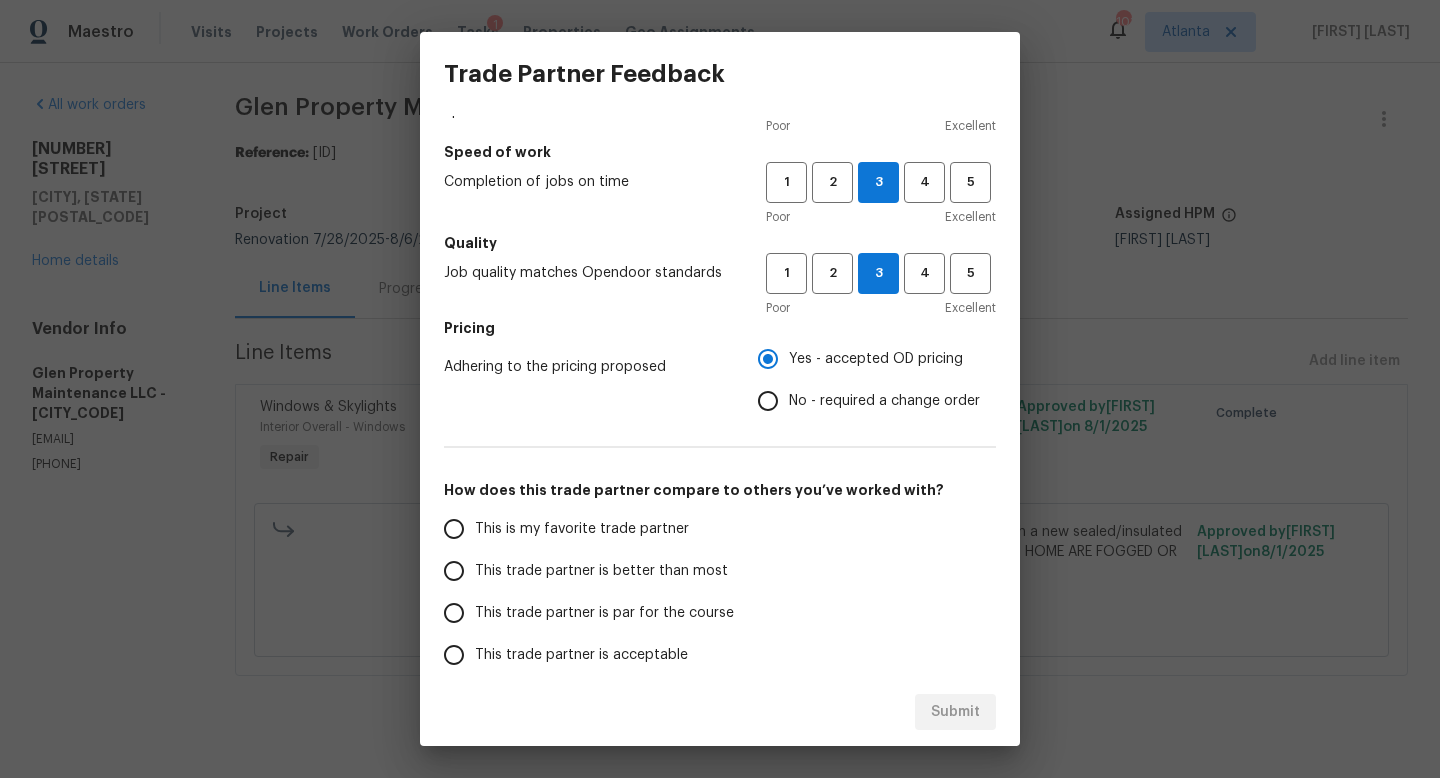 click on "This trade partner is better than most" at bounding box center (601, 571) 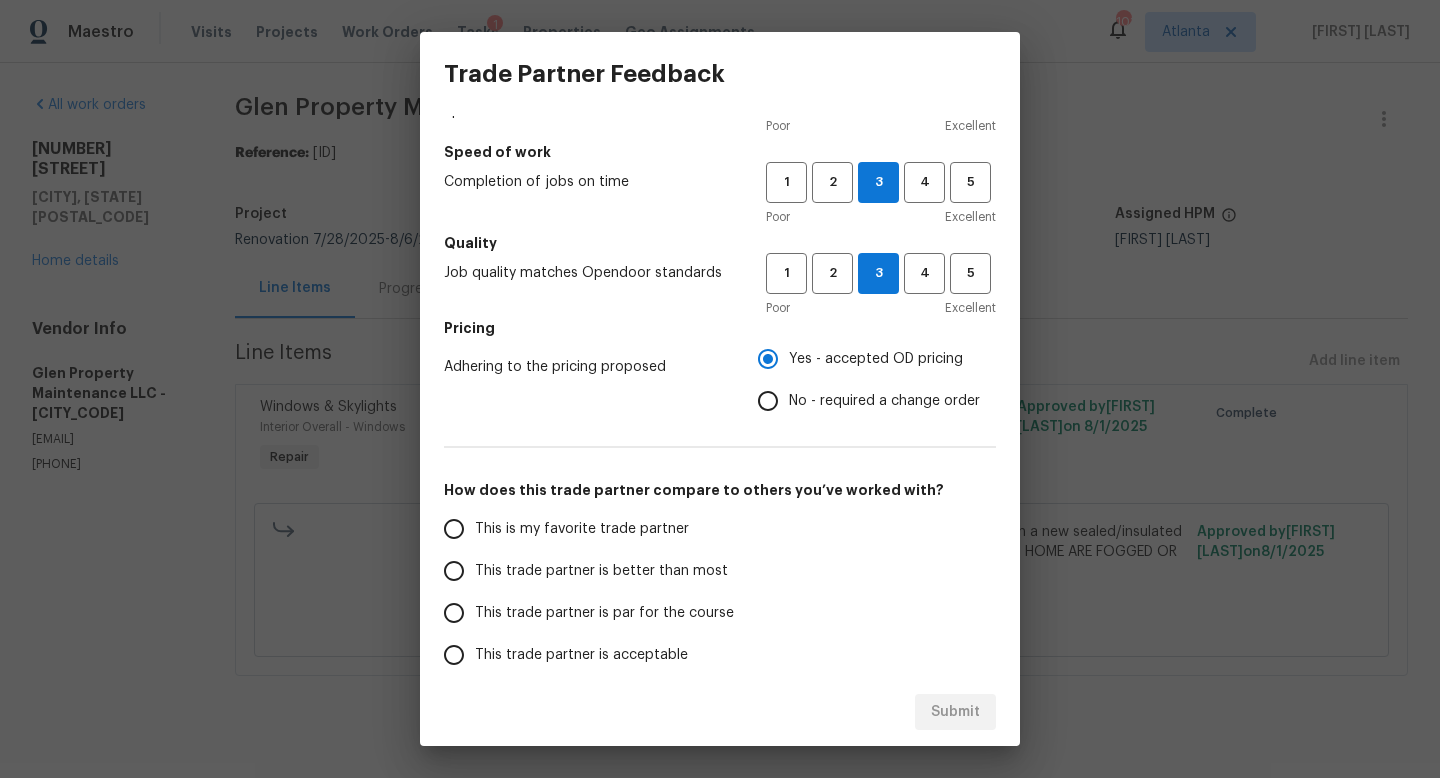 click on "This trade partner is better than most" at bounding box center [454, 571] 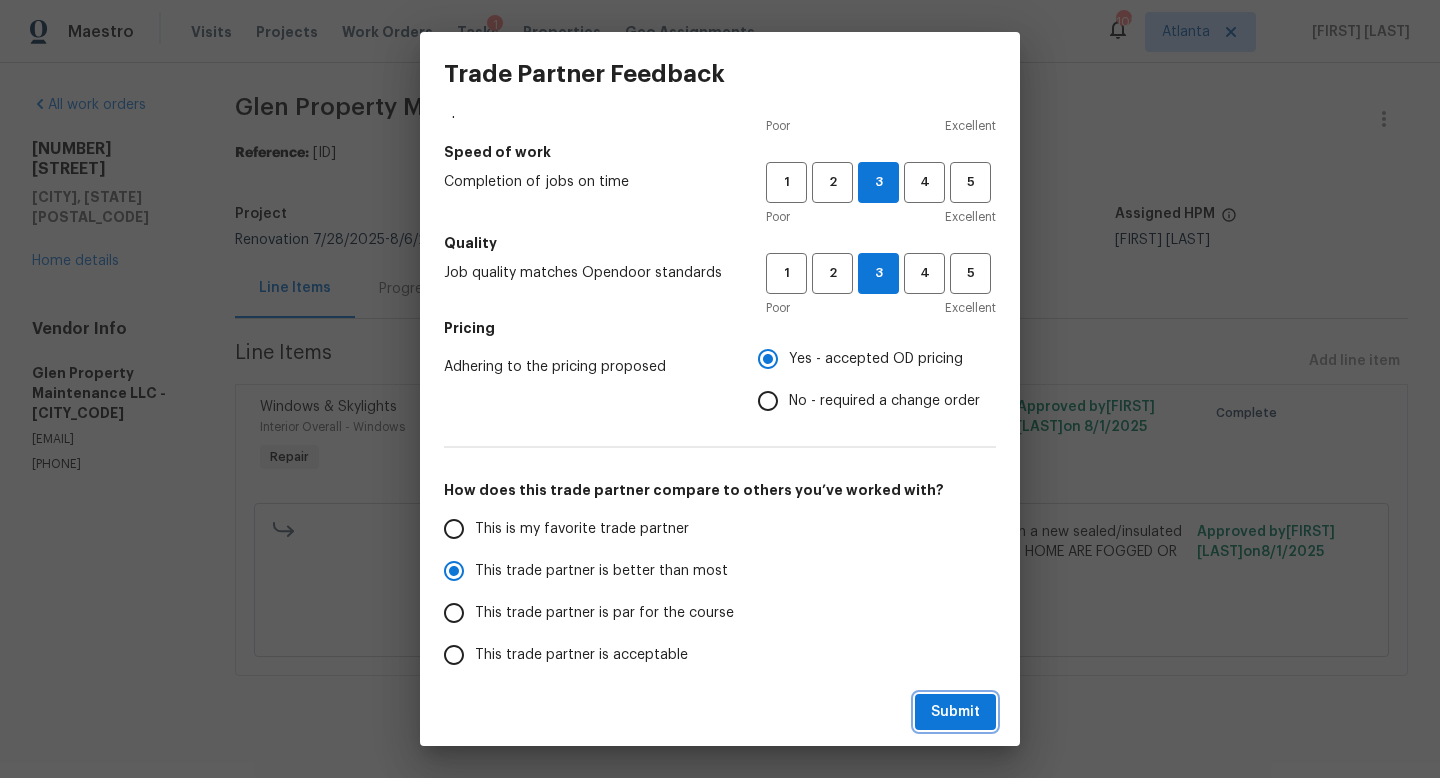 click on "Submit" at bounding box center [955, 712] 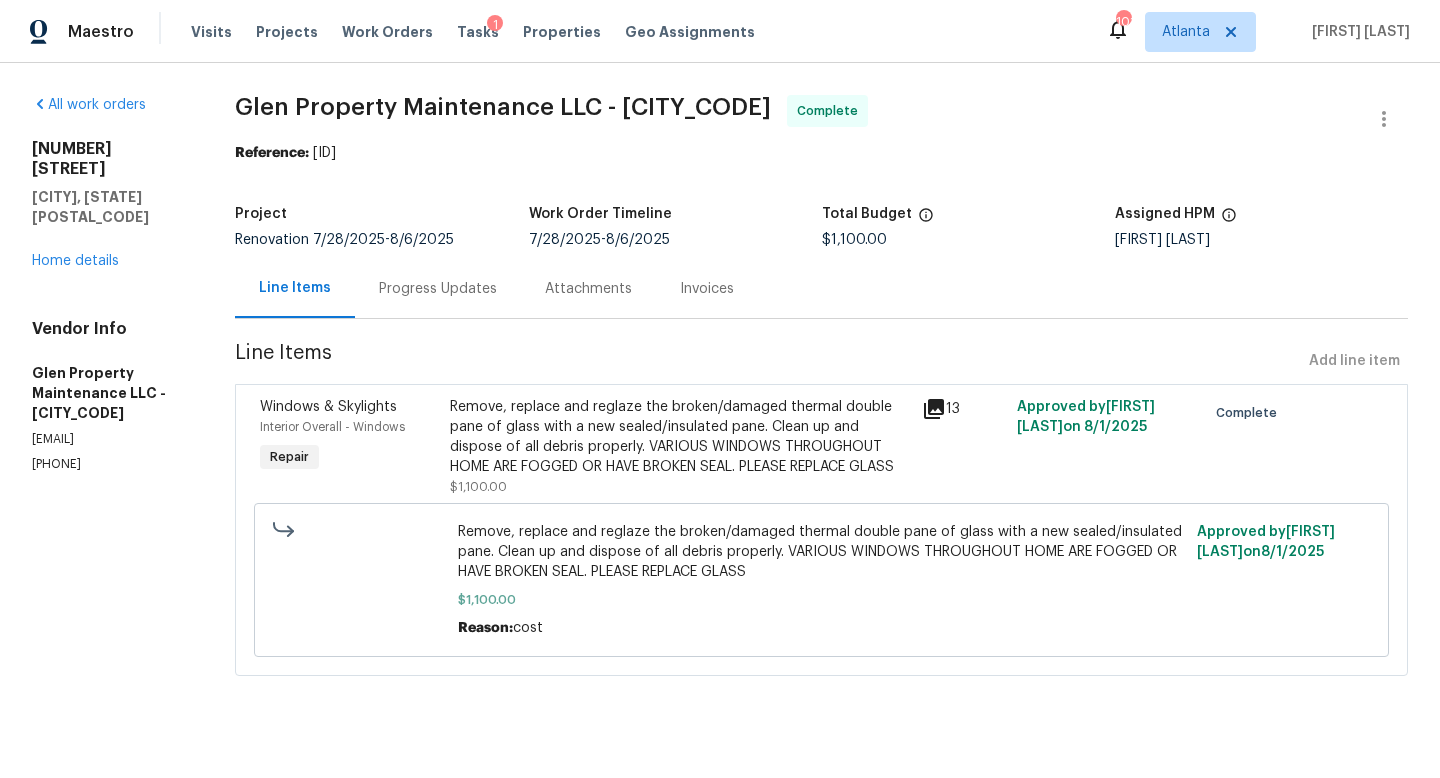 radio on "false" 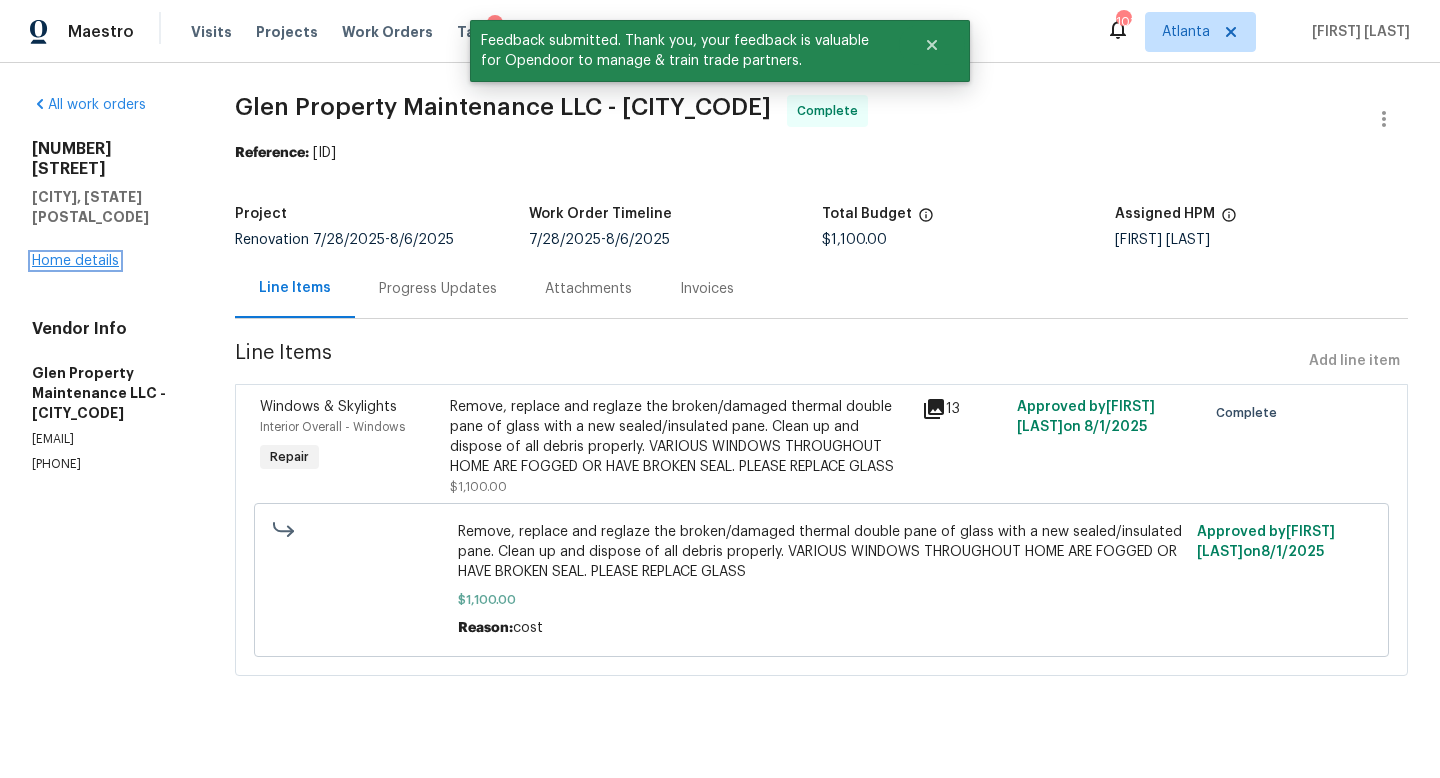 click on "Home details" at bounding box center [75, 261] 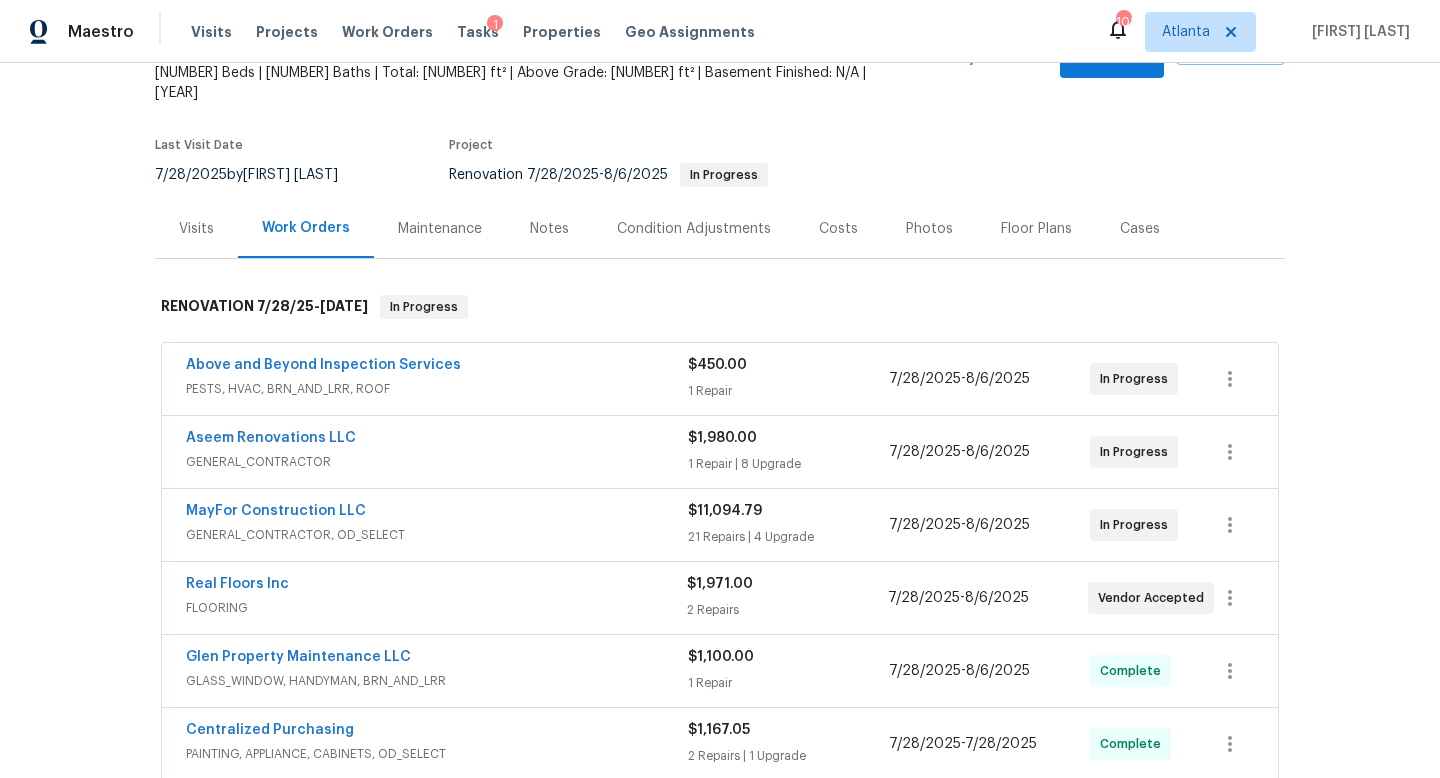 scroll, scrollTop: 158, scrollLeft: 0, axis: vertical 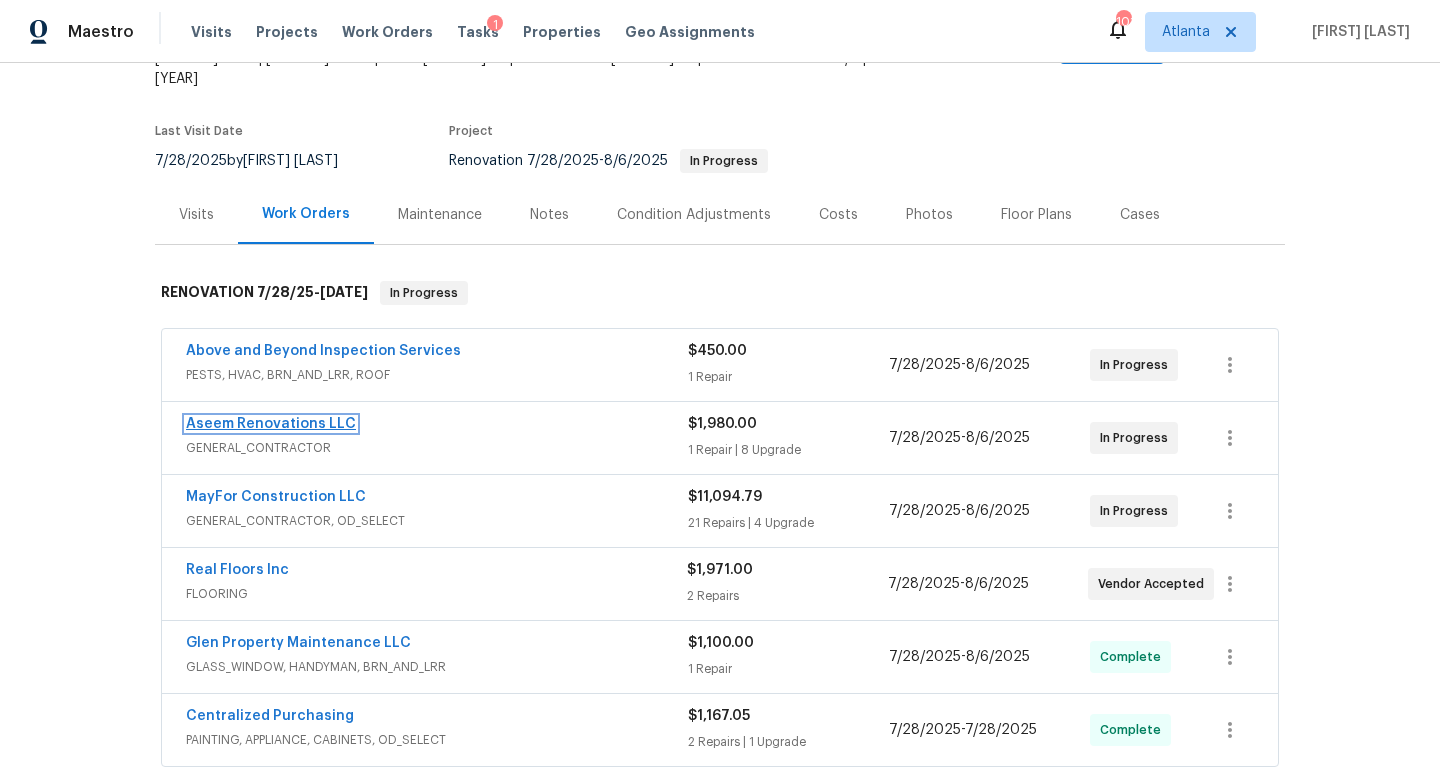 click on "Aseem Renovations LLC" at bounding box center [271, 424] 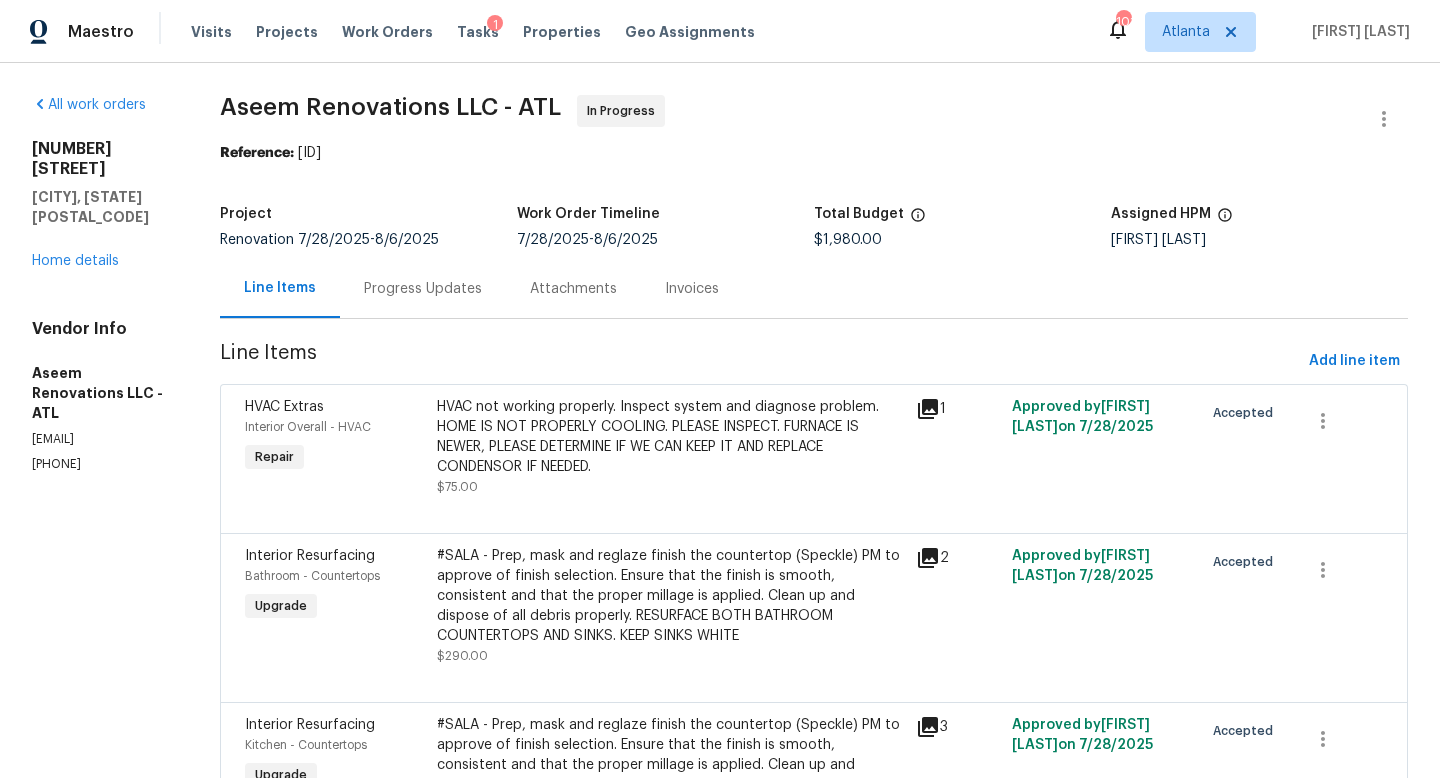 click on "HVAC not working properly. Inspect system and diagnose problem.  HOME IS NOT PROPERLY COOLING. PLEASE INSPECT. FURNACE IS NEWER, PLEASE DETERMINE IF WE CAN KEEP IT AND REPLACE CONDENSOR IF NEEDED." at bounding box center (670, 437) 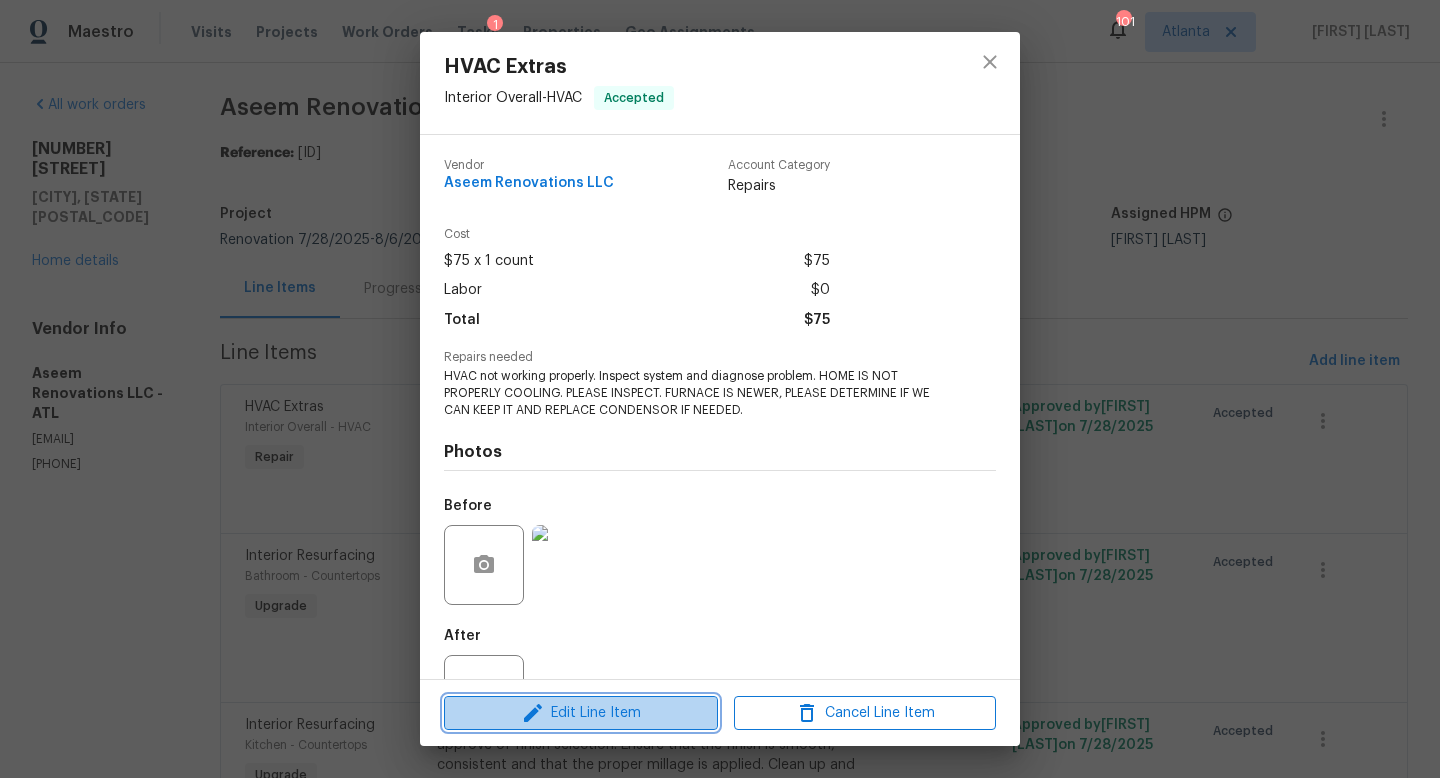 click on "Edit Line Item" at bounding box center [581, 713] 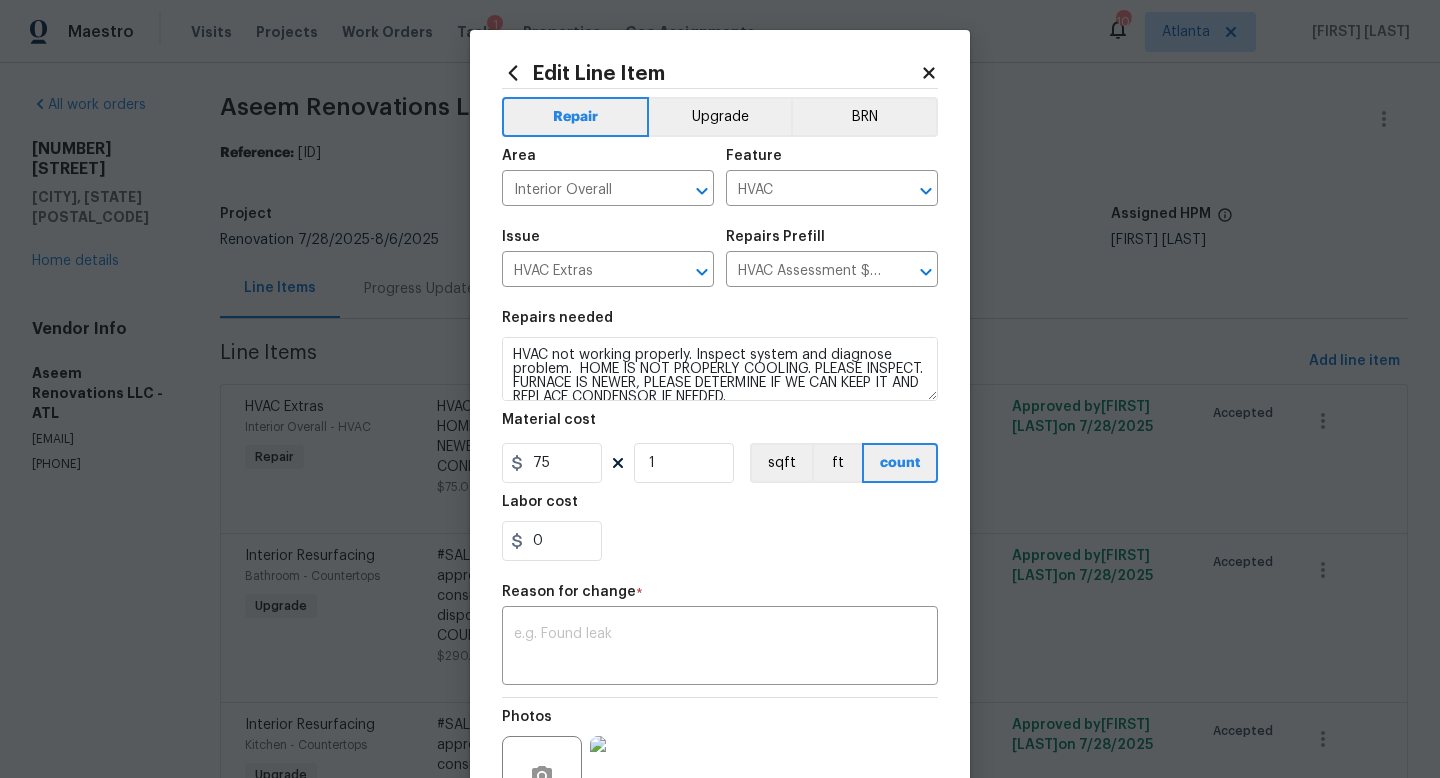 scroll, scrollTop: 14, scrollLeft: 0, axis: vertical 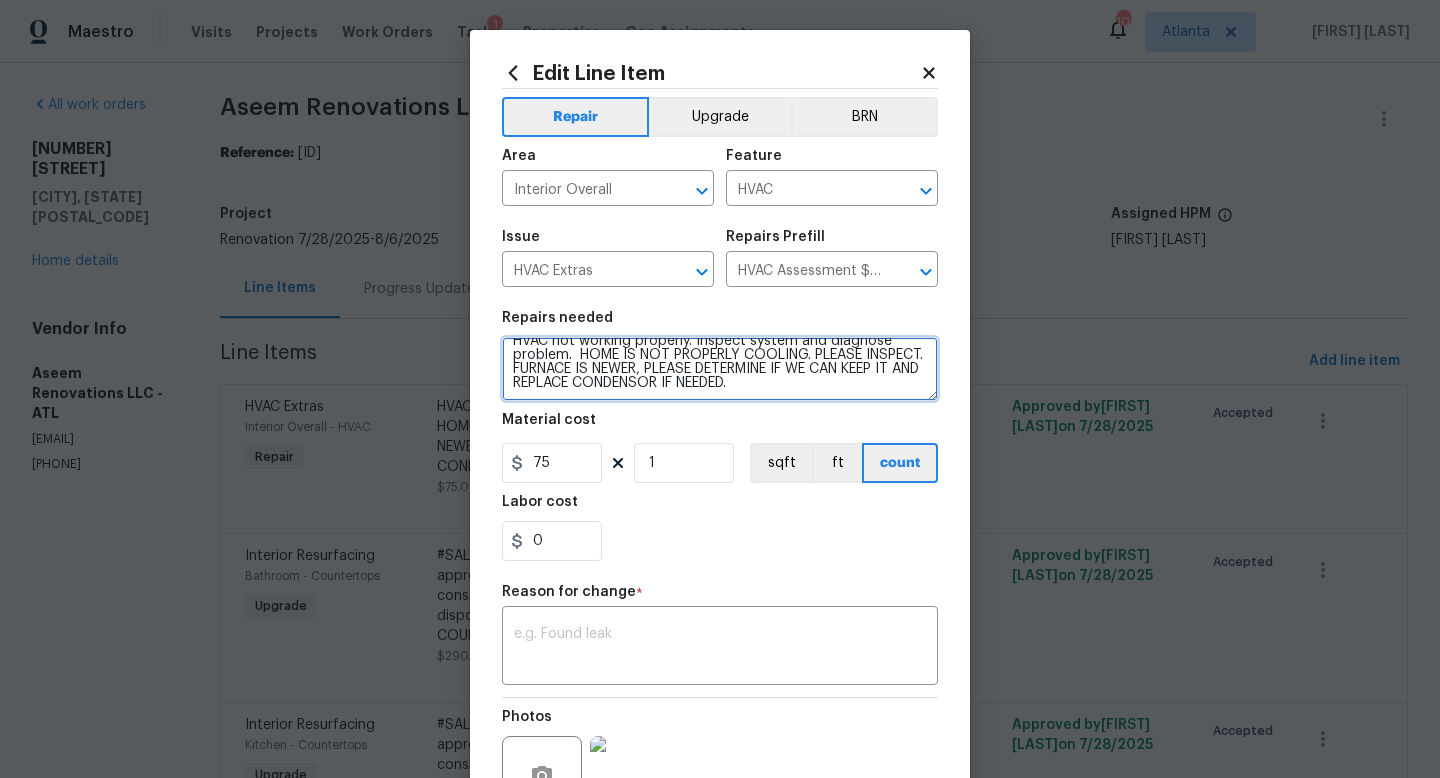 click on "HVAC not working properly. Inspect system and diagnose problem.  HOME IS NOT PROPERLY COOLING. PLEASE INSPECT. FURNACE IS NEWER, PLEASE DETERMINE IF WE CAN KEEP IT AND REPLACE CONDENSOR IF NEEDED." at bounding box center (720, 369) 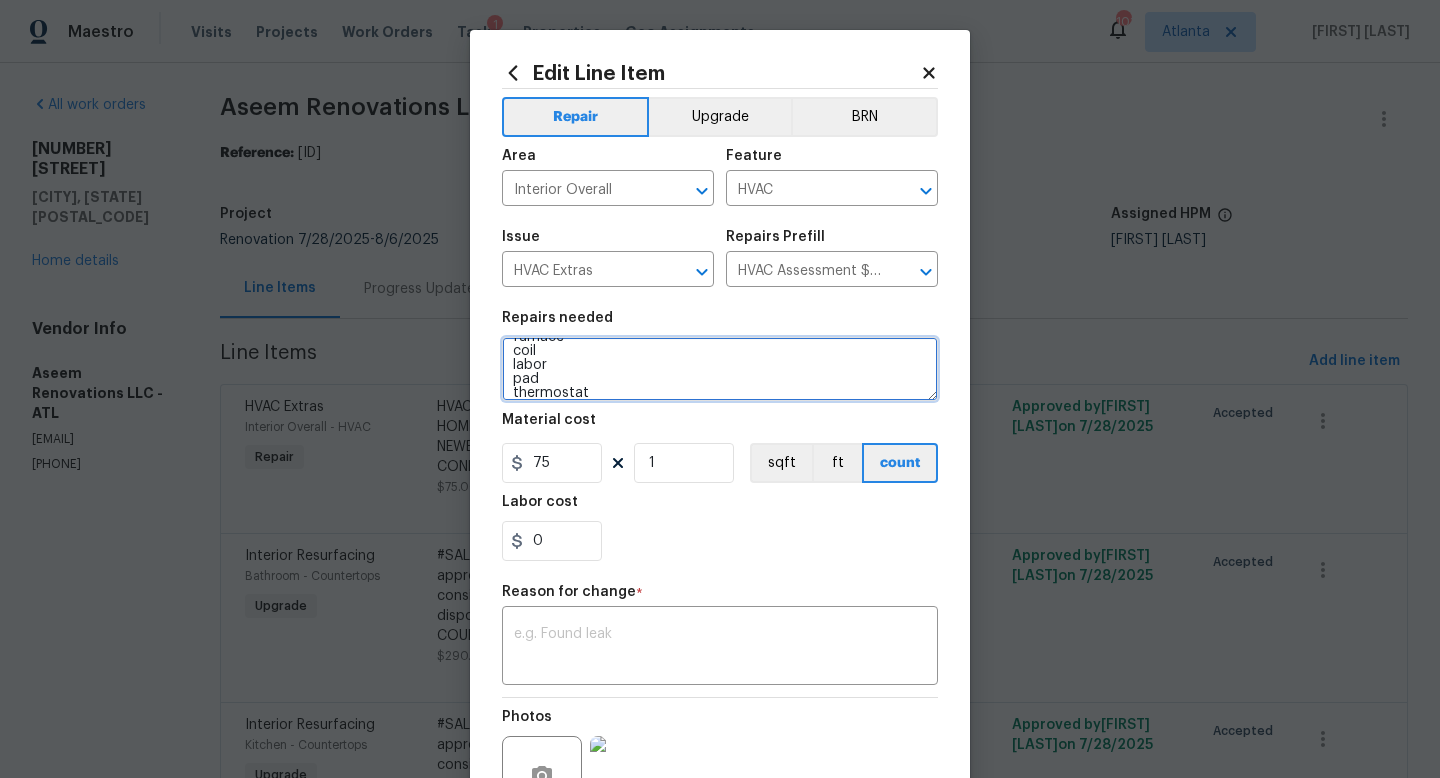 scroll, scrollTop: 116, scrollLeft: 0, axis: vertical 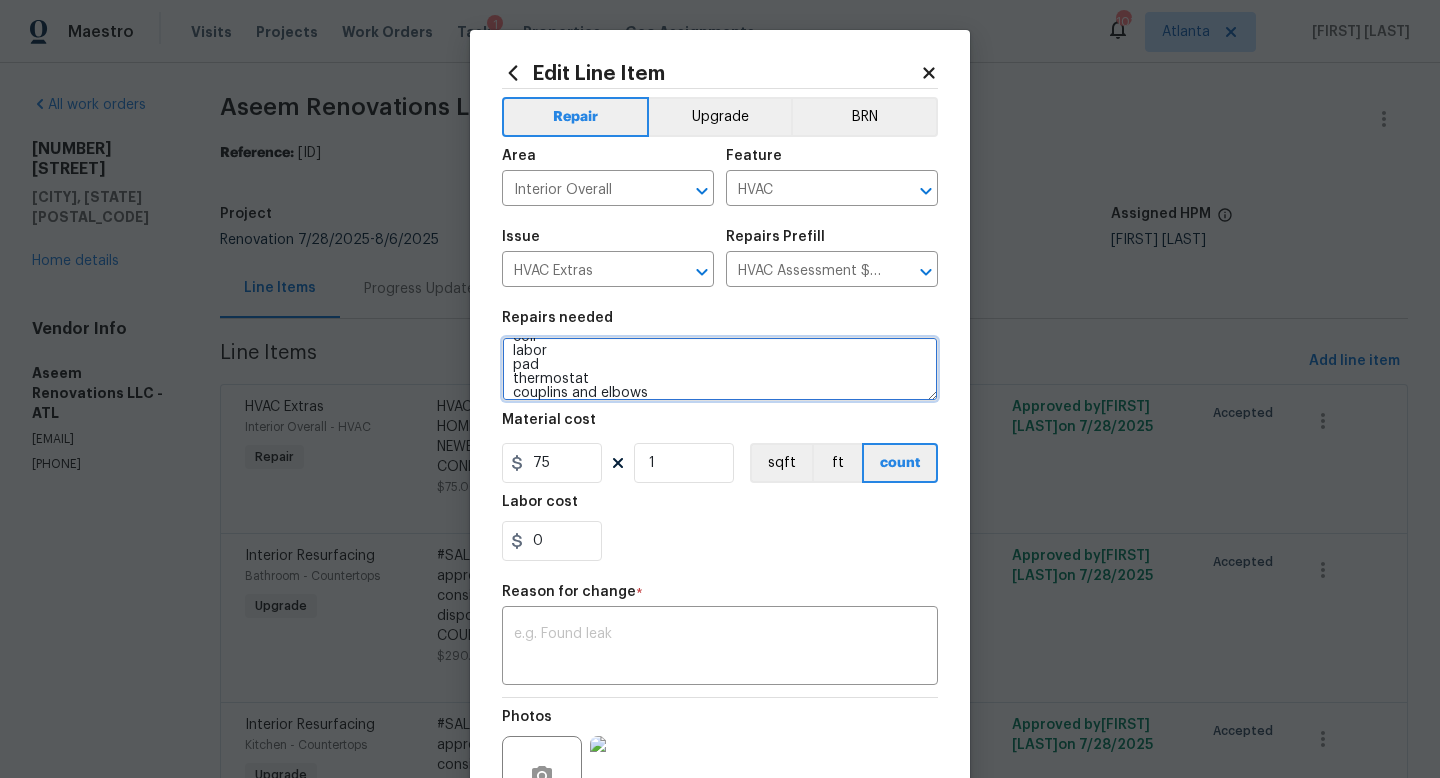 type on "HVAC not working properly. Inspect system and diagnose problem.  HOME IS NOT PROPERLY COOLING. PLEASE INSPECT. FURNACE IS NEWER, PLEASE DETERMINE IF WE CAN KEEP IT AND REPLACE CONDENSOR IF NEEDED.
Condenser 3 tons
furnace
coil
labor
pad
thermostat
couplins and elbows" 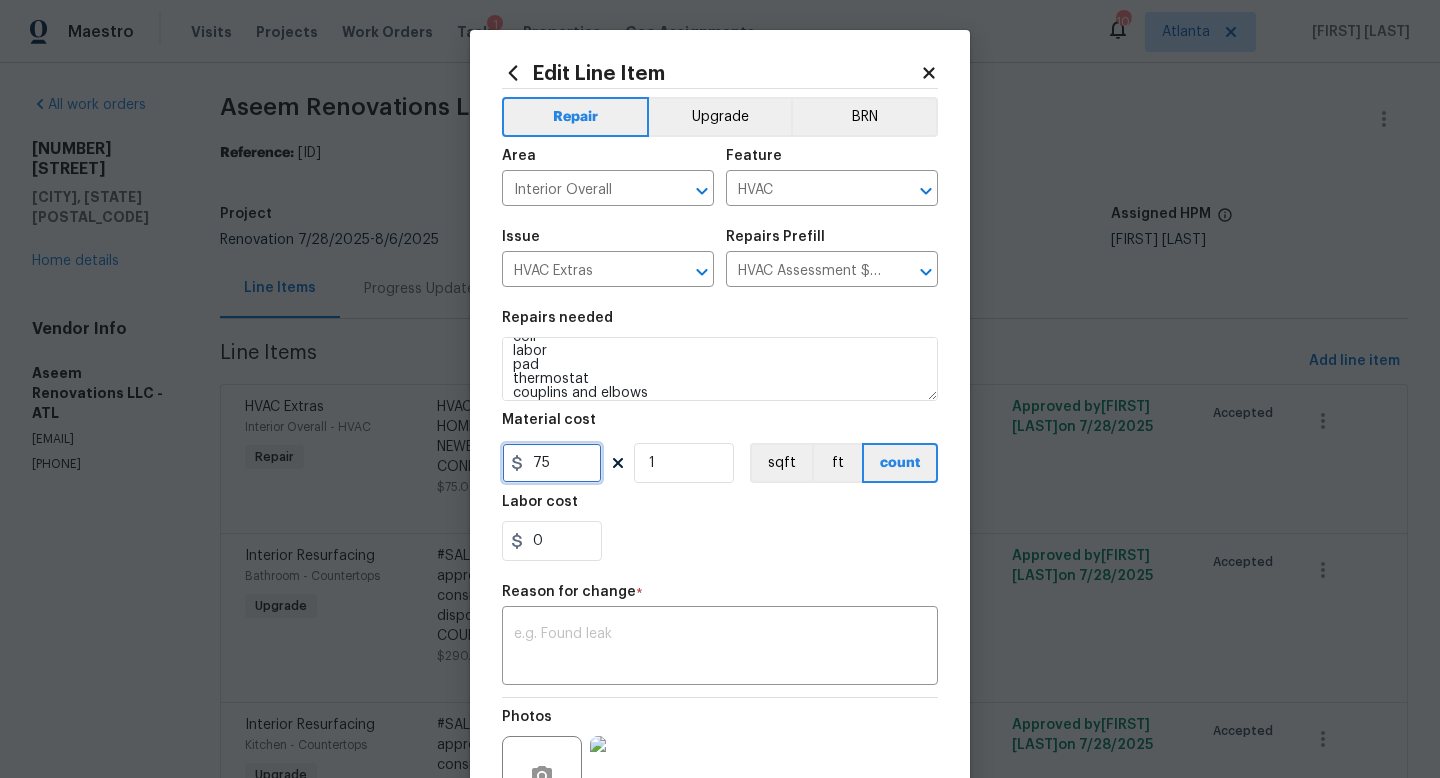 drag, startPoint x: 555, startPoint y: 465, endPoint x: 507, endPoint y: 466, distance: 48.010414 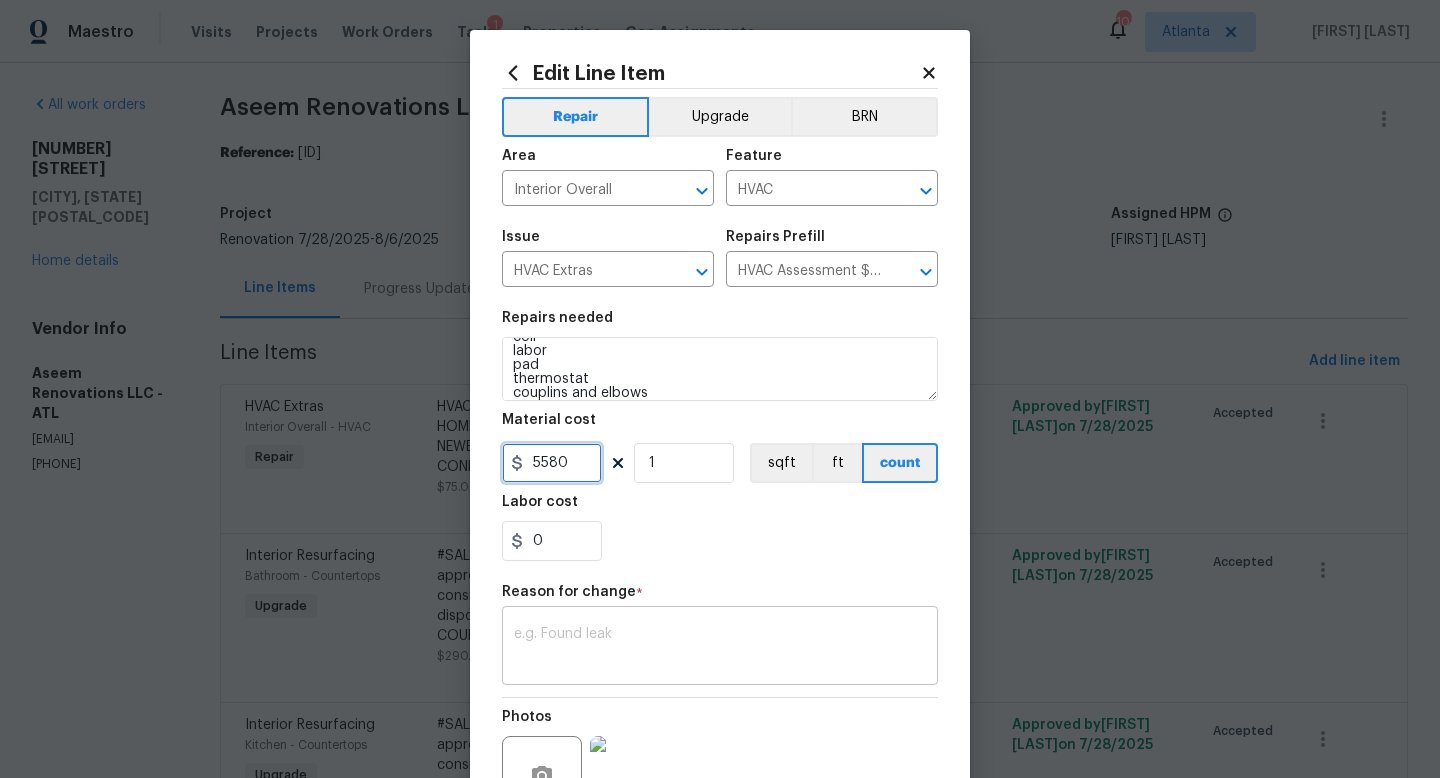type on "5580" 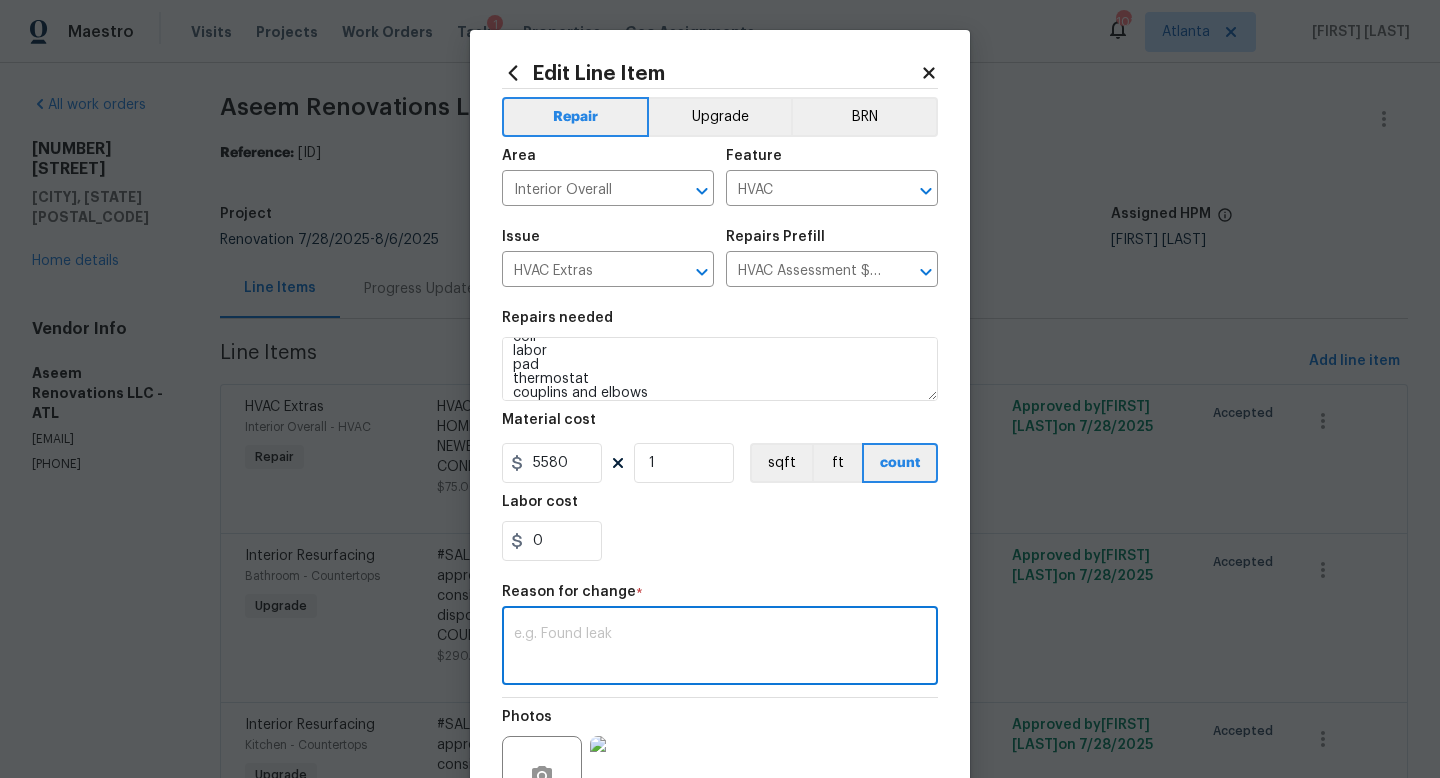 click at bounding box center (720, 648) 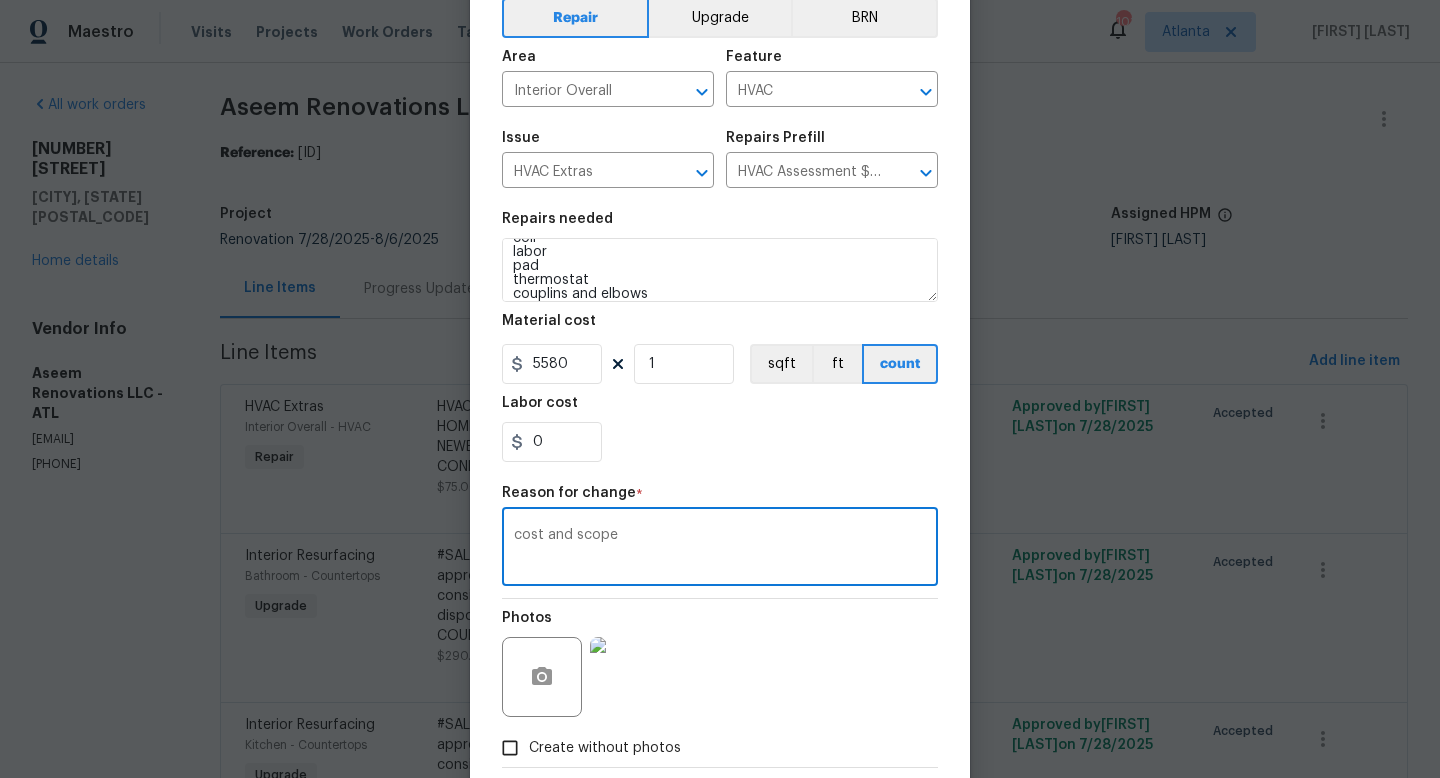 scroll, scrollTop: 208, scrollLeft: 0, axis: vertical 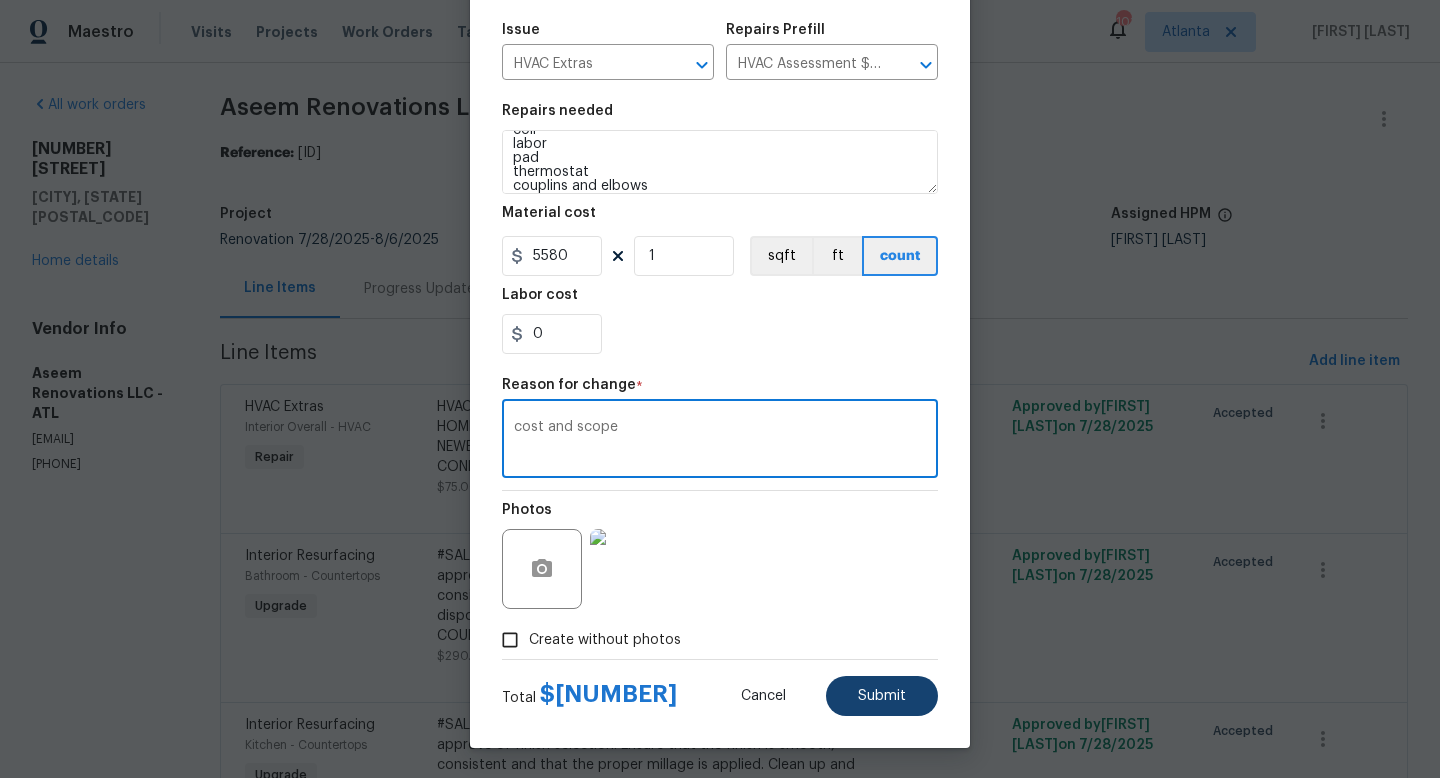 type on "cost and scope" 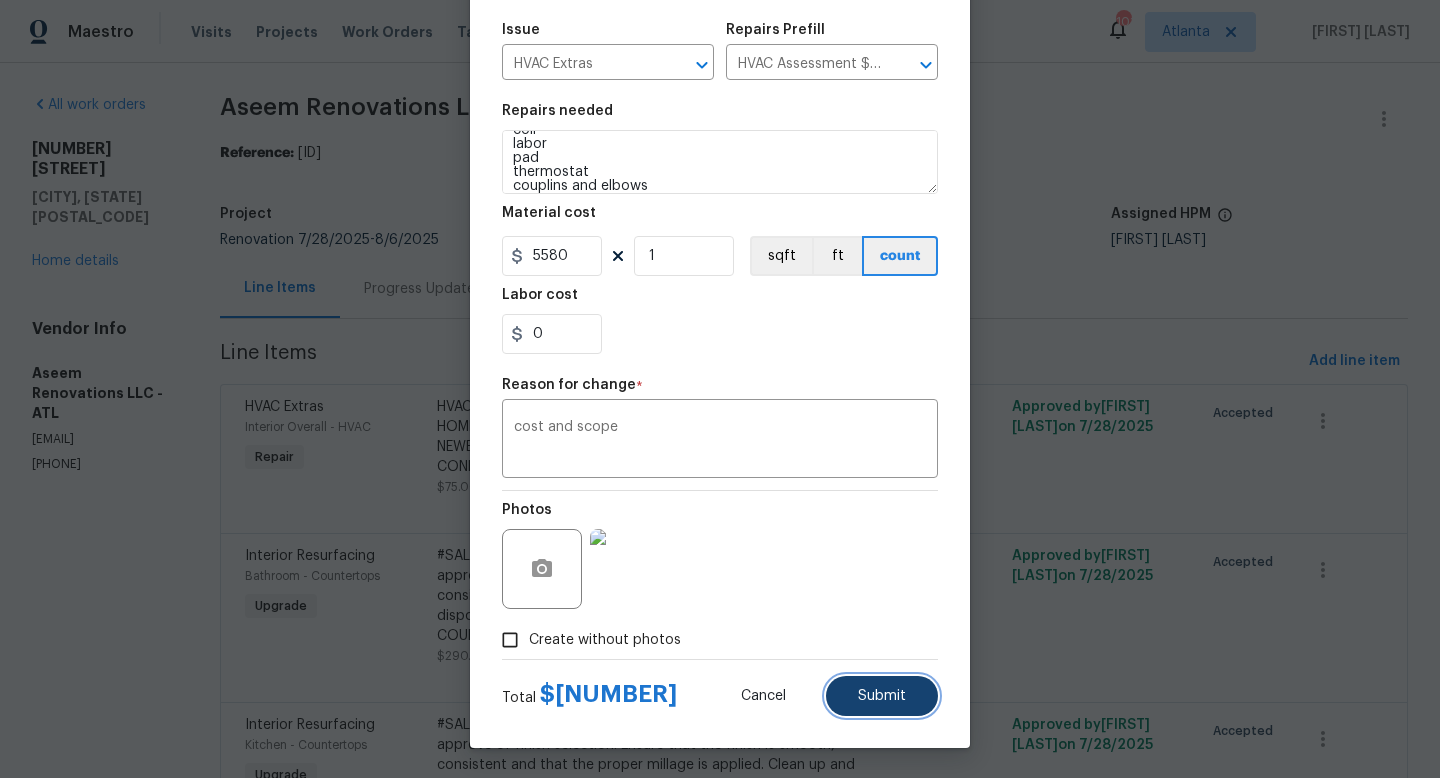 click on "Submit" at bounding box center (882, 696) 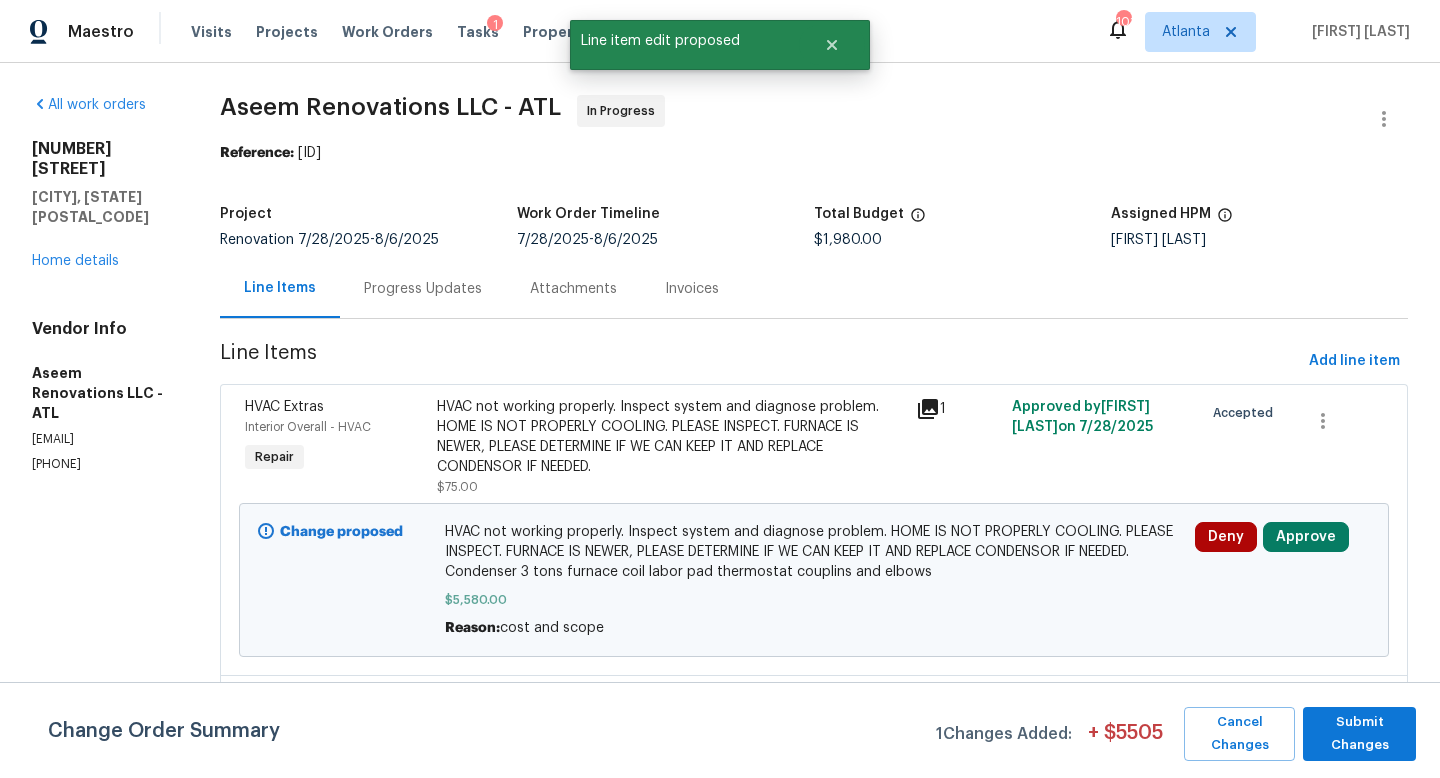 scroll, scrollTop: 0, scrollLeft: 0, axis: both 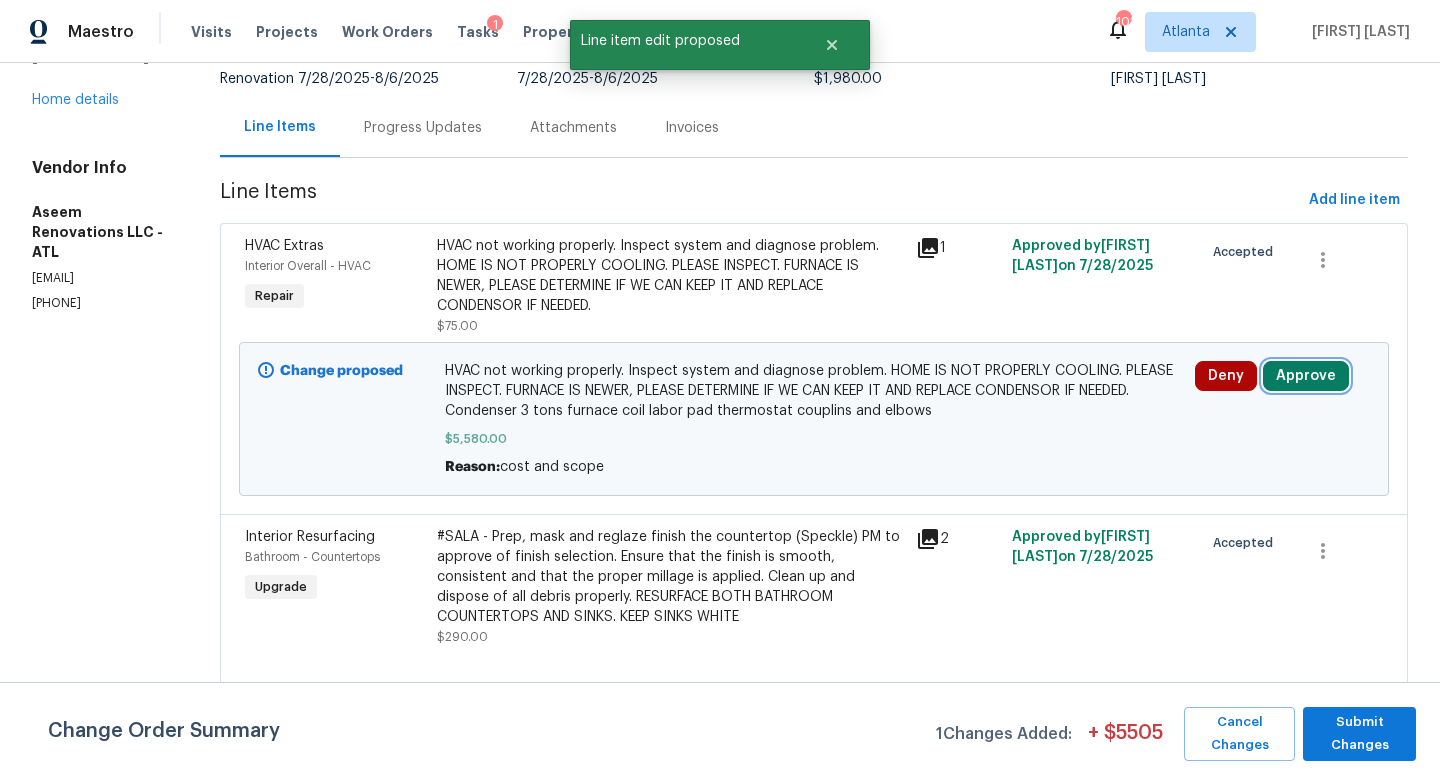 click on "Approve" at bounding box center (1306, 376) 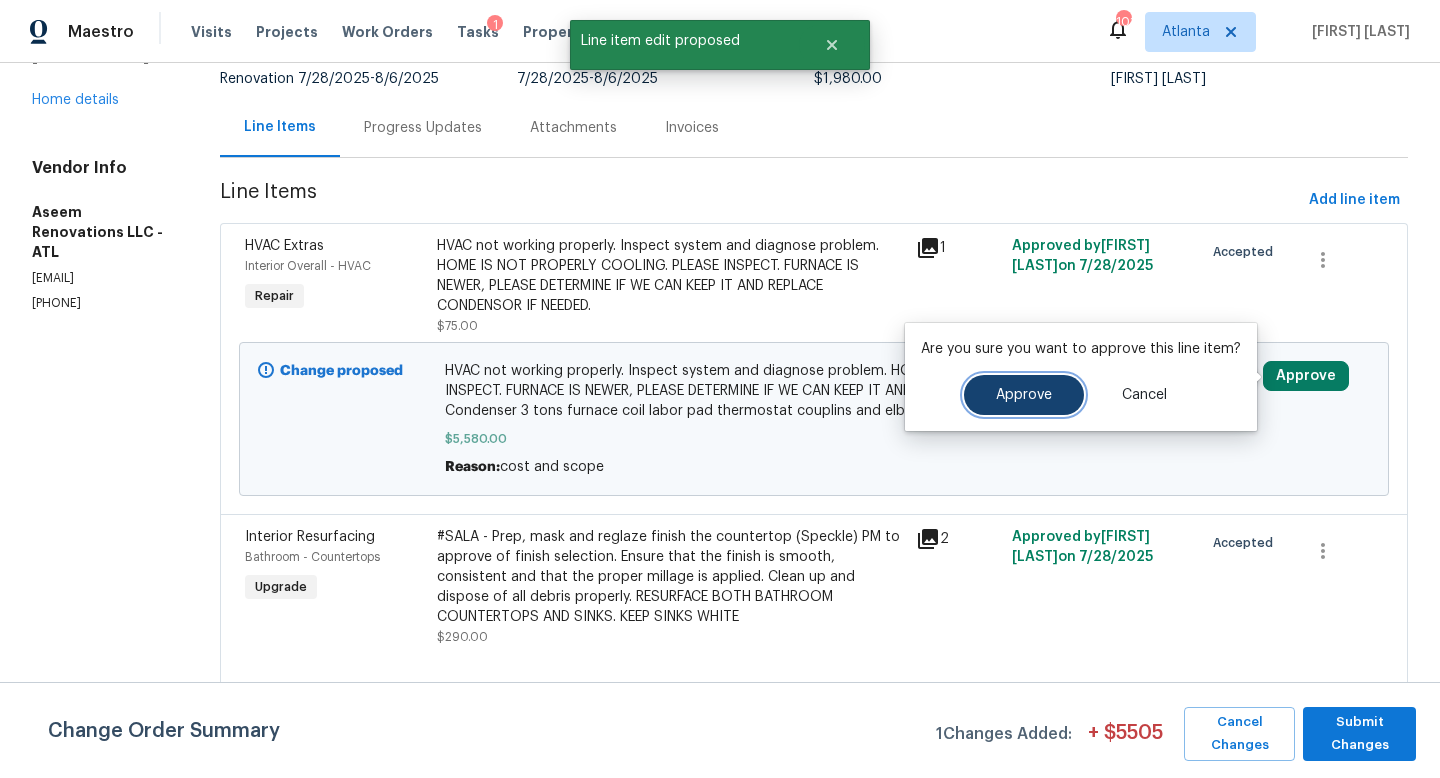 click on "Approve" at bounding box center (1024, 395) 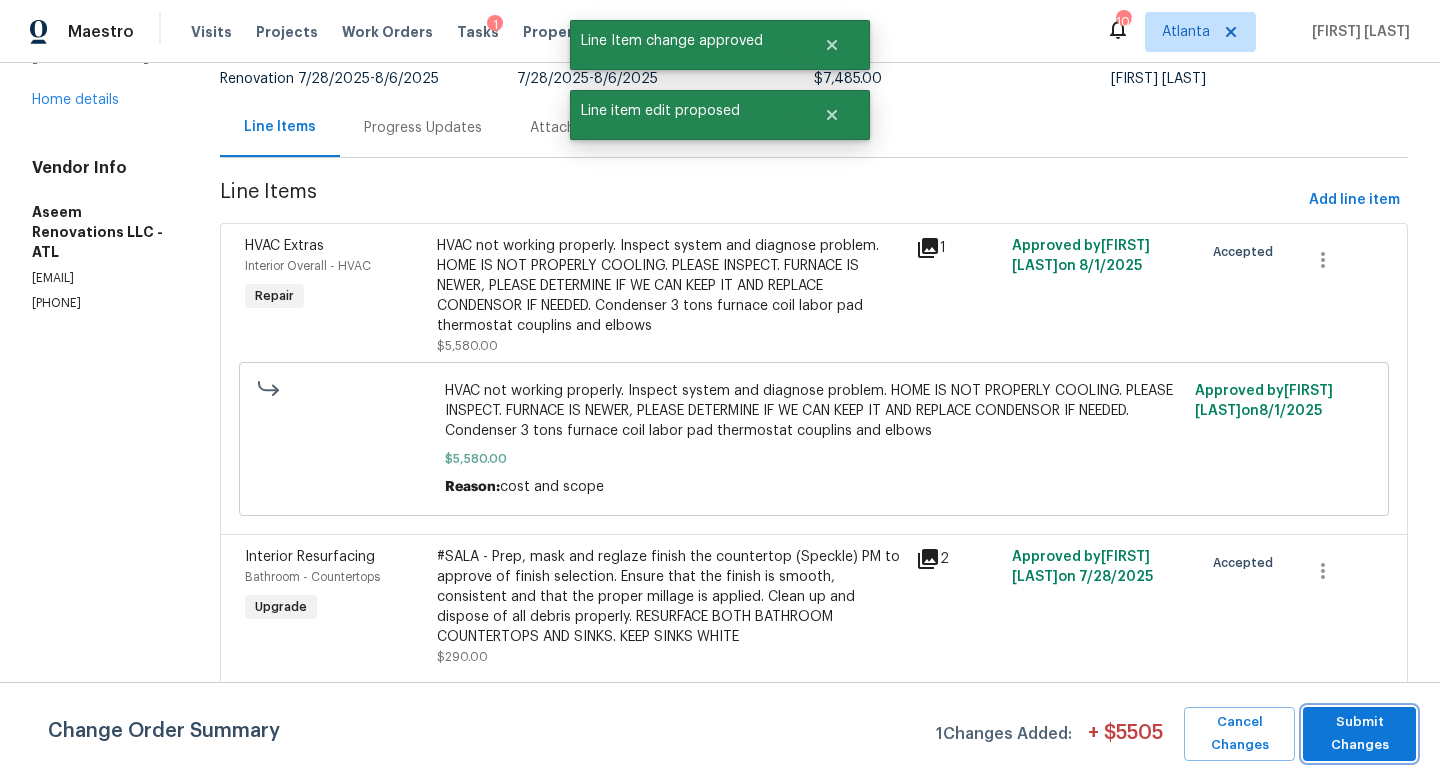 click on "Submit Changes" at bounding box center (1359, 734) 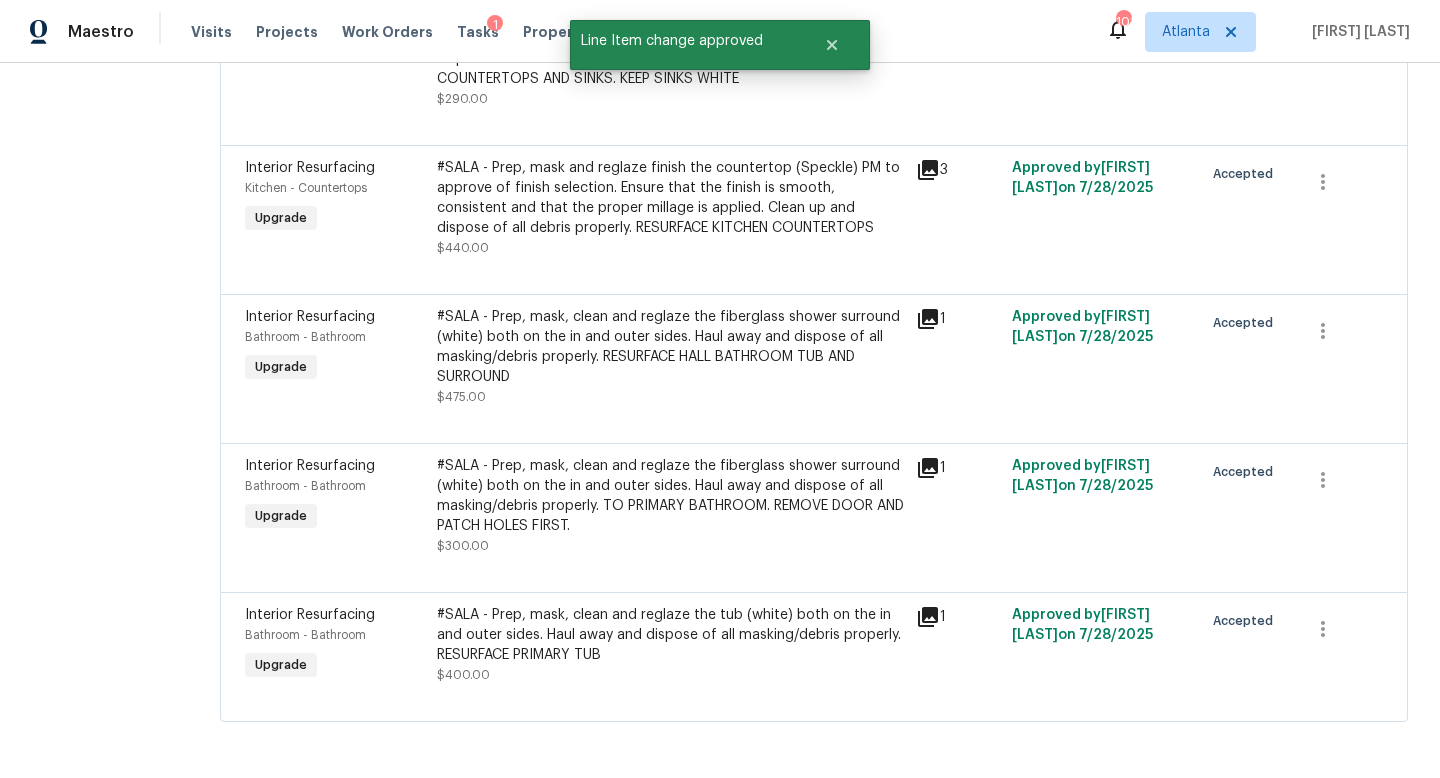 scroll, scrollTop: 0, scrollLeft: 0, axis: both 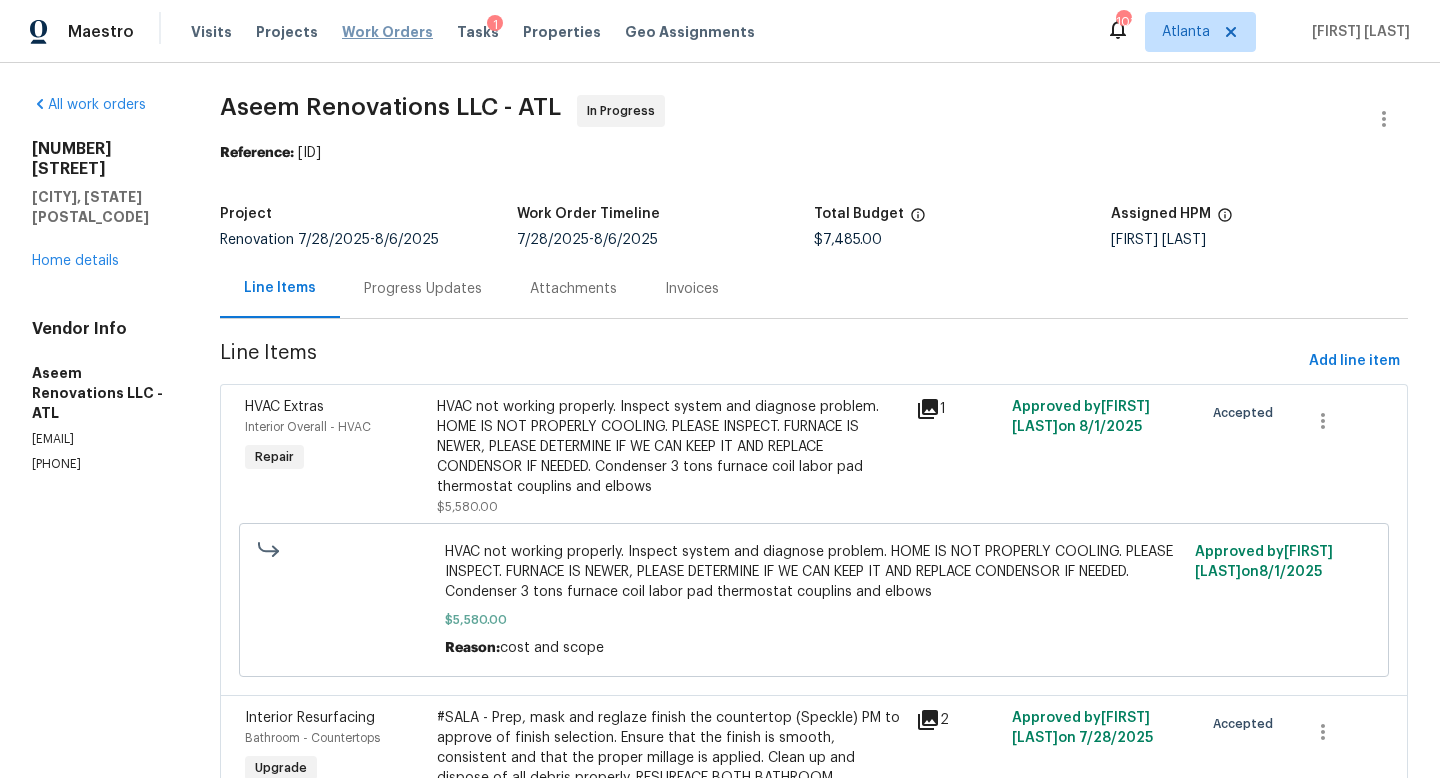 click on "Work Orders" at bounding box center (387, 32) 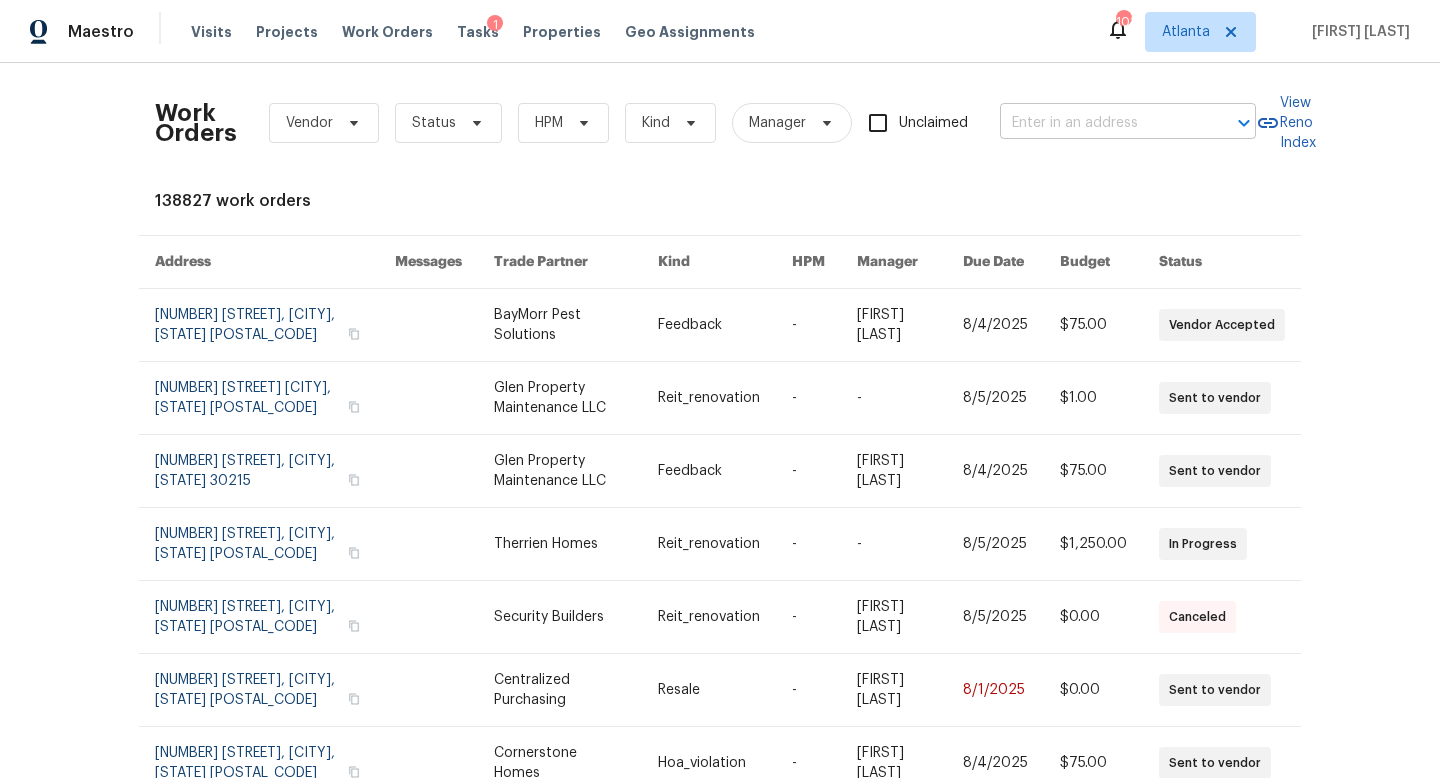 click at bounding box center [1100, 123] 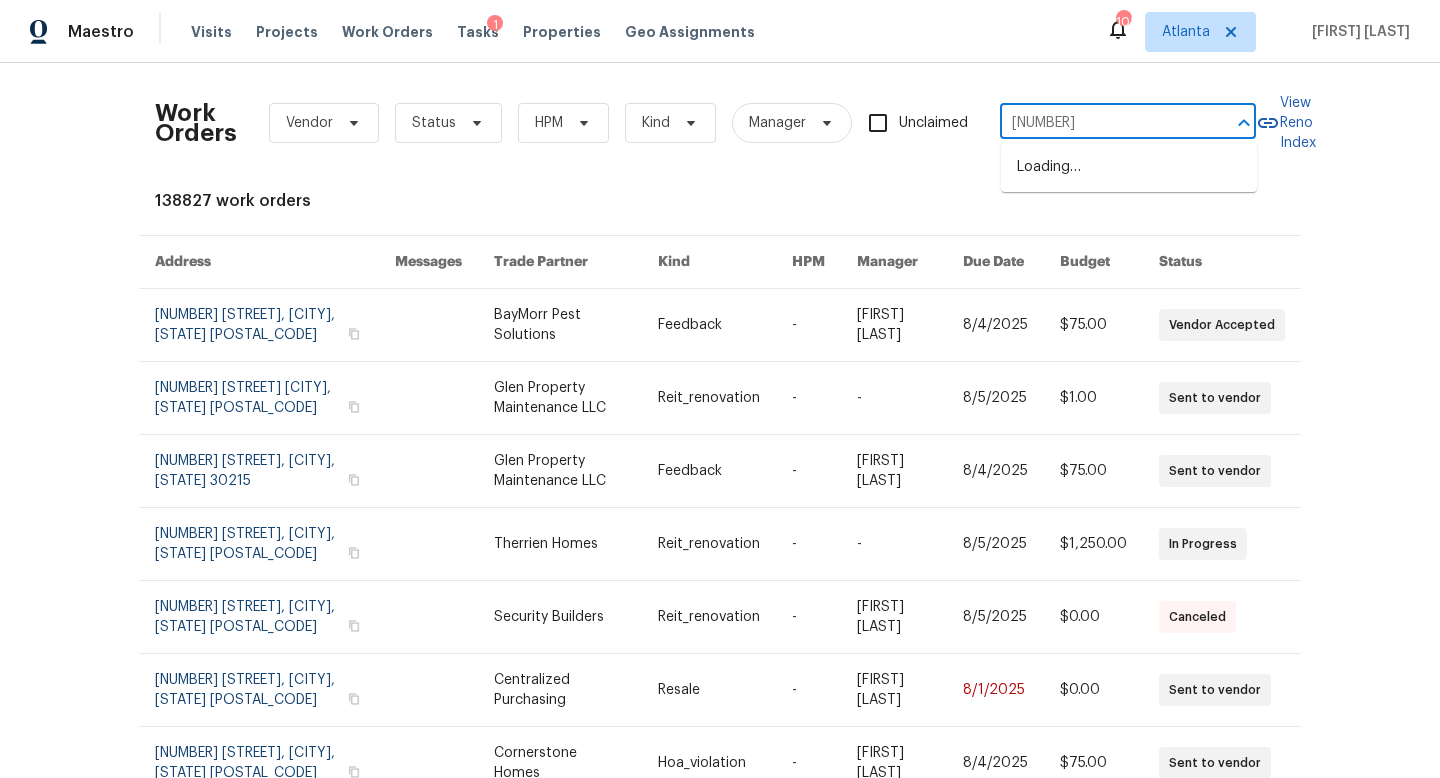 type on "340" 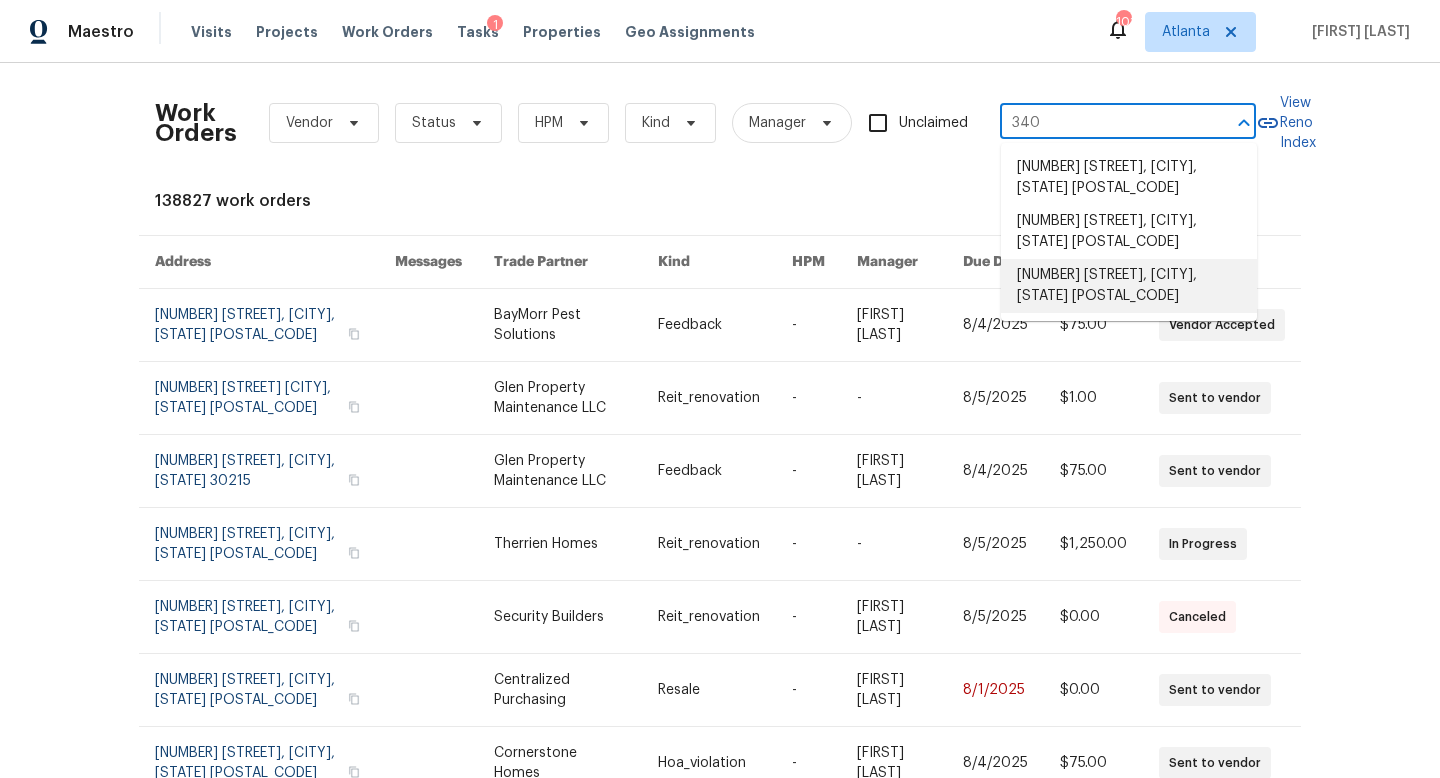 click on "[NUMBER] [STREET], [CITY], [STATE] [POSTAL_CODE]" at bounding box center [1129, 286] 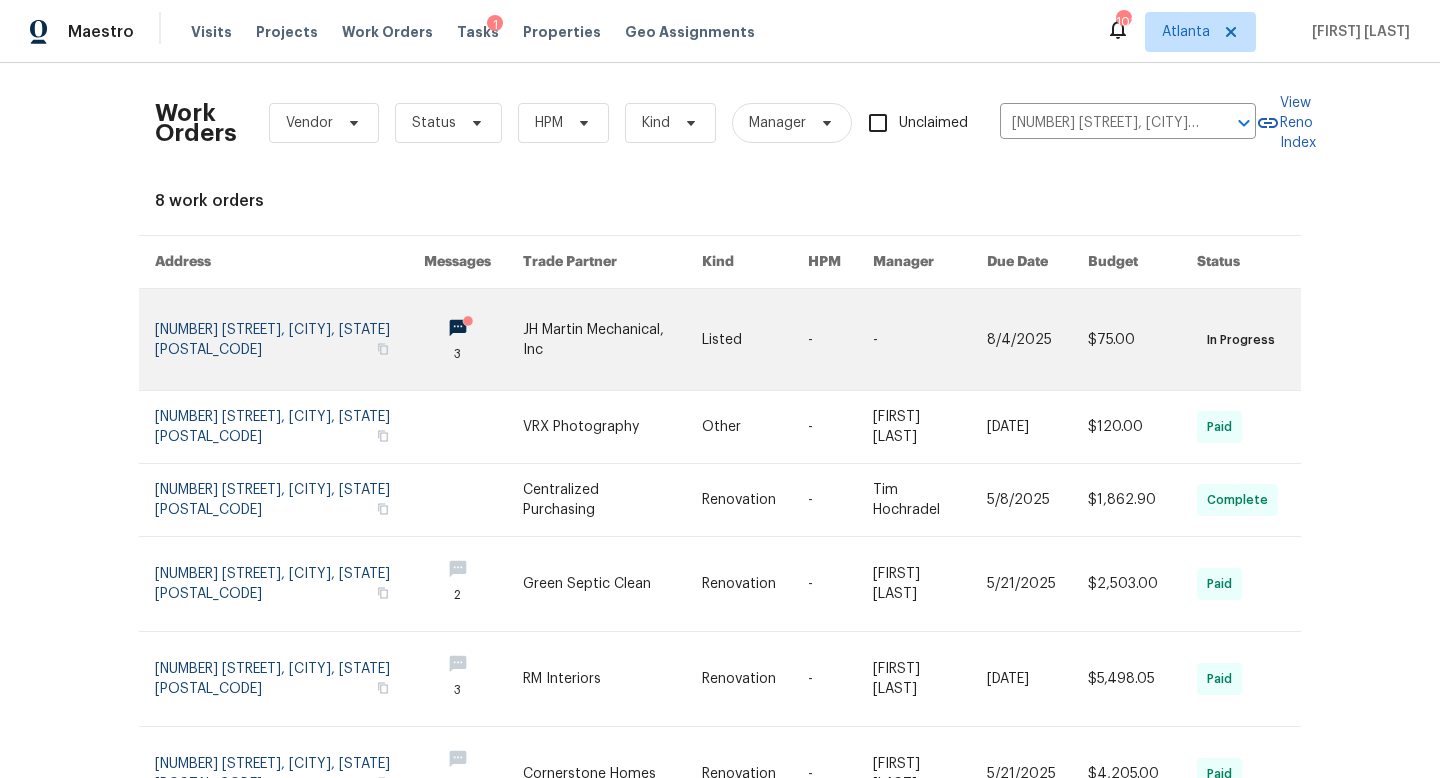 click at bounding box center [289, 339] 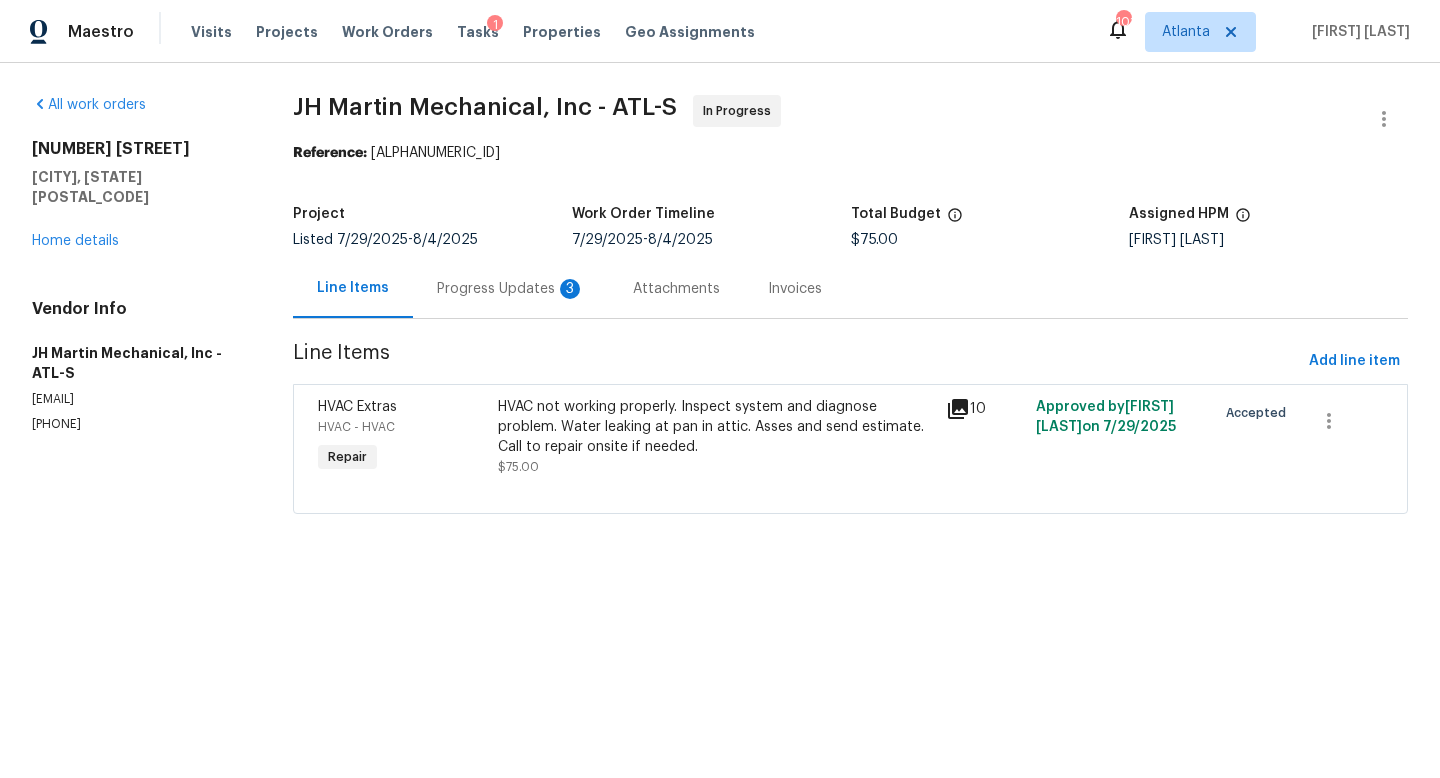 click on "Progress Updates 3" at bounding box center (511, 288) 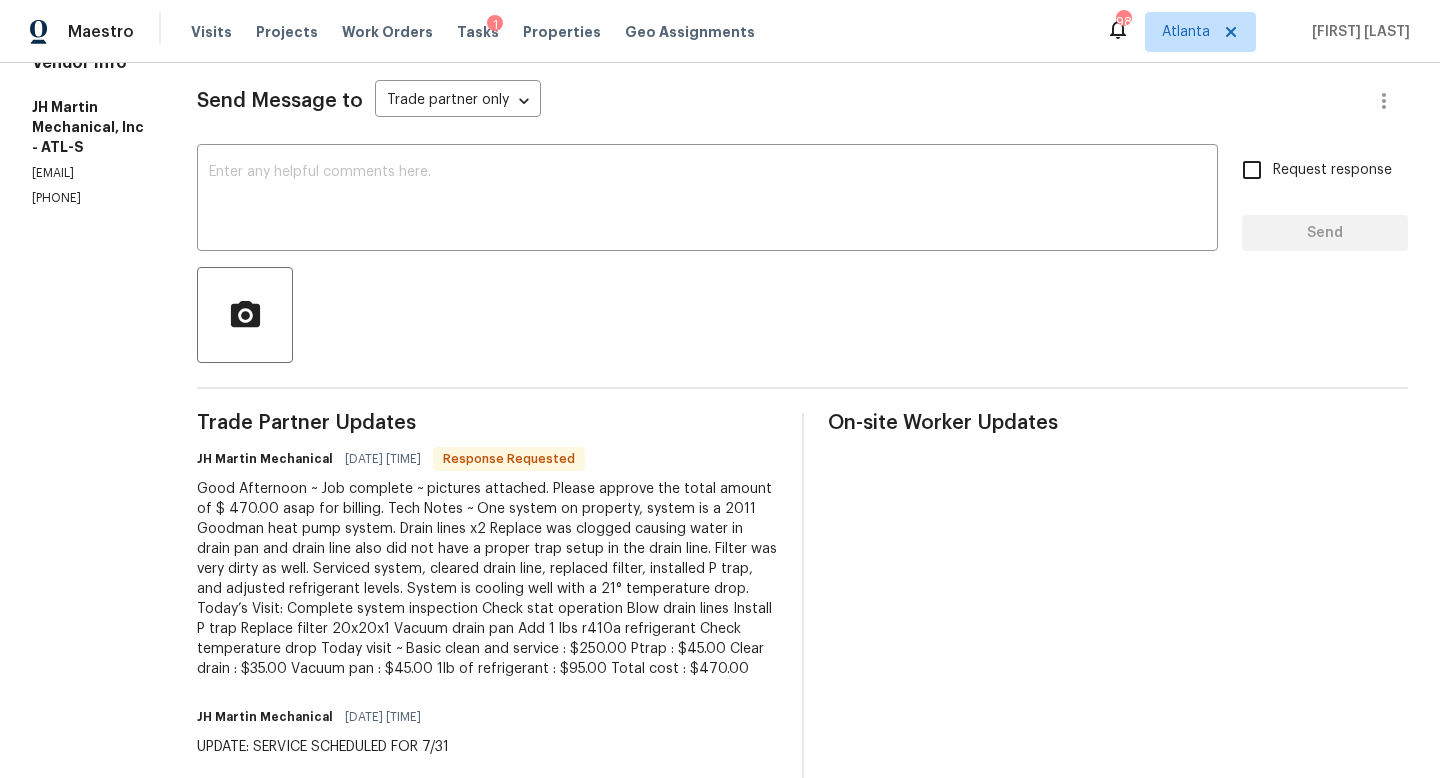 scroll, scrollTop: 399, scrollLeft: 0, axis: vertical 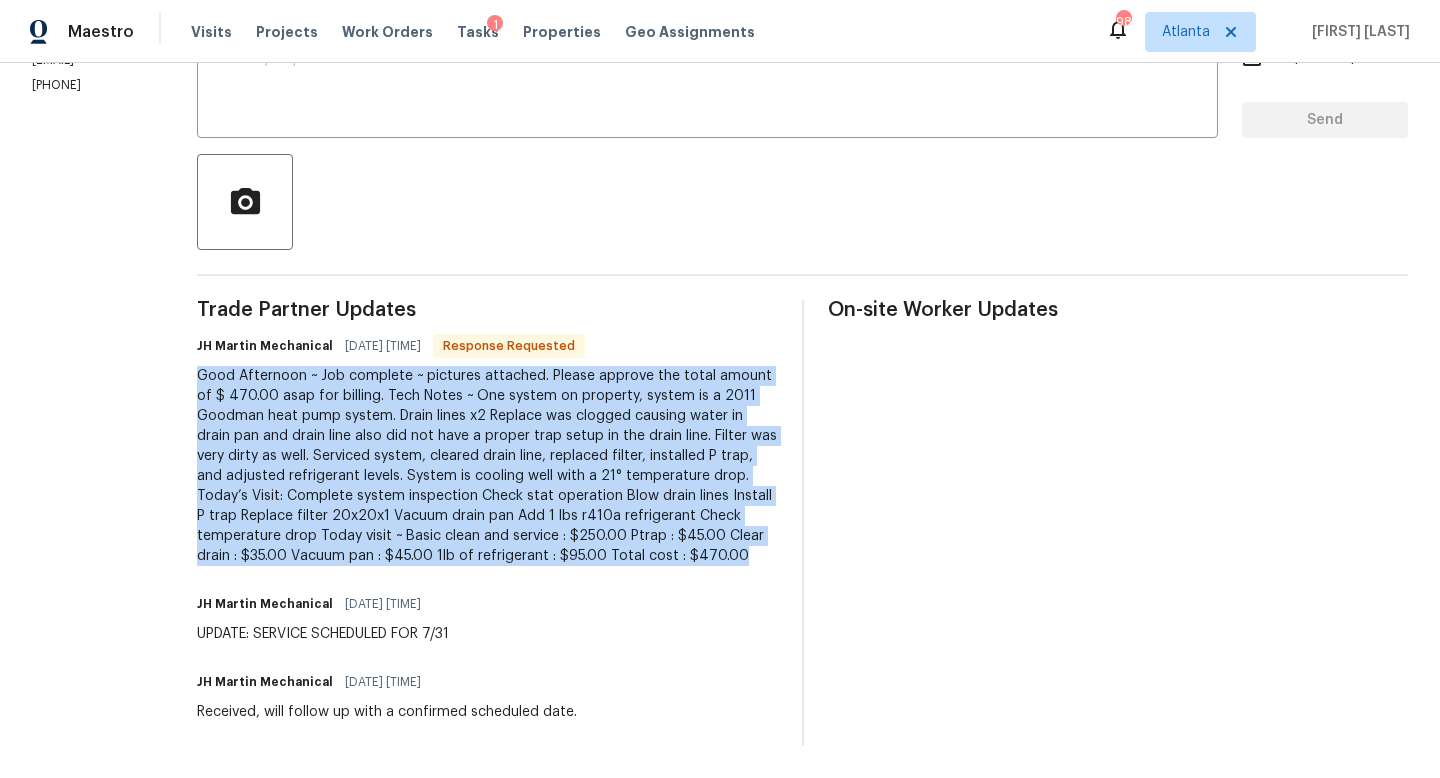 drag, startPoint x: 537, startPoint y: 559, endPoint x: 251, endPoint y: 344, distance: 357.80023 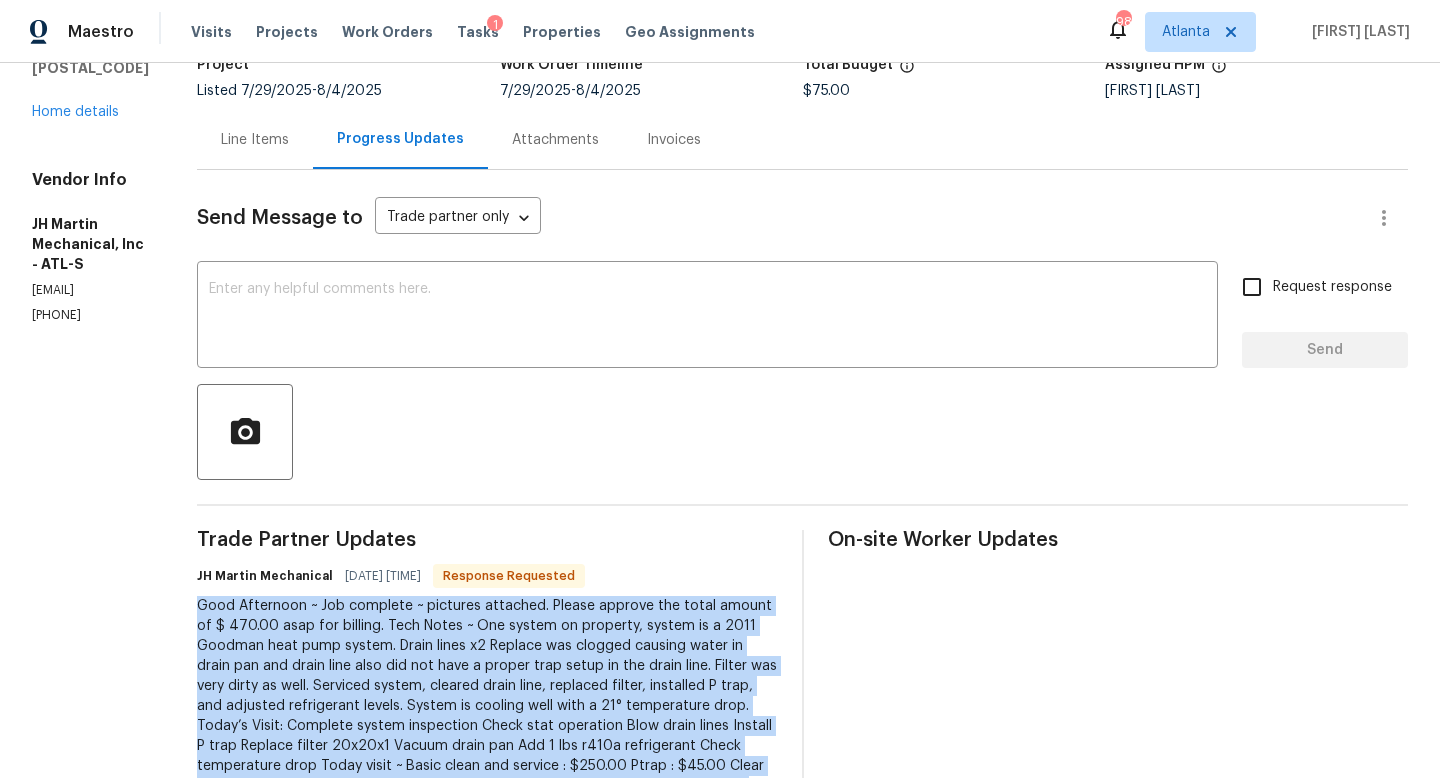 scroll, scrollTop: 0, scrollLeft: 0, axis: both 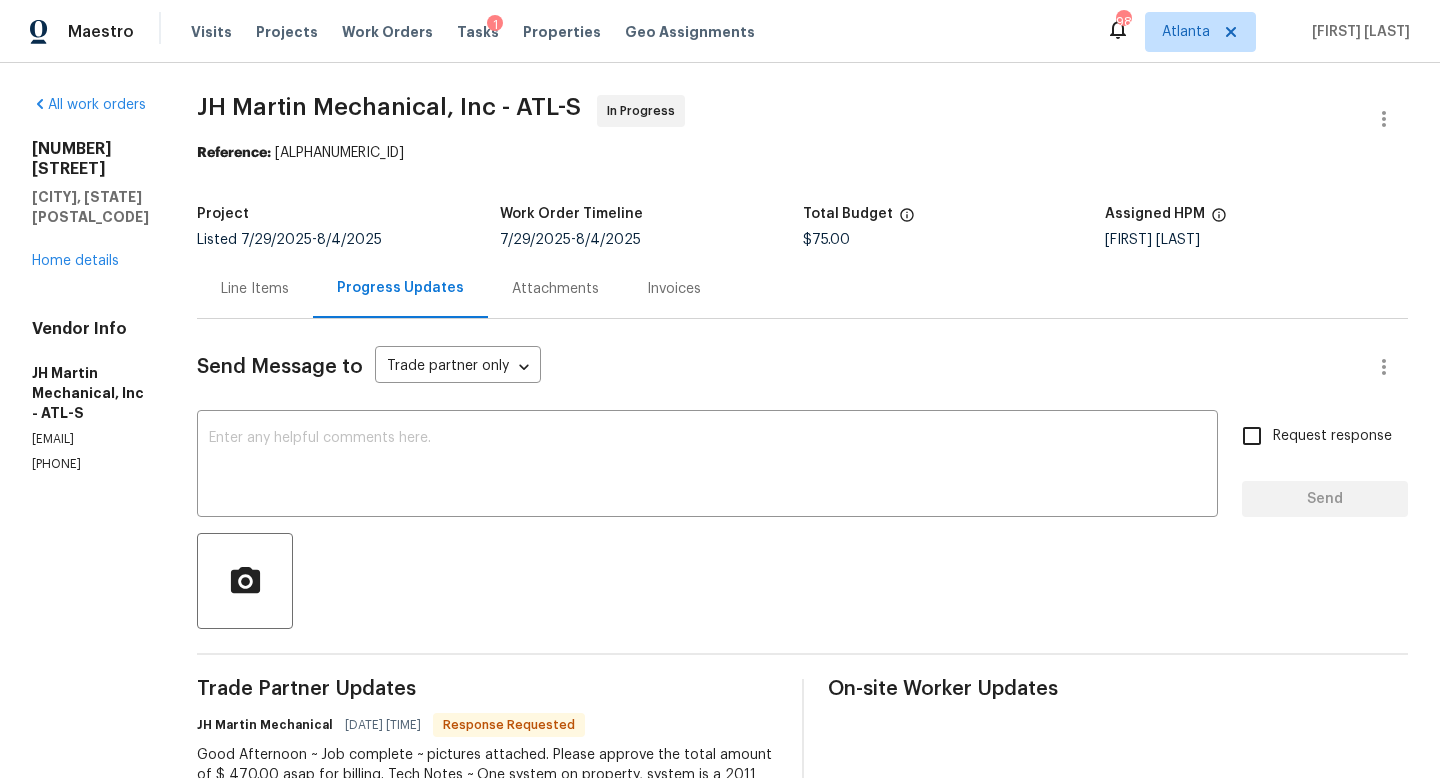 click on "Line Items" at bounding box center [255, 289] 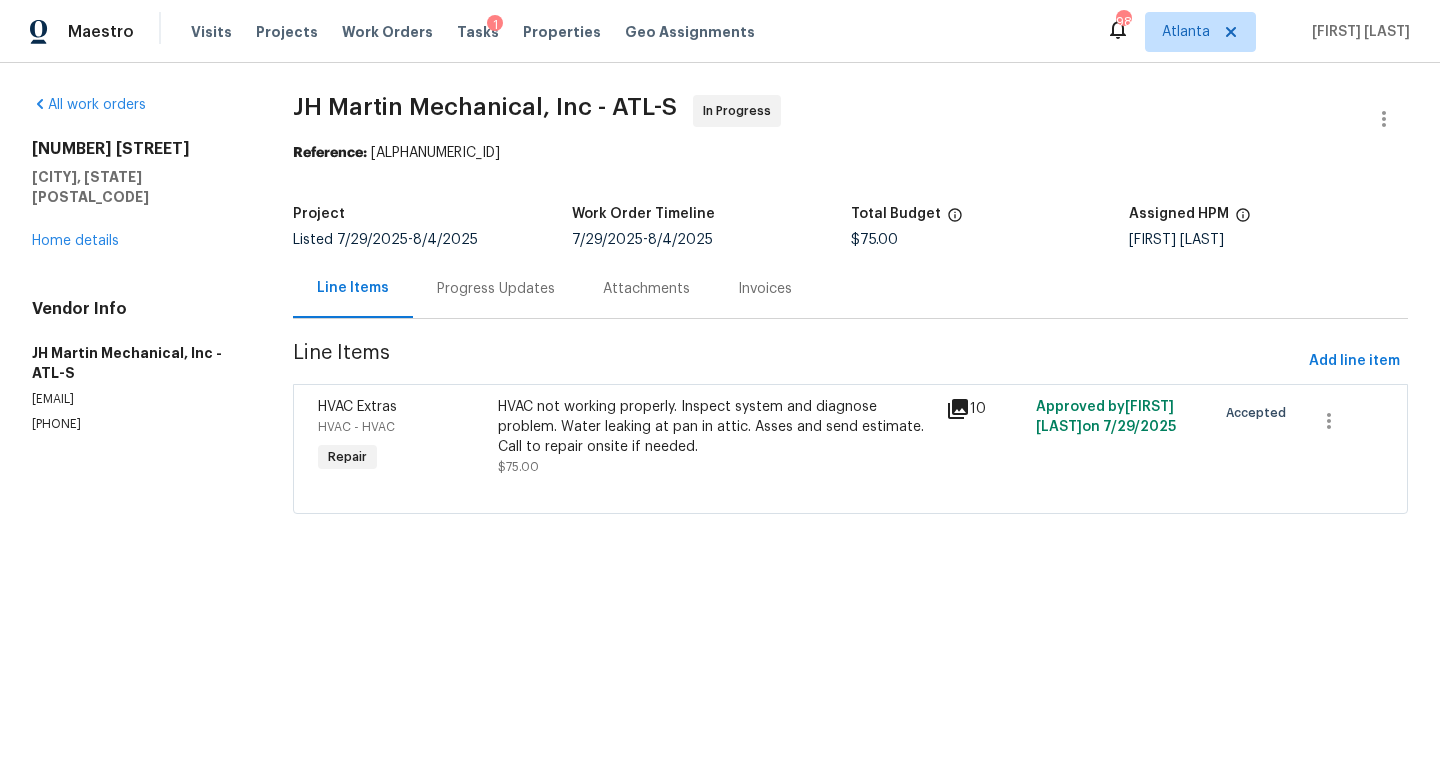 click on "HVAC not working properly. Inspect system and diagnose problem. Water leaking at pan in attic. Asses and send estimate. Call to repair onsite if needed. $[AMOUNT]" at bounding box center (716, 437) 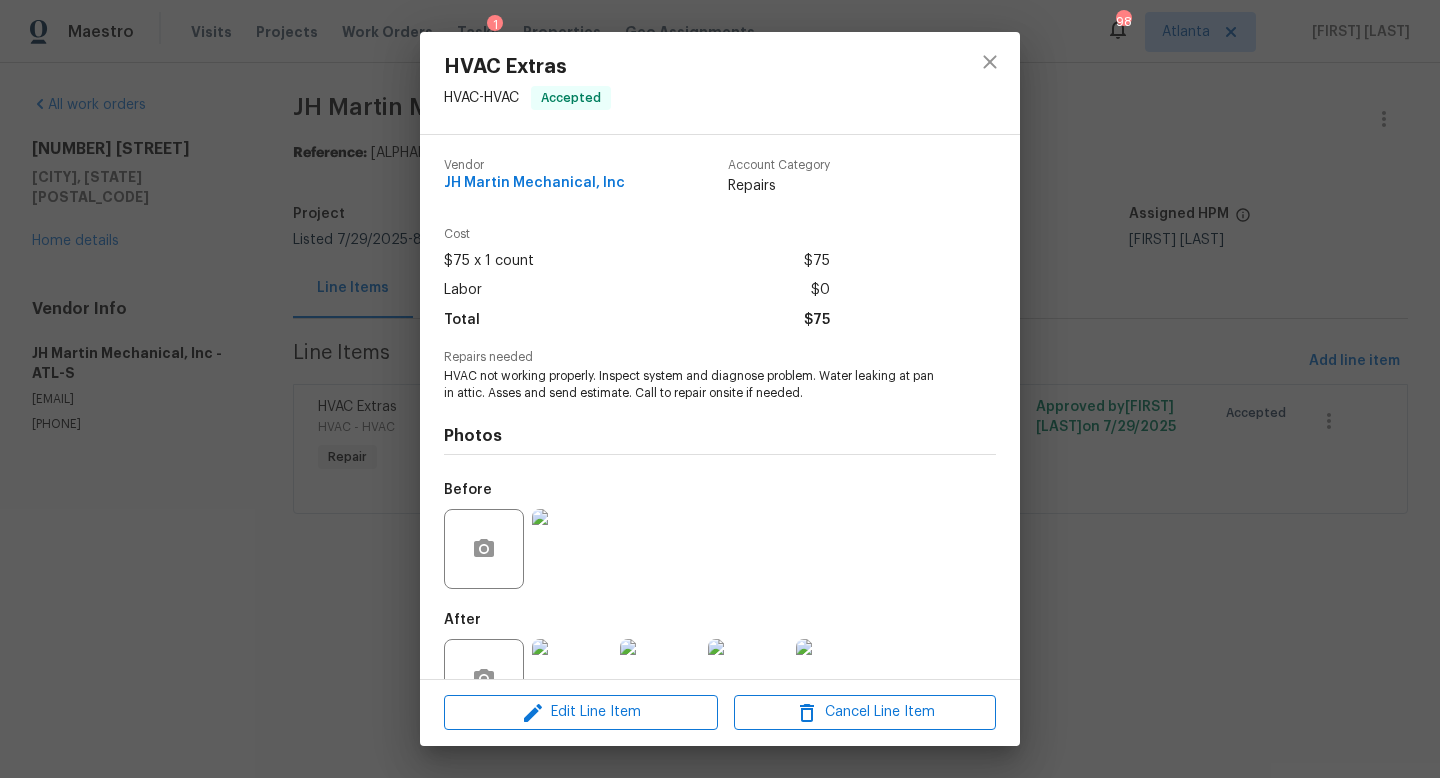 scroll, scrollTop: 60, scrollLeft: 0, axis: vertical 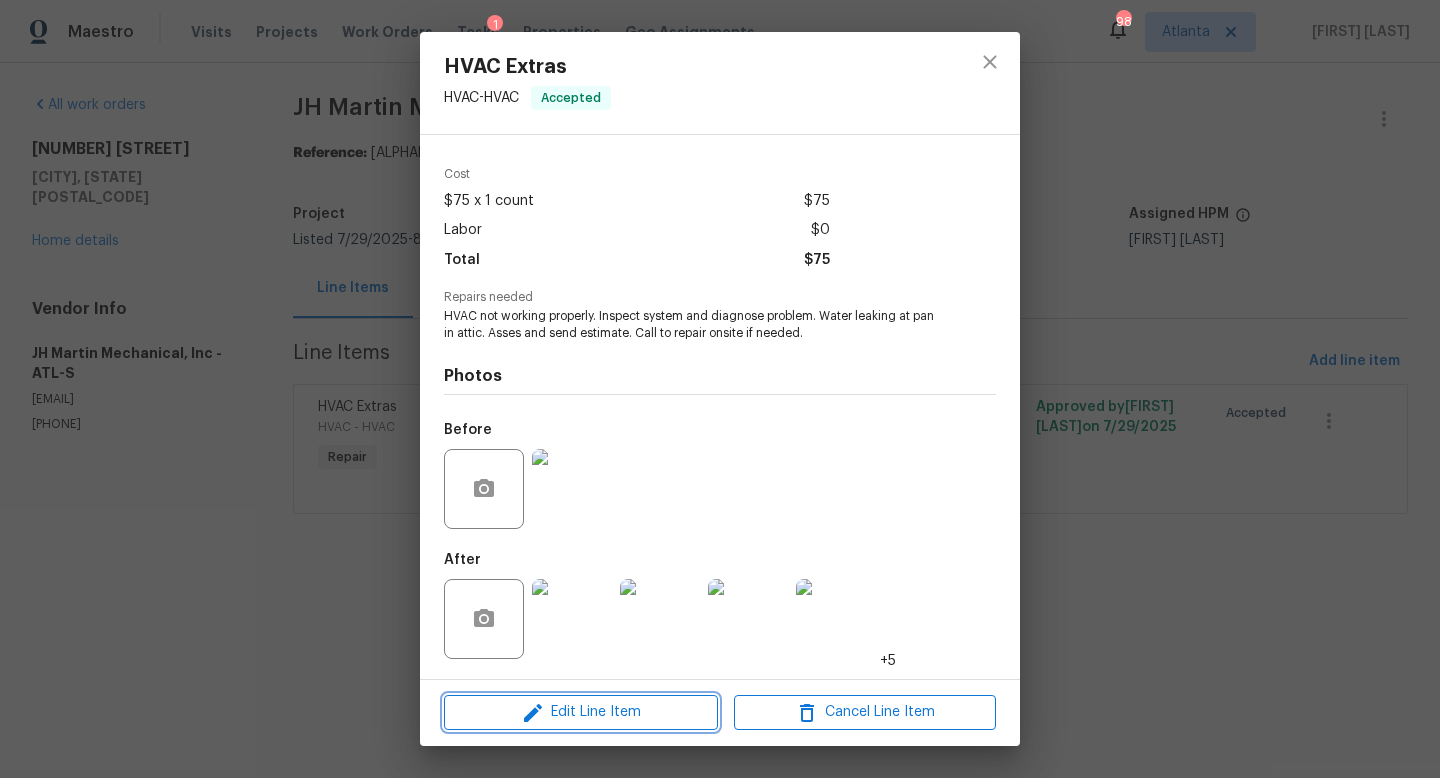 click on "Edit Line Item" at bounding box center (581, 712) 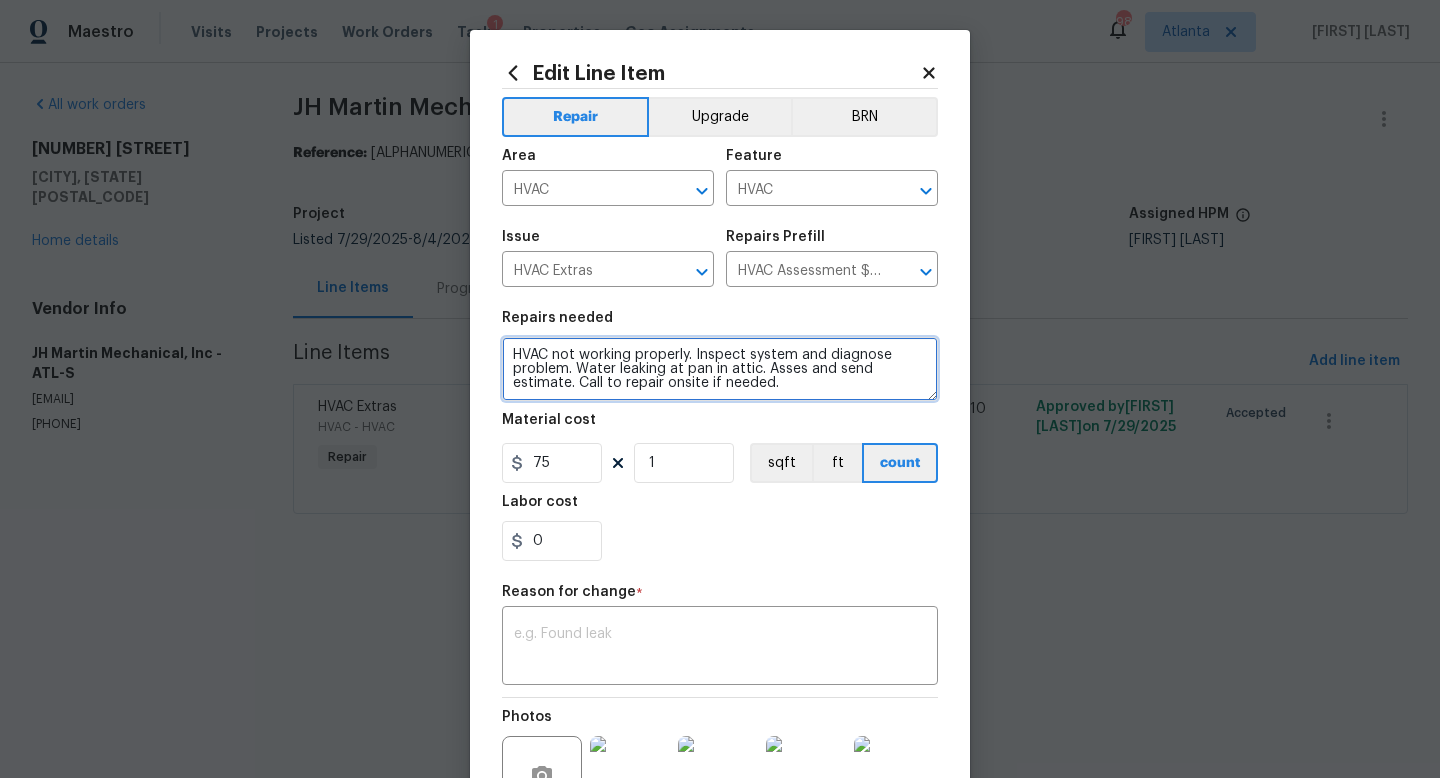 click on "HVAC not working properly. Inspect system and diagnose problem. Water leaking at pan in attic. Asses and send estimate. Call to repair onsite if needed." at bounding box center (720, 369) 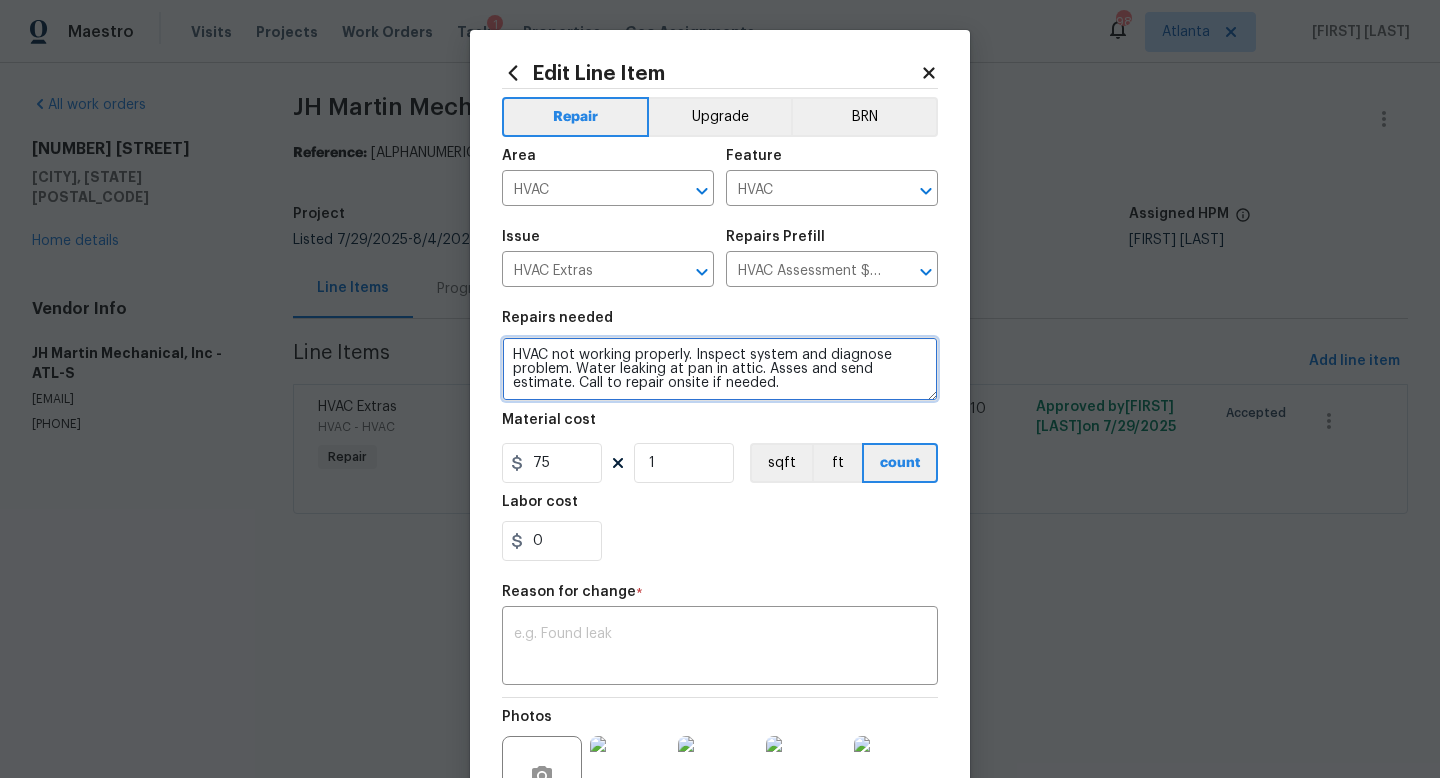 paste on "Good Afternoon ~ Job complete ~ pictures attached. Please approve the total amount of $ [AMOUNT] asap for billing. Tech Notes ~ One system on property, system is a 2011 Goodman heat pump system. Drain lines x2 Replace was clogged causing water in drain pan and drain line also did not have a proper trap setup in the drain line. Filter was very dirty as well. Serviced system, cleared drain line, replaced filter, installed P trap, and adjusted refrigerant levels. System is cooling well with a 21° temperature drop. Today’s Visit: Complete system inspection Check stat operation Blow drain lines Install P trap Replace filter 20x20x1 Vacuum drain pan Add 1 lbs r410a refrigerant Check temperature drop Today visit ~ Basic clean and service : $[AMOUNT] Ptrap : $[AMOUNT] Clear drain : $[AMOUNT] Vacuum pan : $[AMOUNT] 1lb of refrigerant : $[AMOUNT] Total cost : $[AMOUNT]" 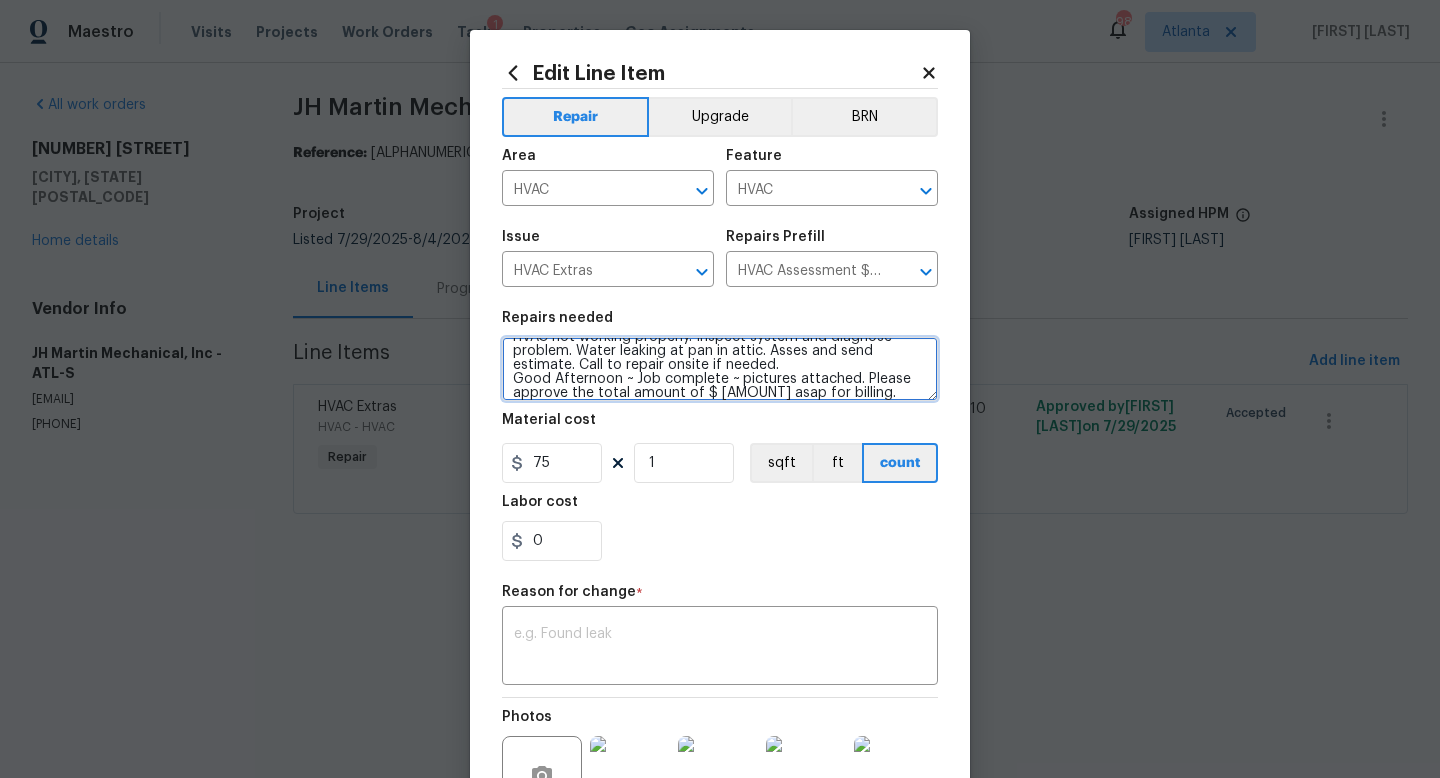 scroll, scrollTop: 200, scrollLeft: 0, axis: vertical 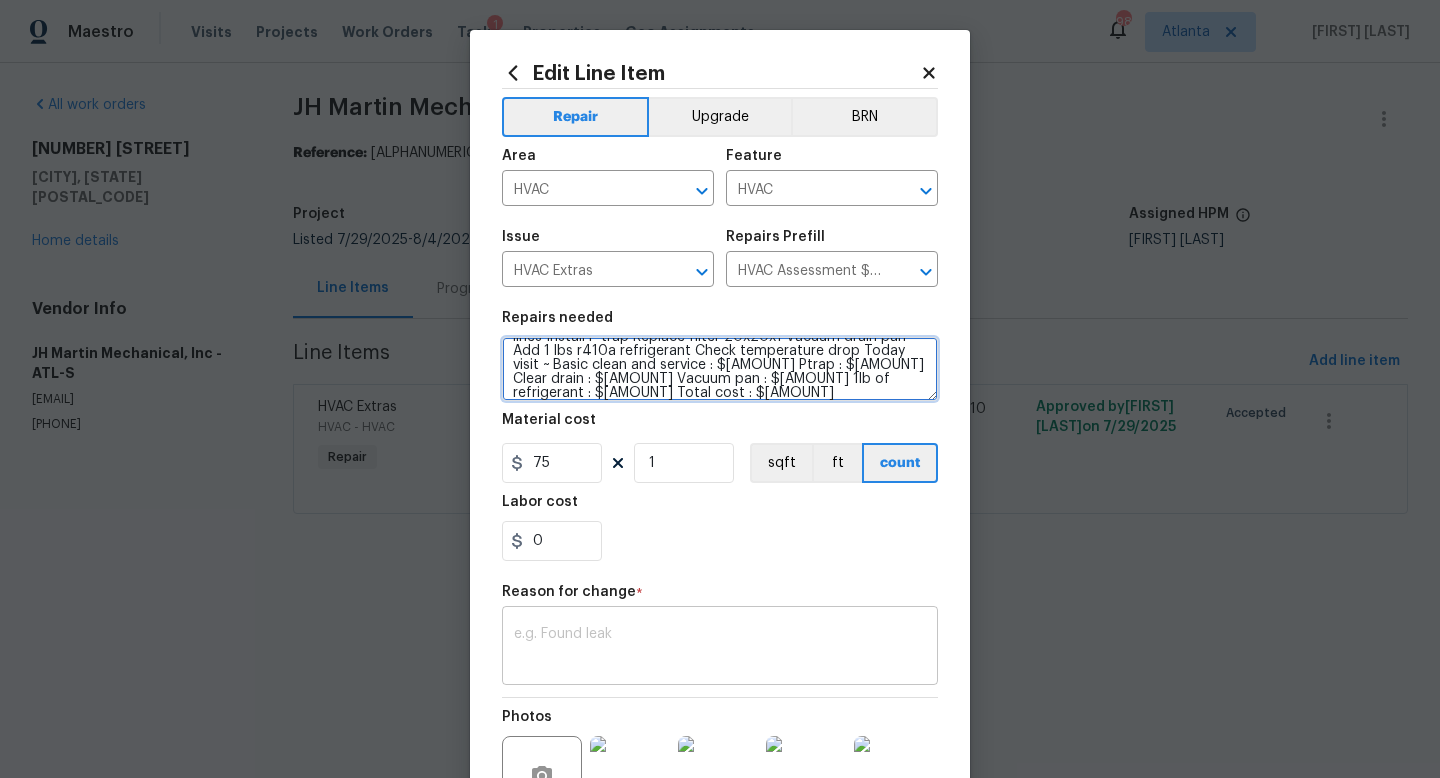 type on "HVAC not working properly. Inspect system and diagnose problem. Water leaking at pan in attic. Asses and send estimate. Call to repair onsite if needed.
Good Afternoon ~ Job complete ~ pictures attached. Please approve the total amount of $ [AMOUNT] asap for billing. Tech Notes ~ One system on property, system is a 2011 Goodman heat pump system. Drain lines x2 Replace was clogged causing water in drain pan and drain line also did not have a proper trap setup in the drain line. Filter was very dirty as well. Serviced system, cleared drain line, replaced filter, installed P trap, and adjusted refrigerant levels. System is cooling well with a 21° temperature drop. Today’s Visit: Complete system inspection Check stat operation Blow drain lines Install P trap Replace filter 20x20x1 Vacuum drain pan Add 1 lbs r410a refrigerant Check temperature drop Today visit ~ Basic clean and service : $[AMOUNT] Ptrap : $[AMOUNT] Clear drain : $[AMOUNT] Vacuum pan : $[AMOUNT] 1lb of refrigerant : $[AMOUNT] Total cost : $[AMOUNT]" 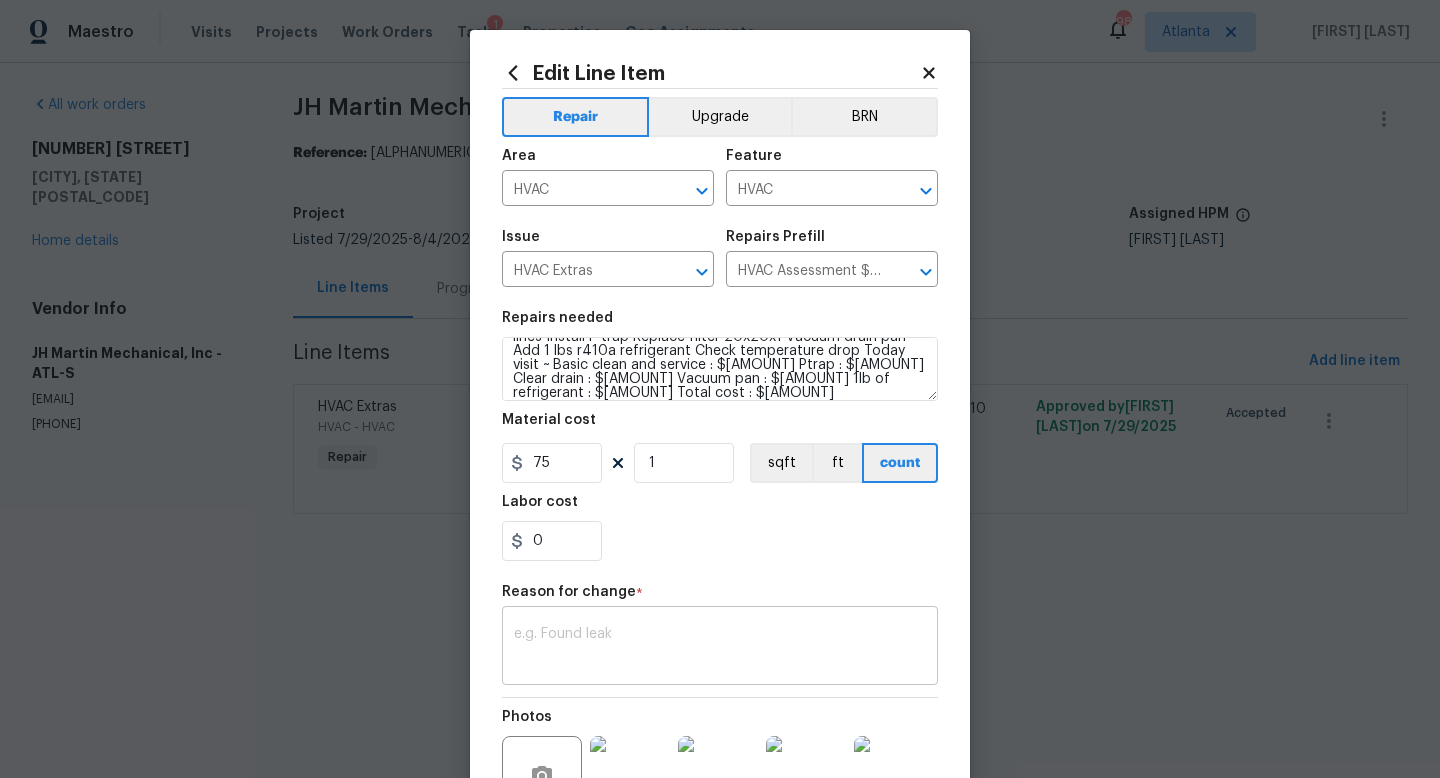 click at bounding box center [720, 648] 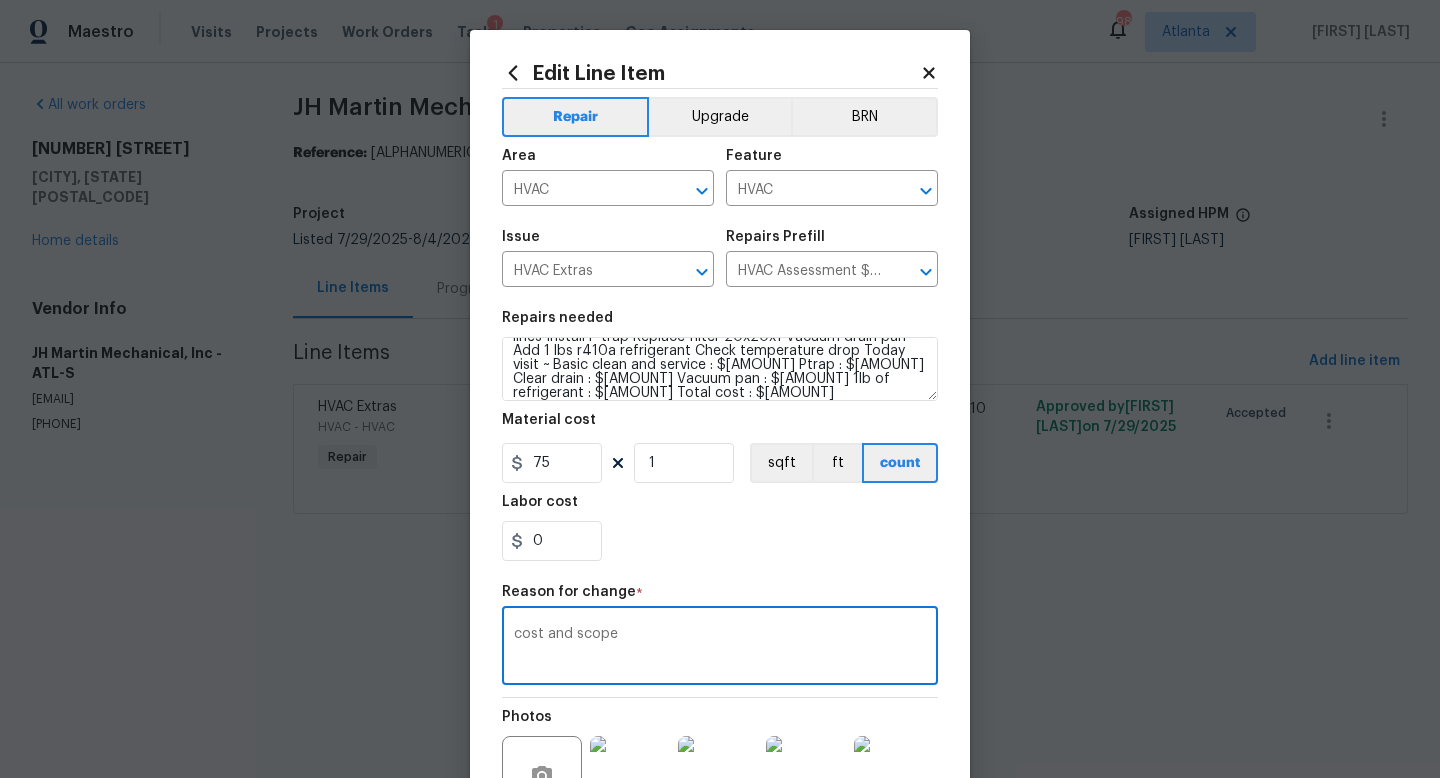 scroll, scrollTop: 228, scrollLeft: 0, axis: vertical 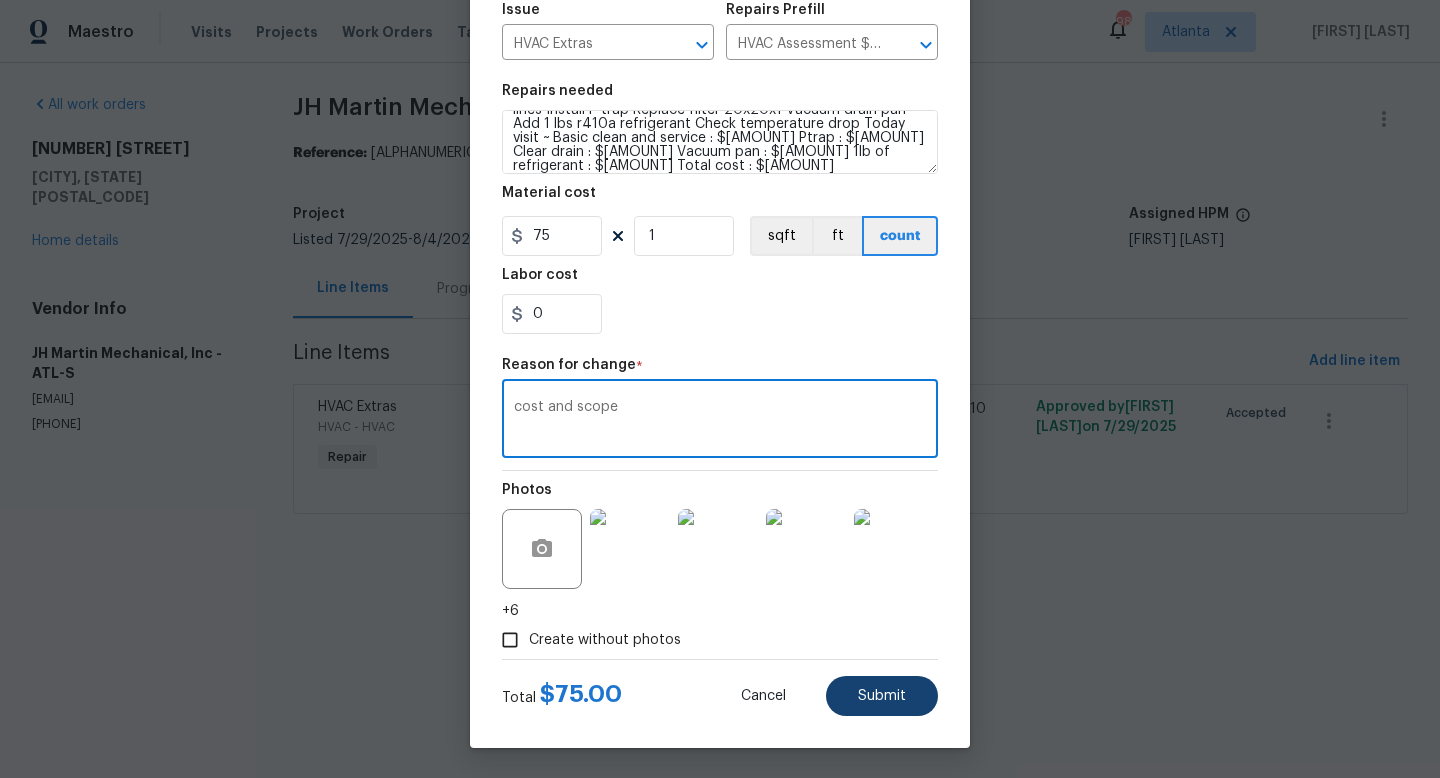 type on "cost and scope" 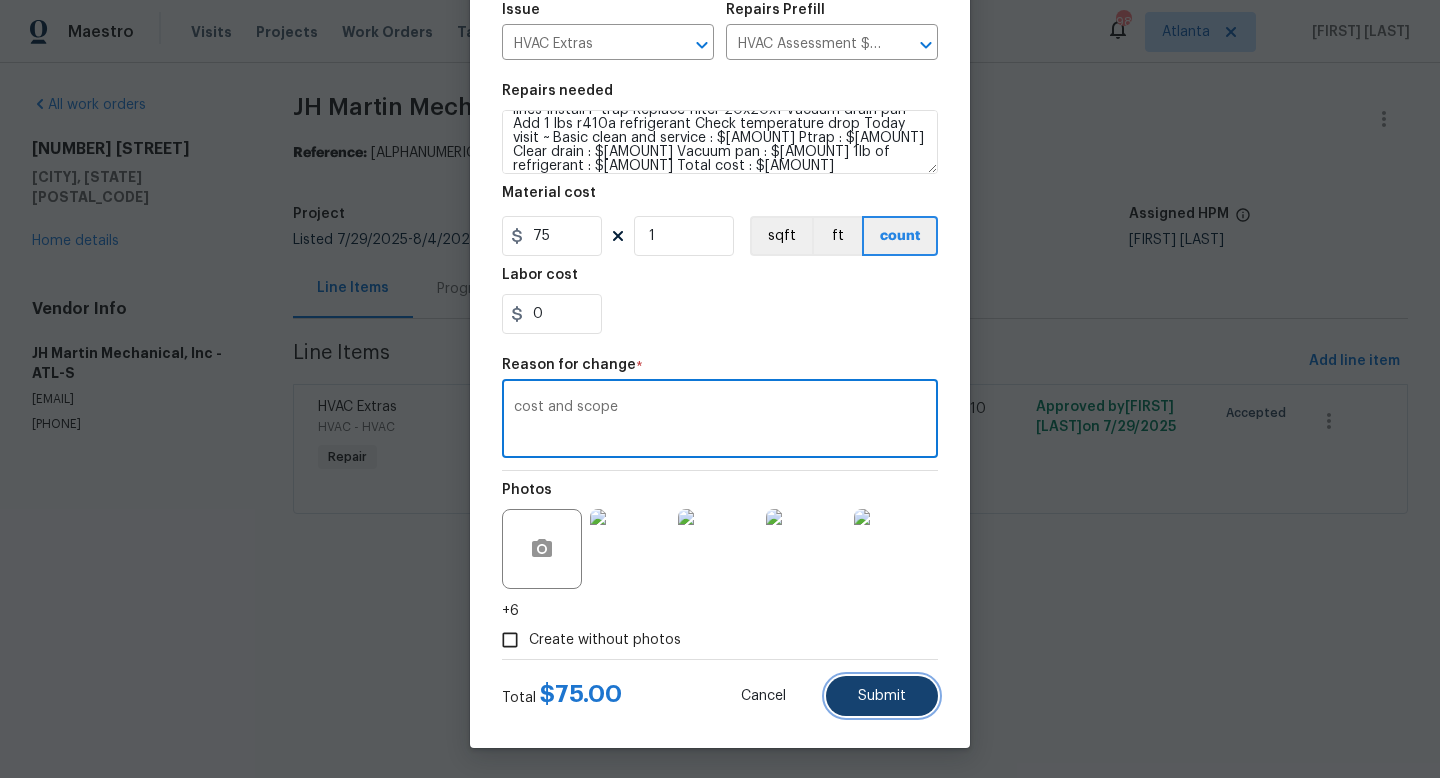 click on "Submit" at bounding box center (882, 696) 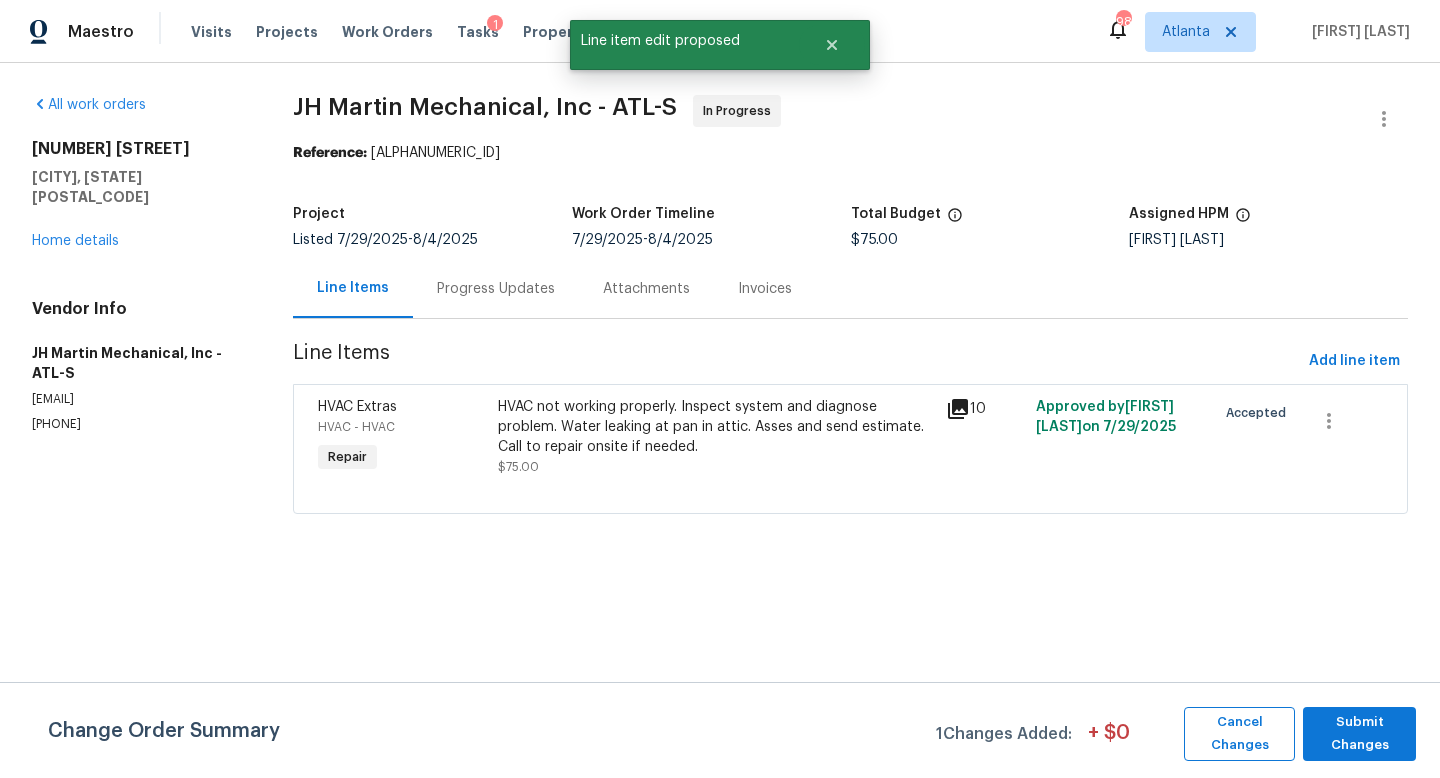 scroll, scrollTop: 0, scrollLeft: 0, axis: both 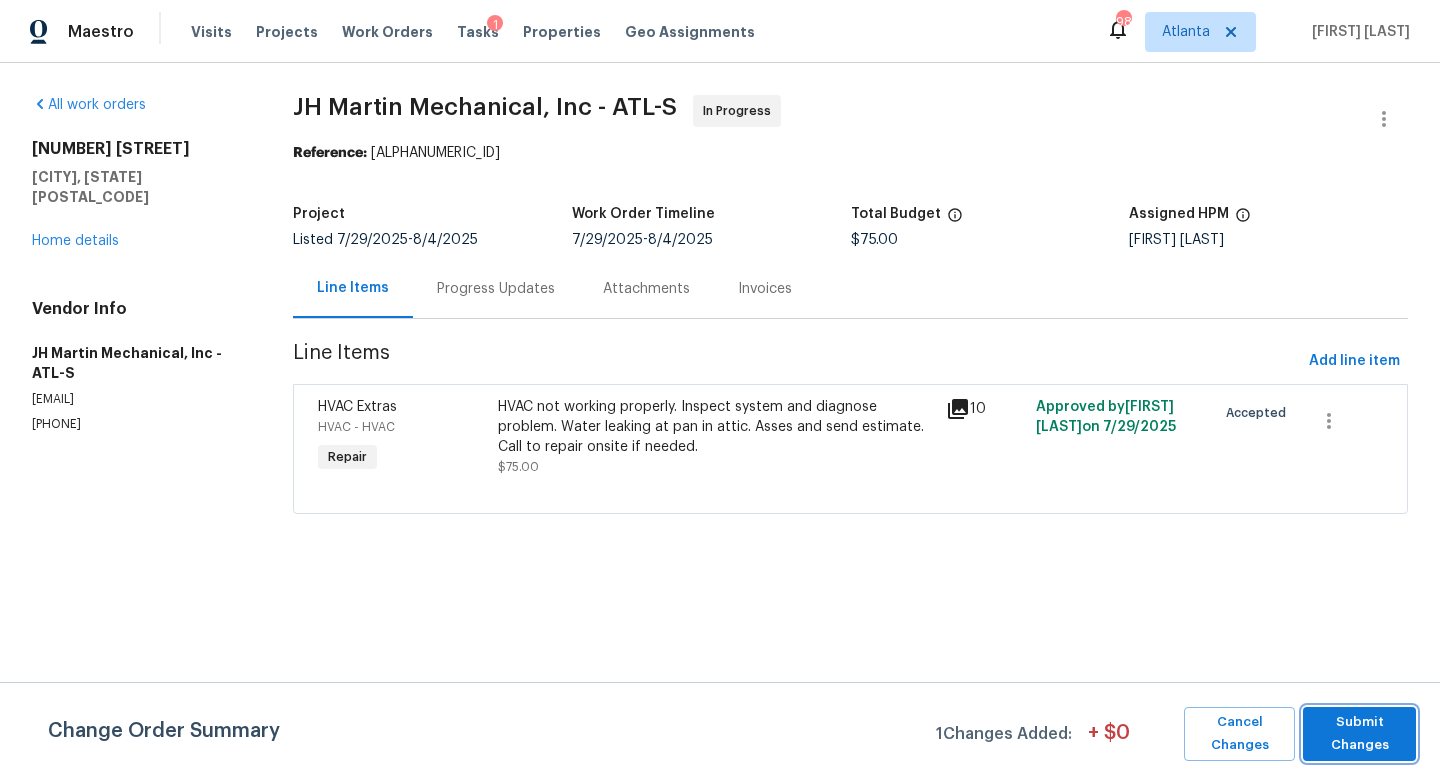 click on "Submit Changes" at bounding box center (1359, 734) 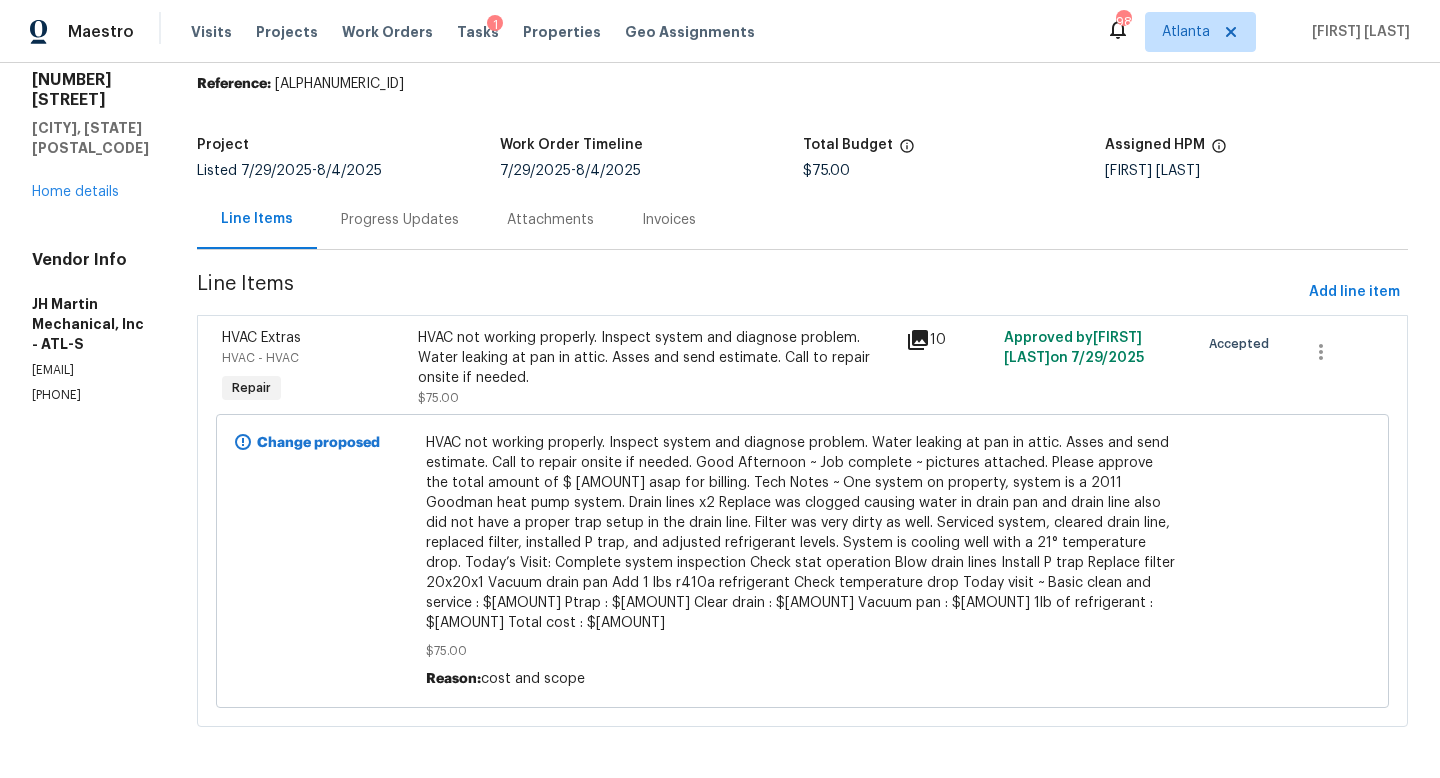 scroll, scrollTop: 65, scrollLeft: 0, axis: vertical 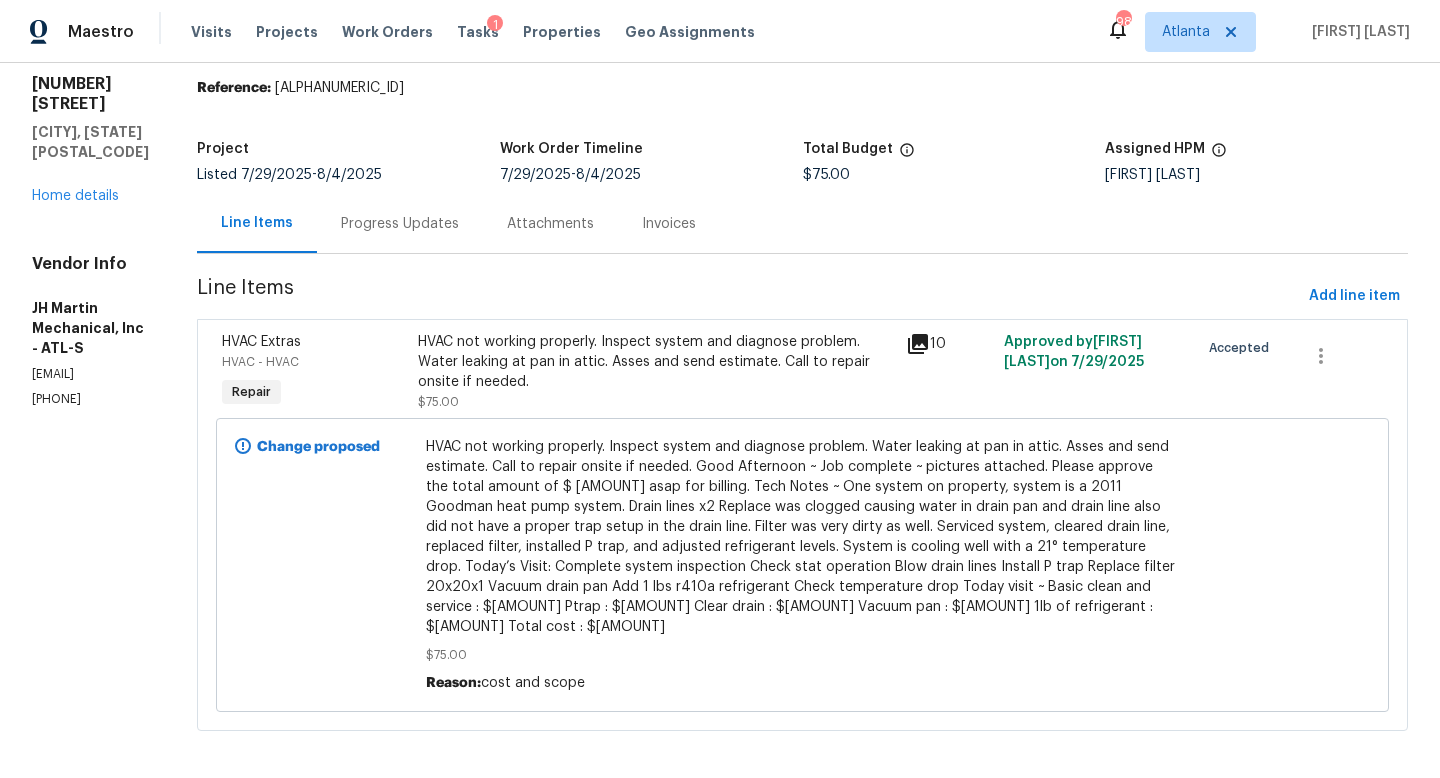 click on "HVAC not working properly. Inspect system and diagnose problem. Water leaking at pan in attic. Asses and send estimate. Call to repair onsite if needed." at bounding box center [656, 362] 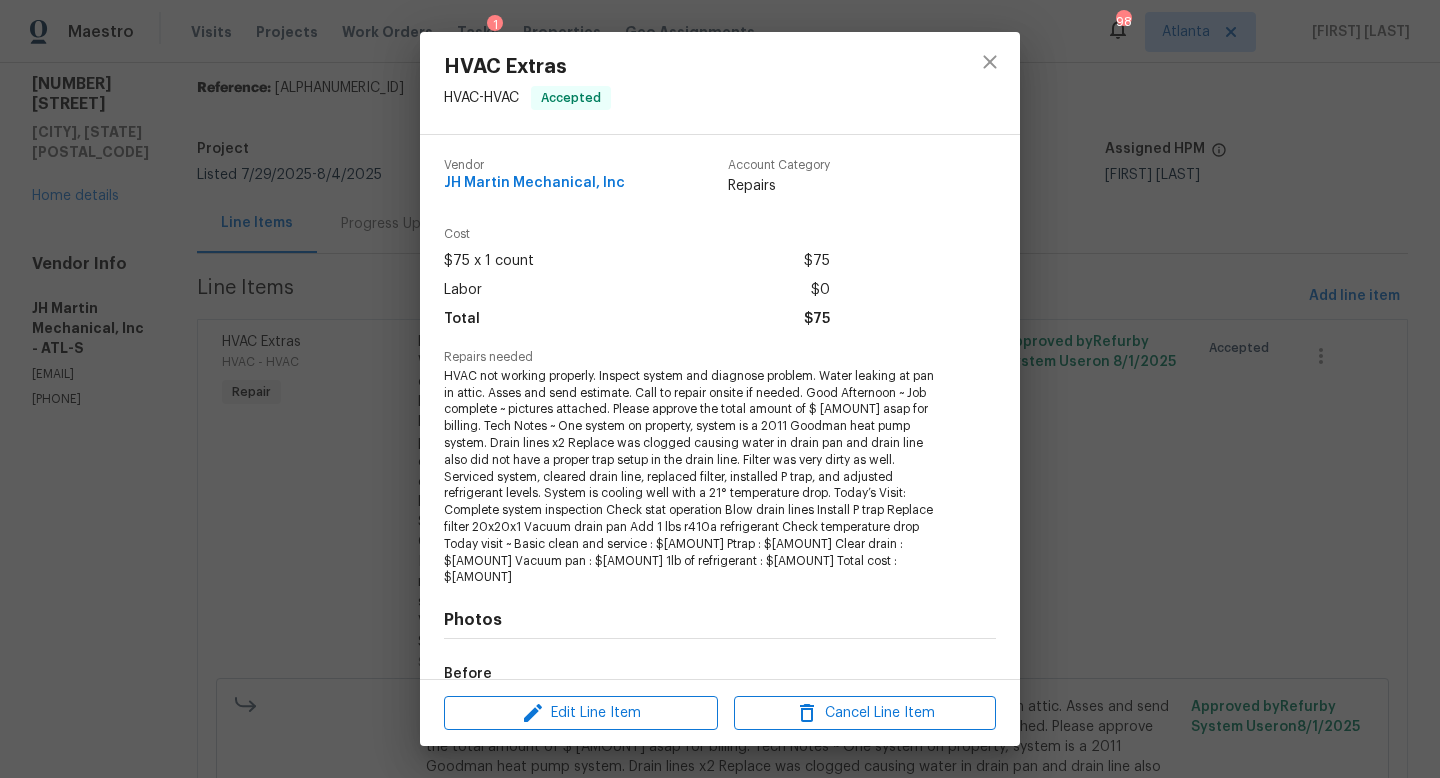 scroll, scrollTop: 227, scrollLeft: 0, axis: vertical 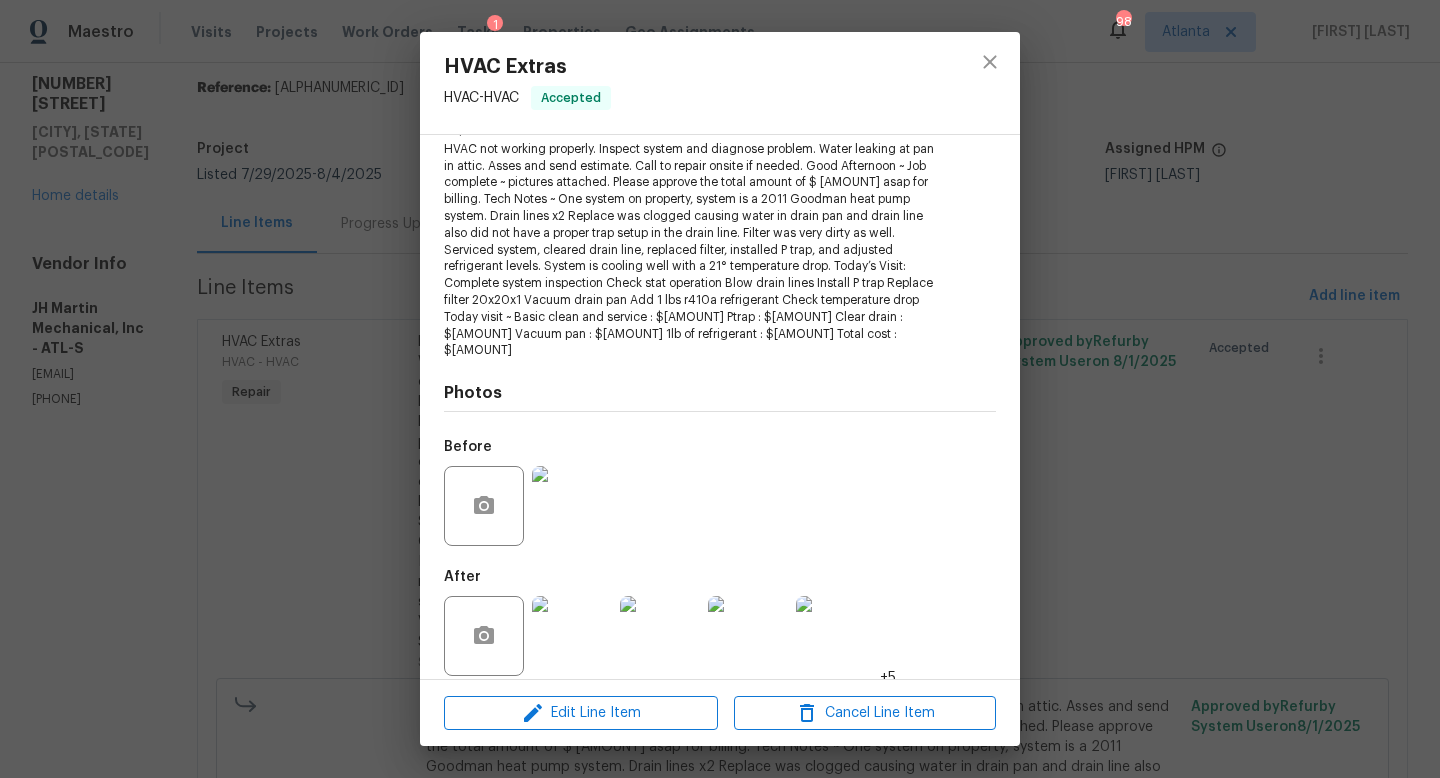click on "Vendor JH Martin Mechanical, Inc Account Category Repairs Cost $[AMOUNT] x 1 count $[AMOUNT] Labor $[AMOUNT] Total $[AMOUNT] Repairs needed Photos Before After  +5" at bounding box center [720, 407] 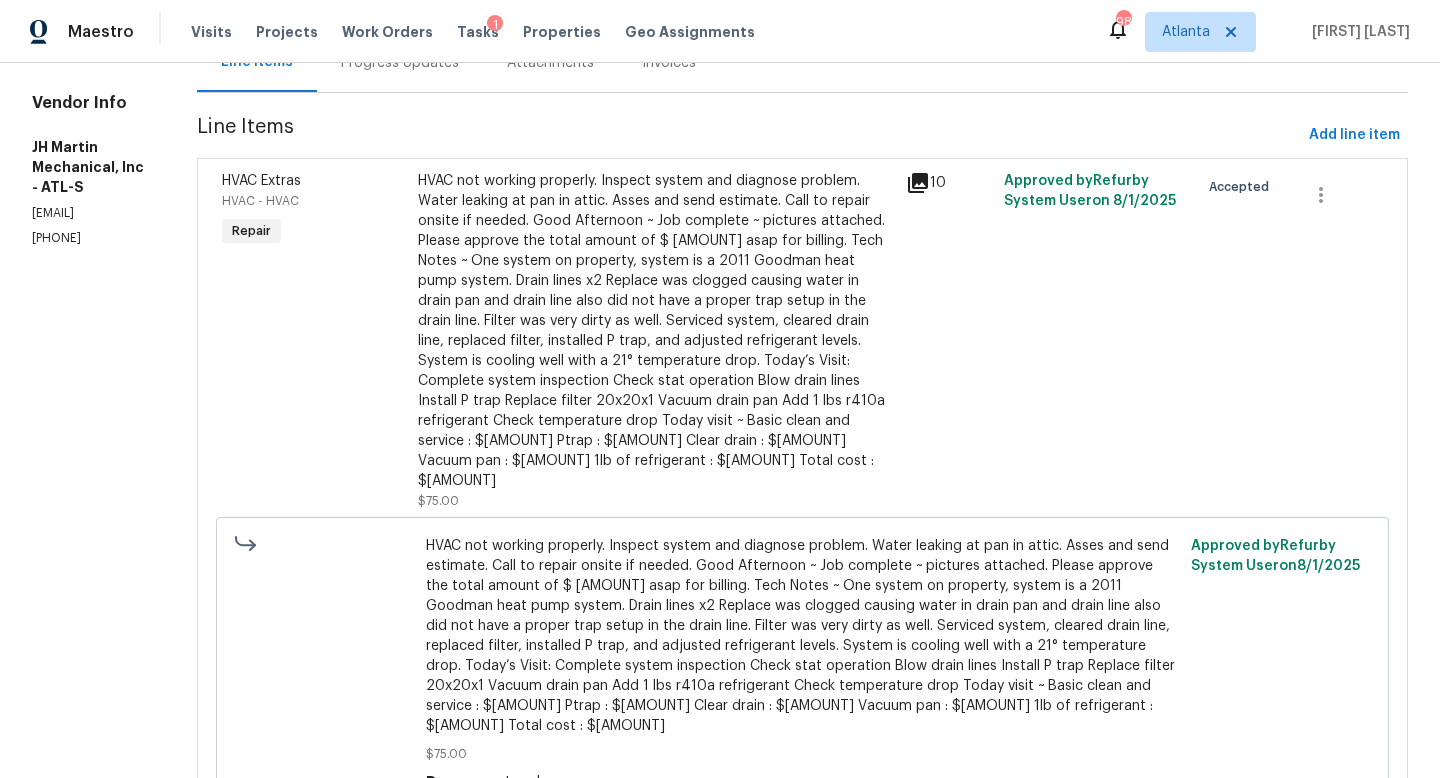 scroll, scrollTop: 174, scrollLeft: 0, axis: vertical 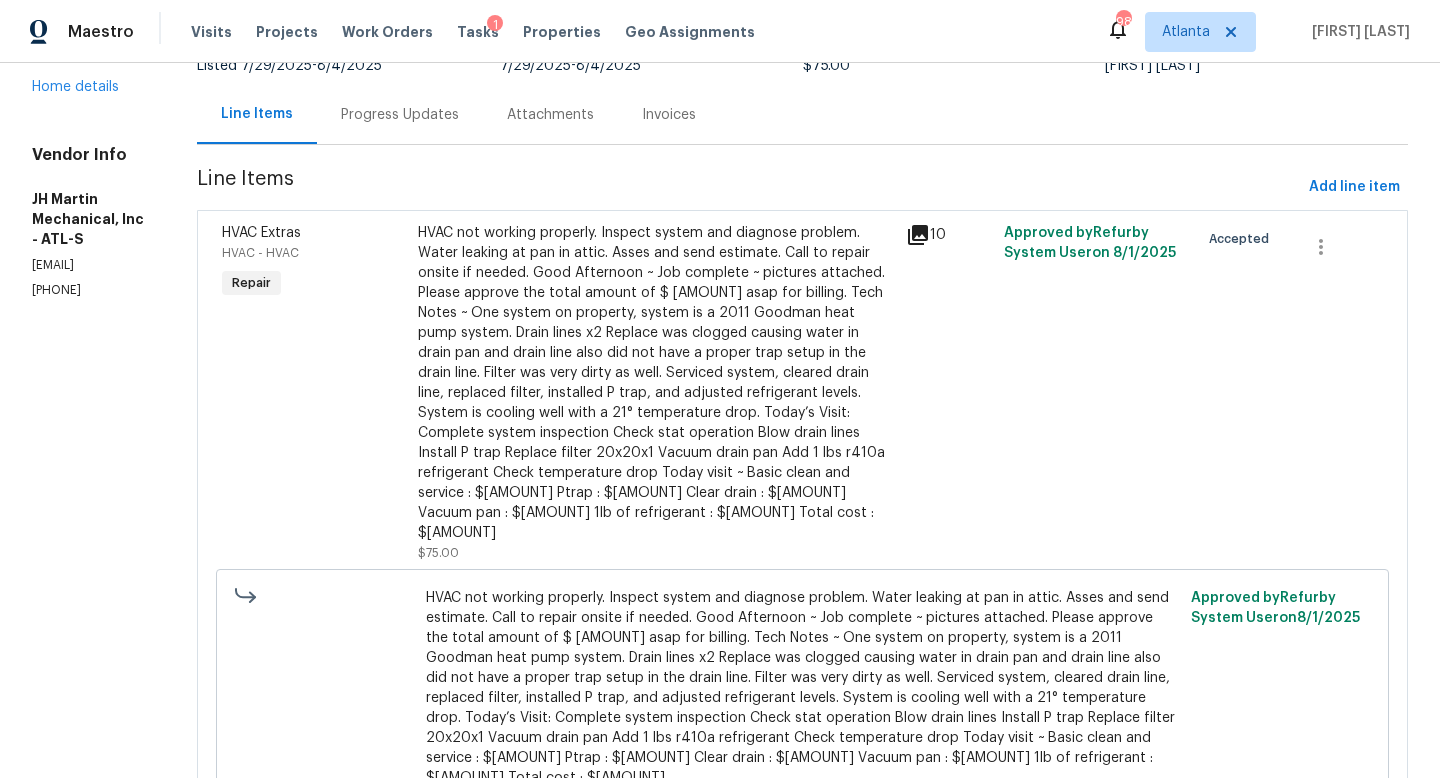 click on "HVAC not working properly. Inspect system and diagnose problem. Water leaking at pan in attic. Asses and send estimate. Call to repair onsite if needed.
Good Afternoon ~ Job complete ~ pictures attached. Please approve the total amount of $ [AMOUNT] asap for billing. Tech Notes ~ One system on property, system is a 2011 Goodman heat pump system. Drain lines x2 Replace was clogged causing water in drain pan and drain line also did not have a proper trap setup in the drain line. Filter was very dirty as well. Serviced system, cleared drain line, replaced filter, installed P trap, and adjusted refrigerant levels. System is cooling well with a 21° temperature drop. Today’s Visit: Complete system inspection Check stat operation Blow drain lines Install P trap Replace filter 20x20x1 Vacuum drain pan Add 1 lbs r410a refrigerant Check temperature drop Today visit ~ Basic clean and service : $[AMOUNT] Ptrap : $[AMOUNT] Clear drain : $[AMOUNT] Vacuum pan : $[AMOUNT] 1lb of refrigerant : $[AMOUNT] Total cost : $[AMOUNT]" at bounding box center (656, 383) 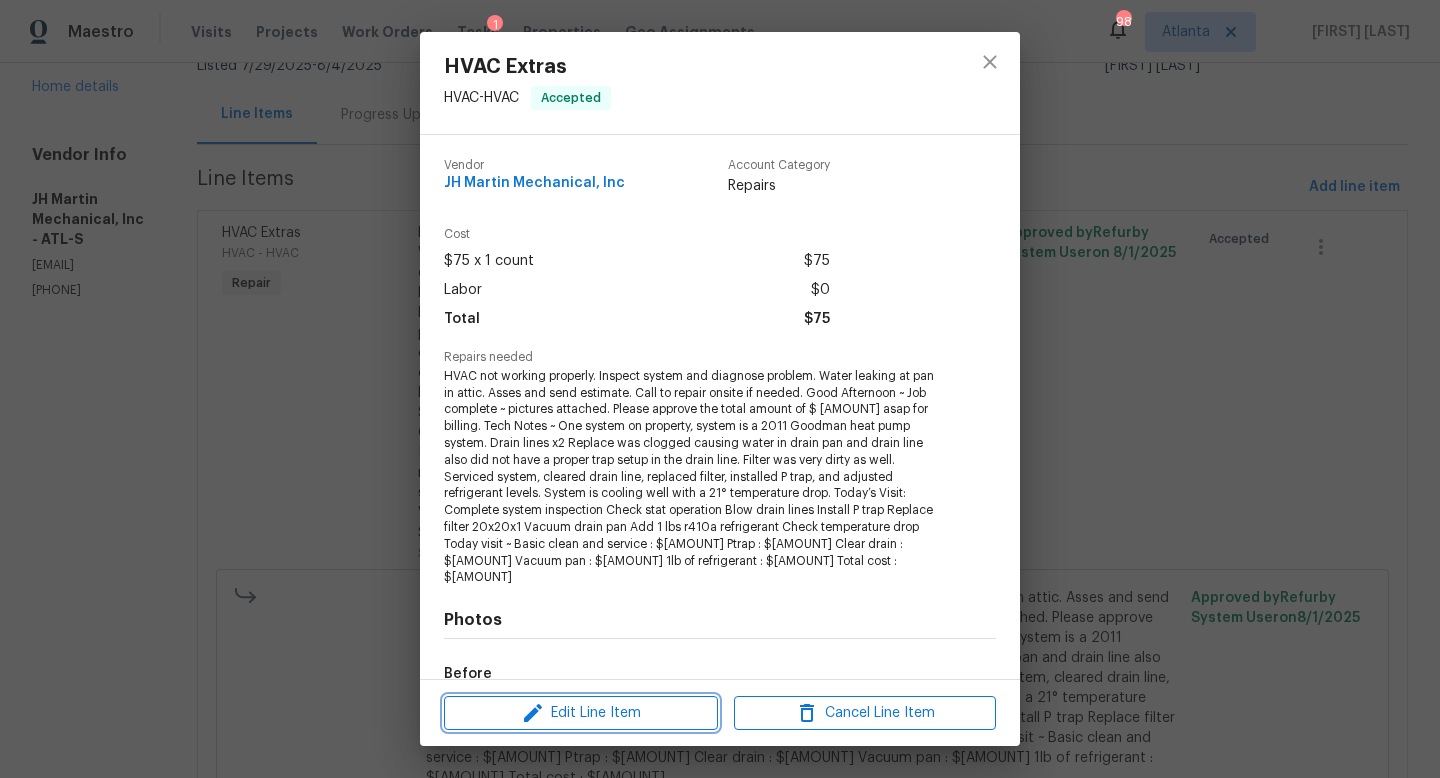 click on "Edit Line Item" at bounding box center [581, 713] 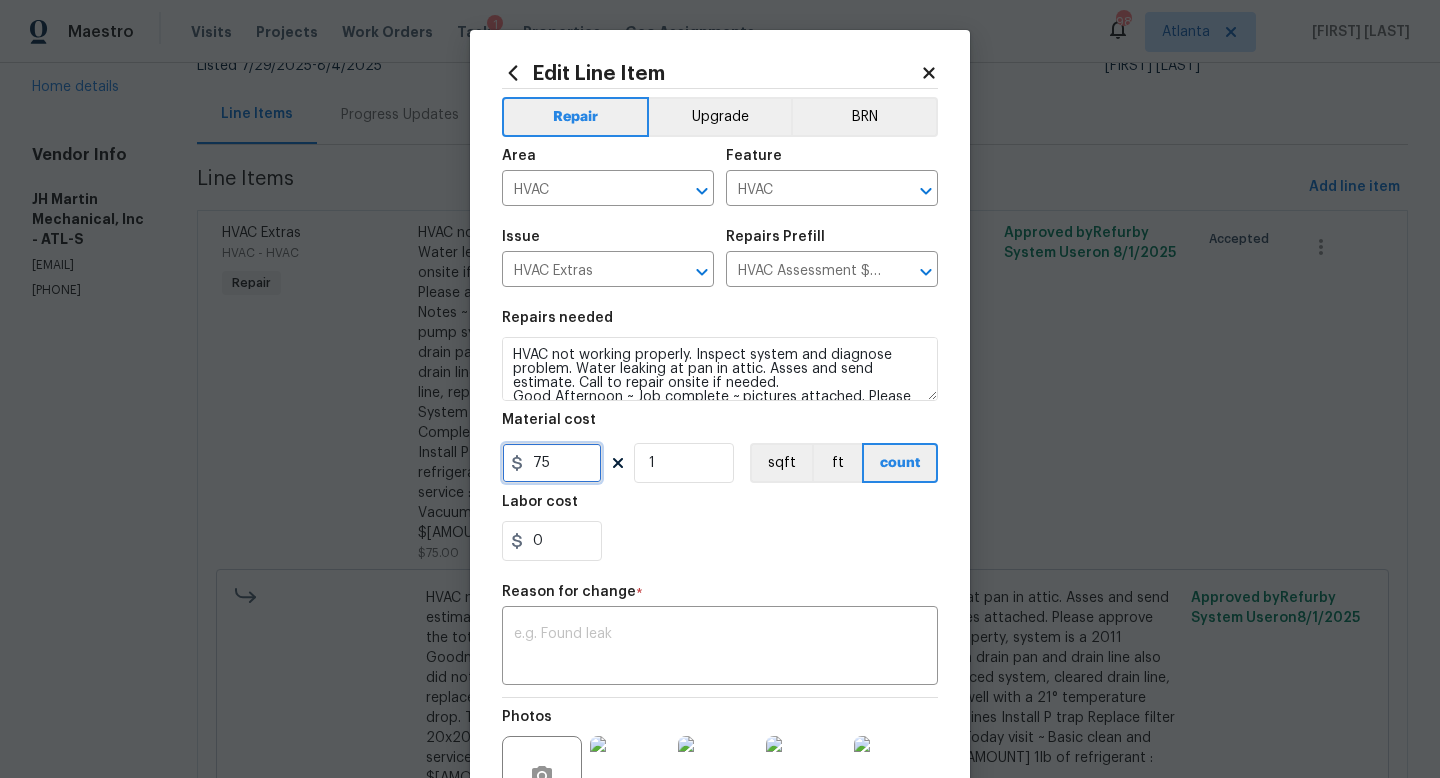 drag, startPoint x: 574, startPoint y: 463, endPoint x: 503, endPoint y: 460, distance: 71.063354 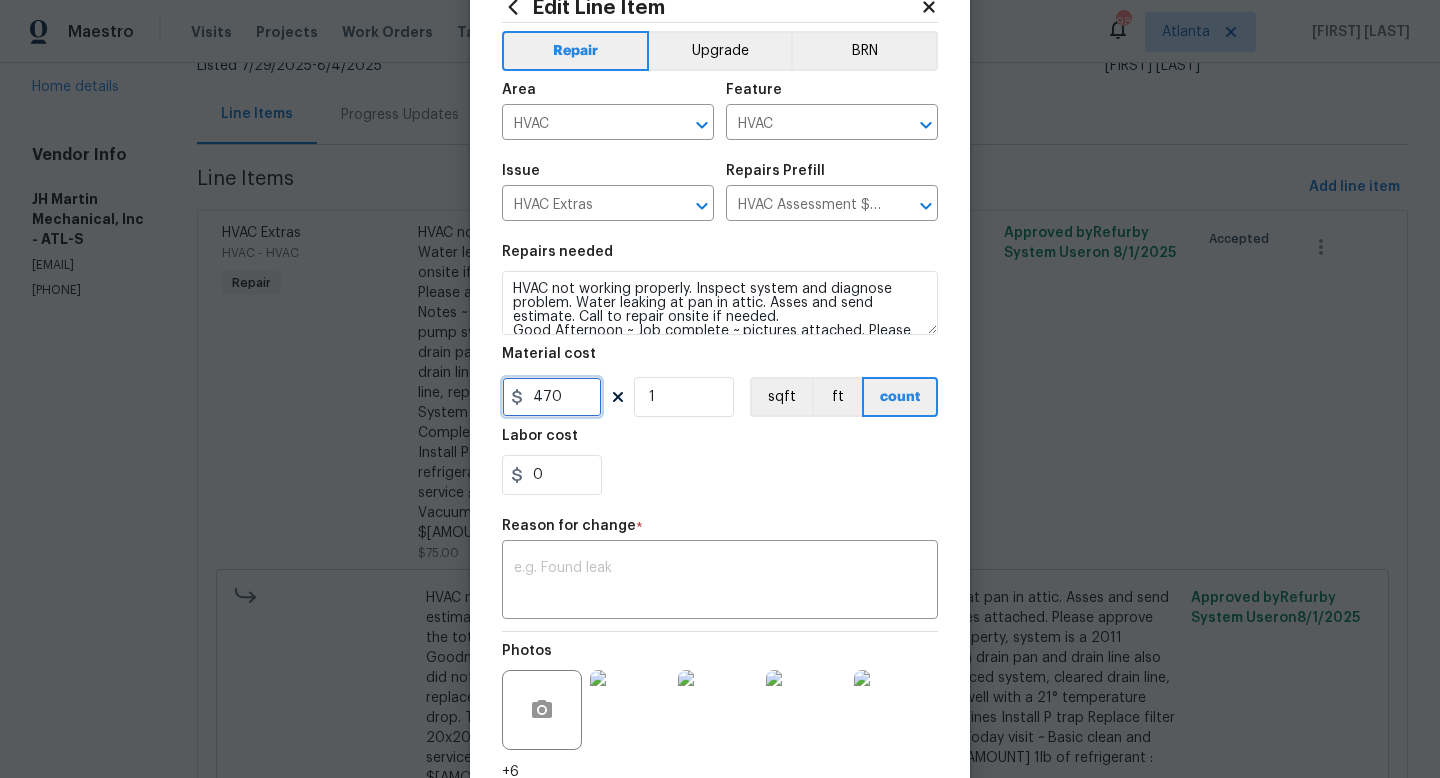 scroll, scrollTop: 137, scrollLeft: 0, axis: vertical 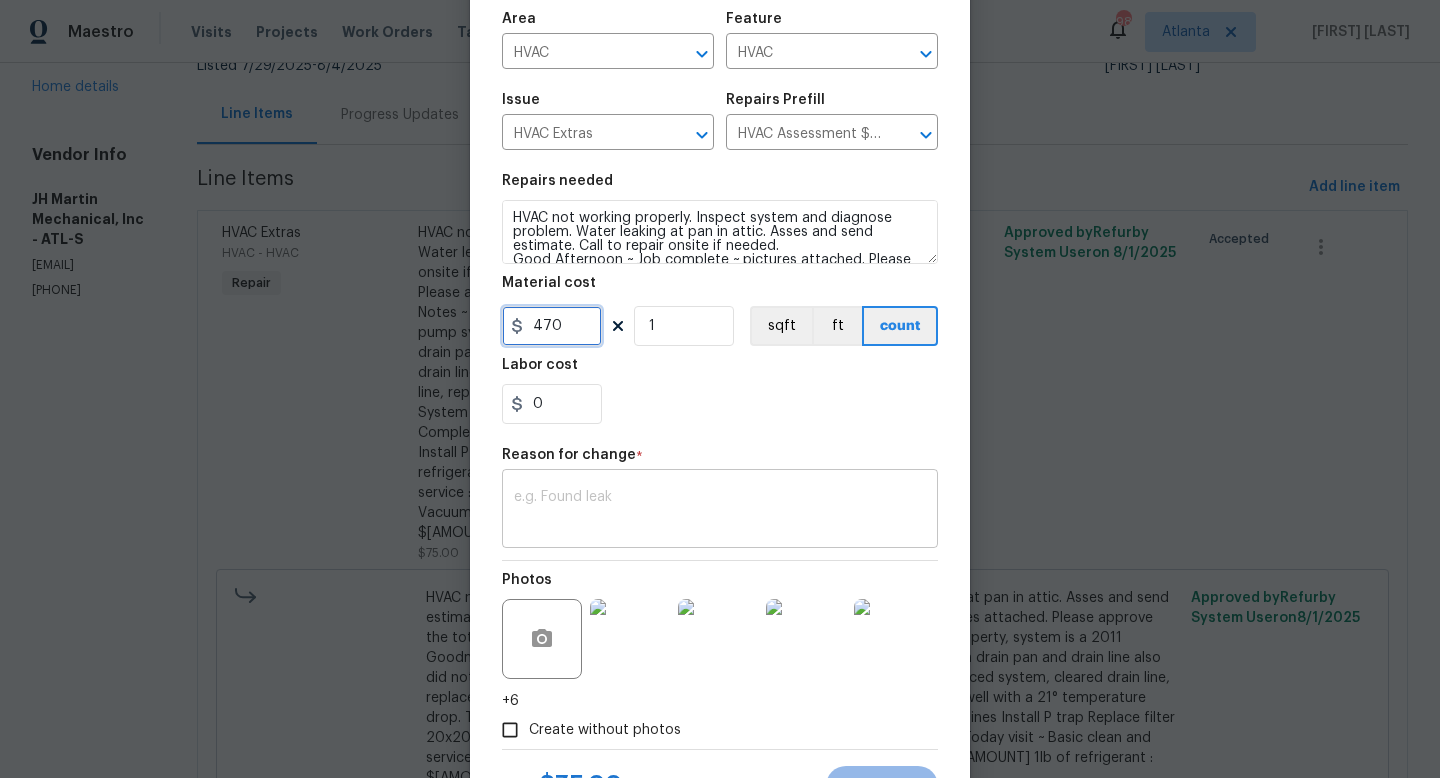 type on "470" 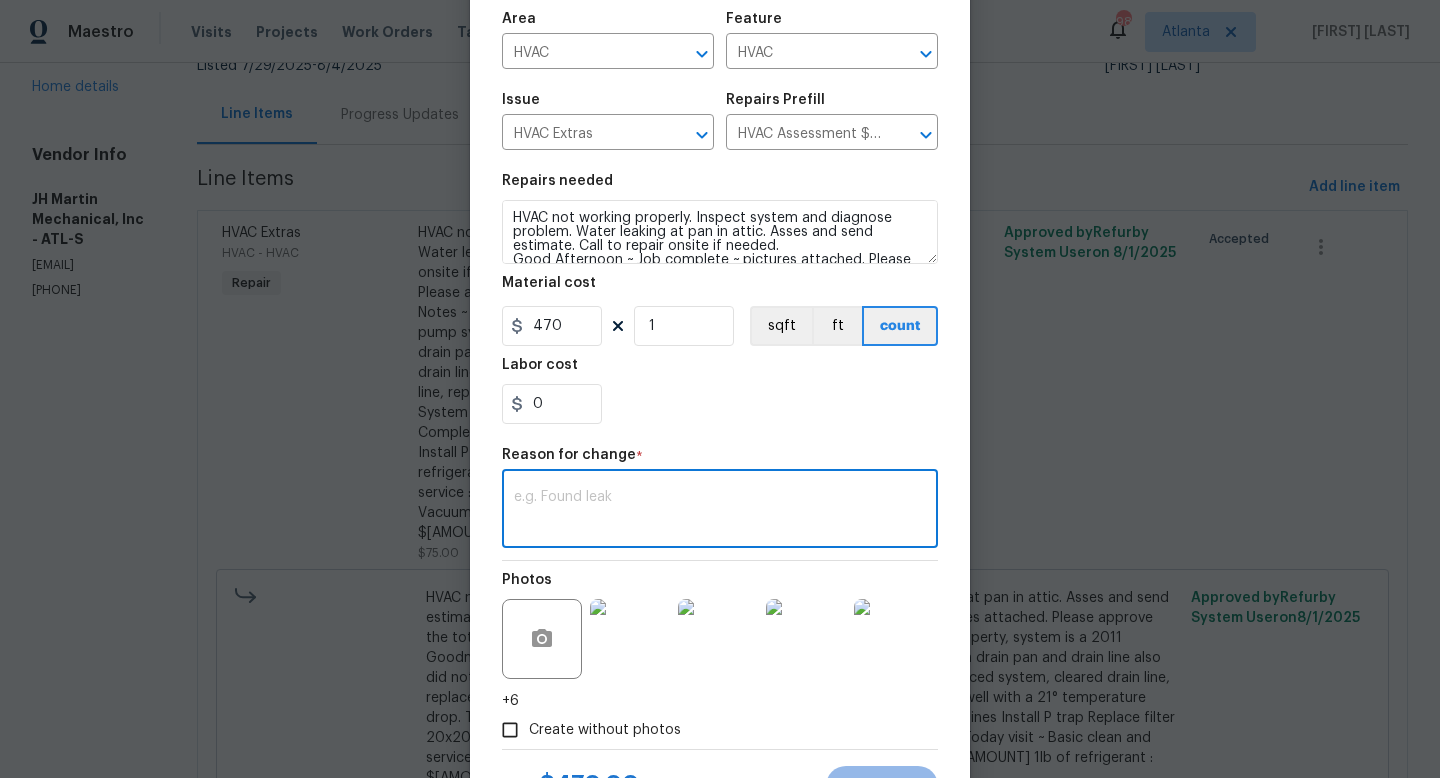 click at bounding box center (720, 511) 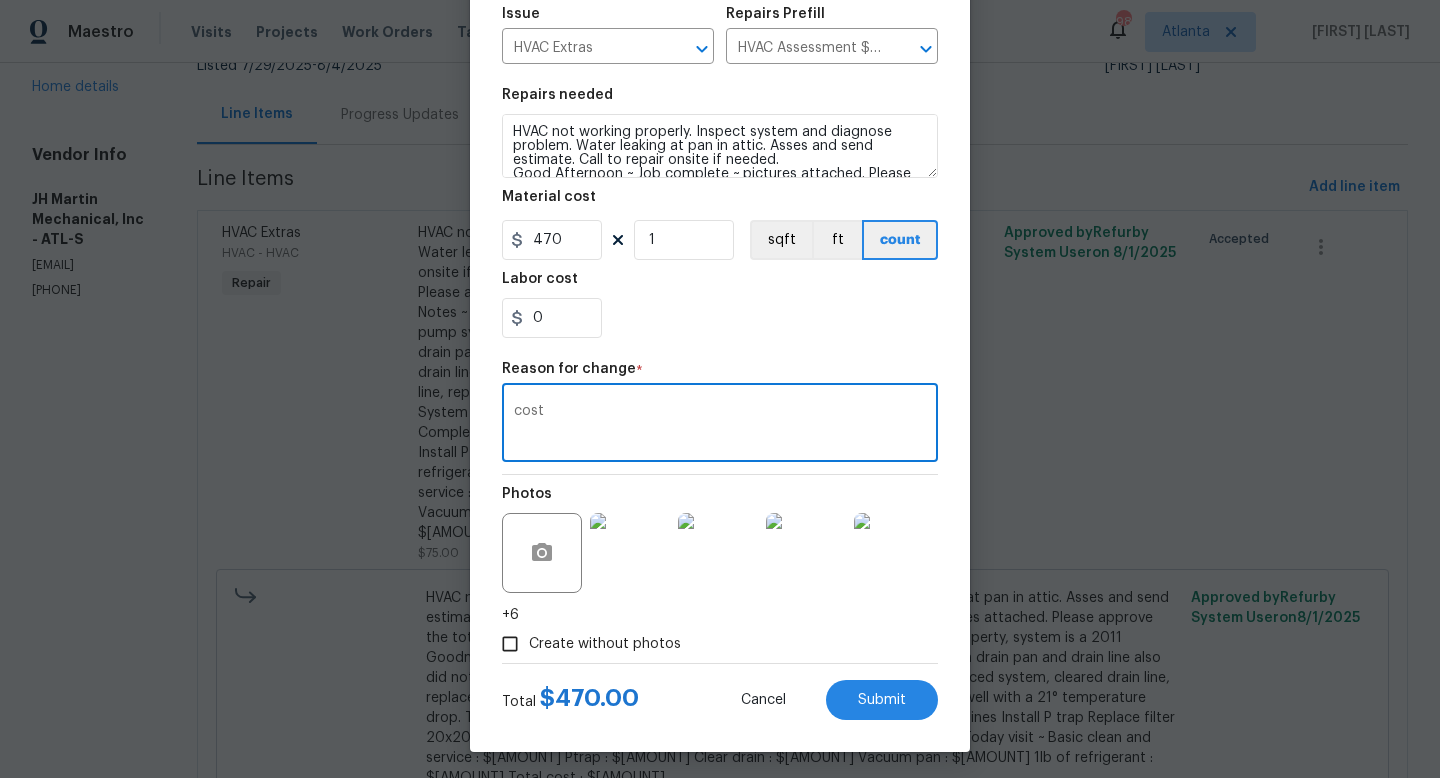 scroll, scrollTop: 228, scrollLeft: 0, axis: vertical 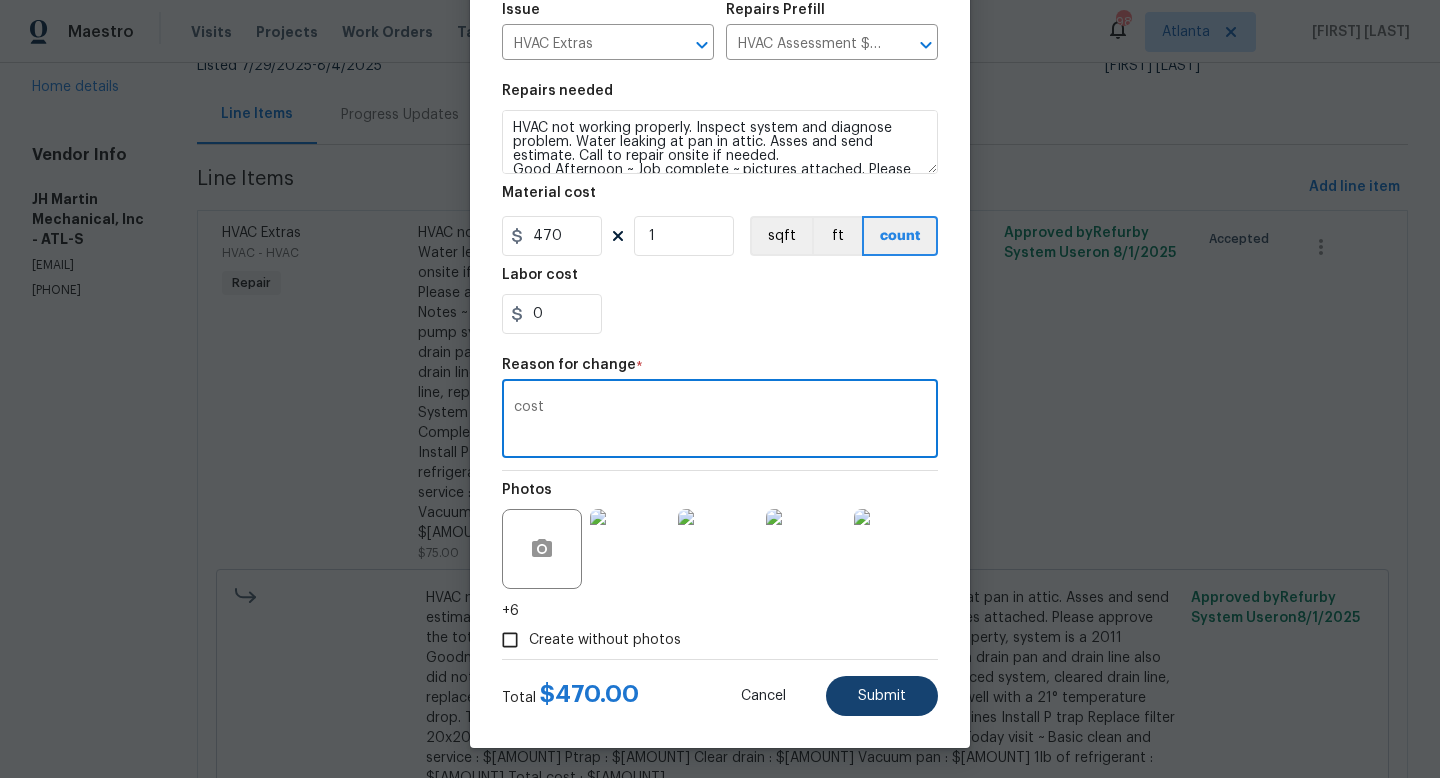 type on "cost" 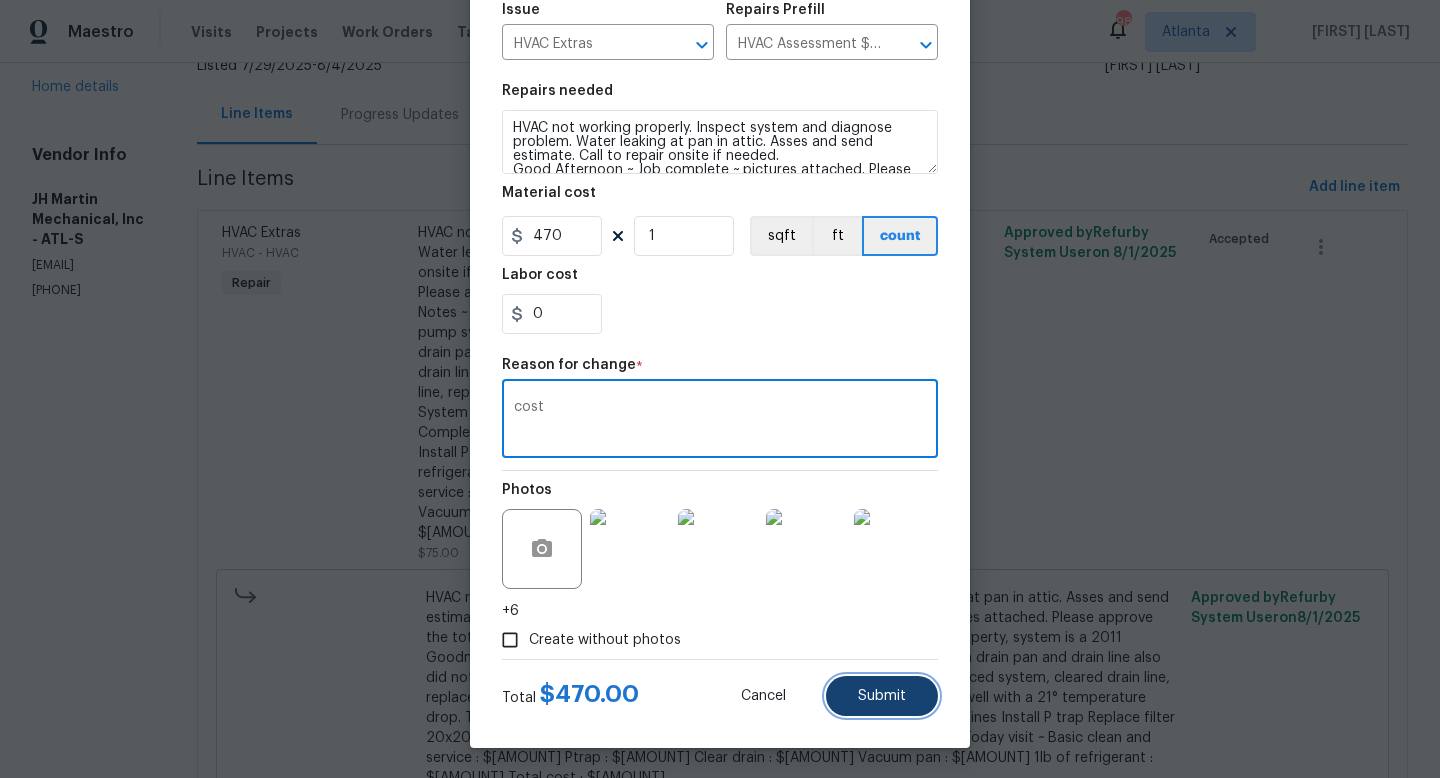 click on "Submit" at bounding box center (882, 696) 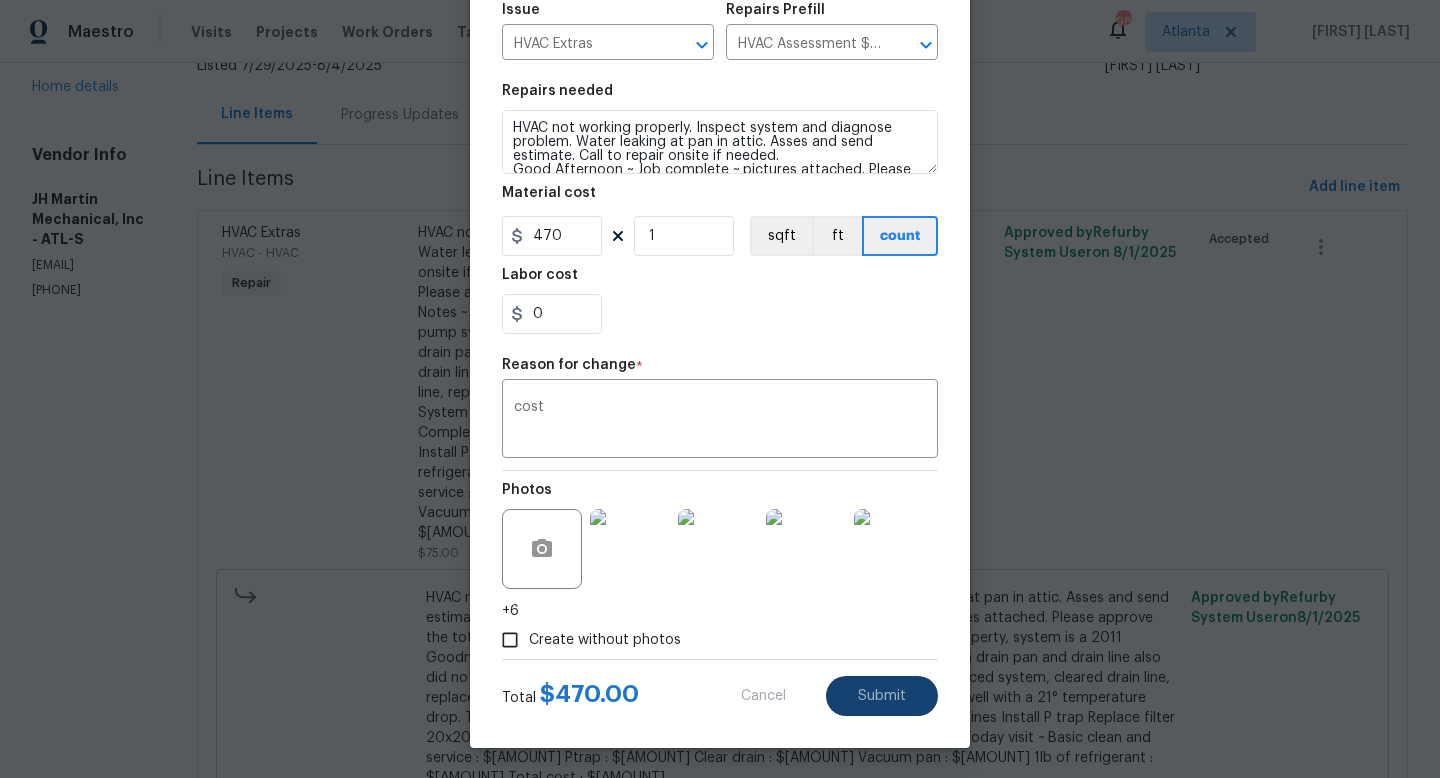 type on "75" 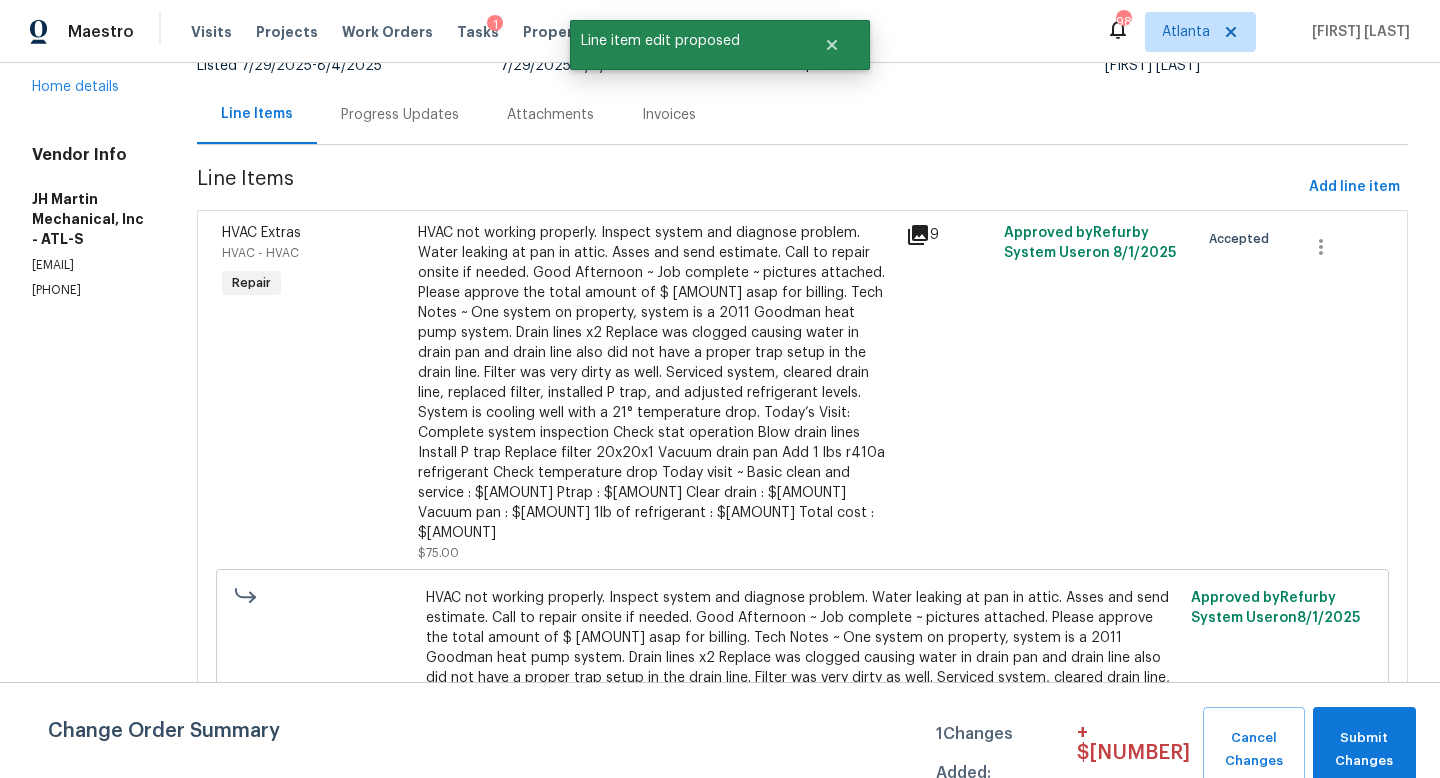 scroll, scrollTop: 0, scrollLeft: 0, axis: both 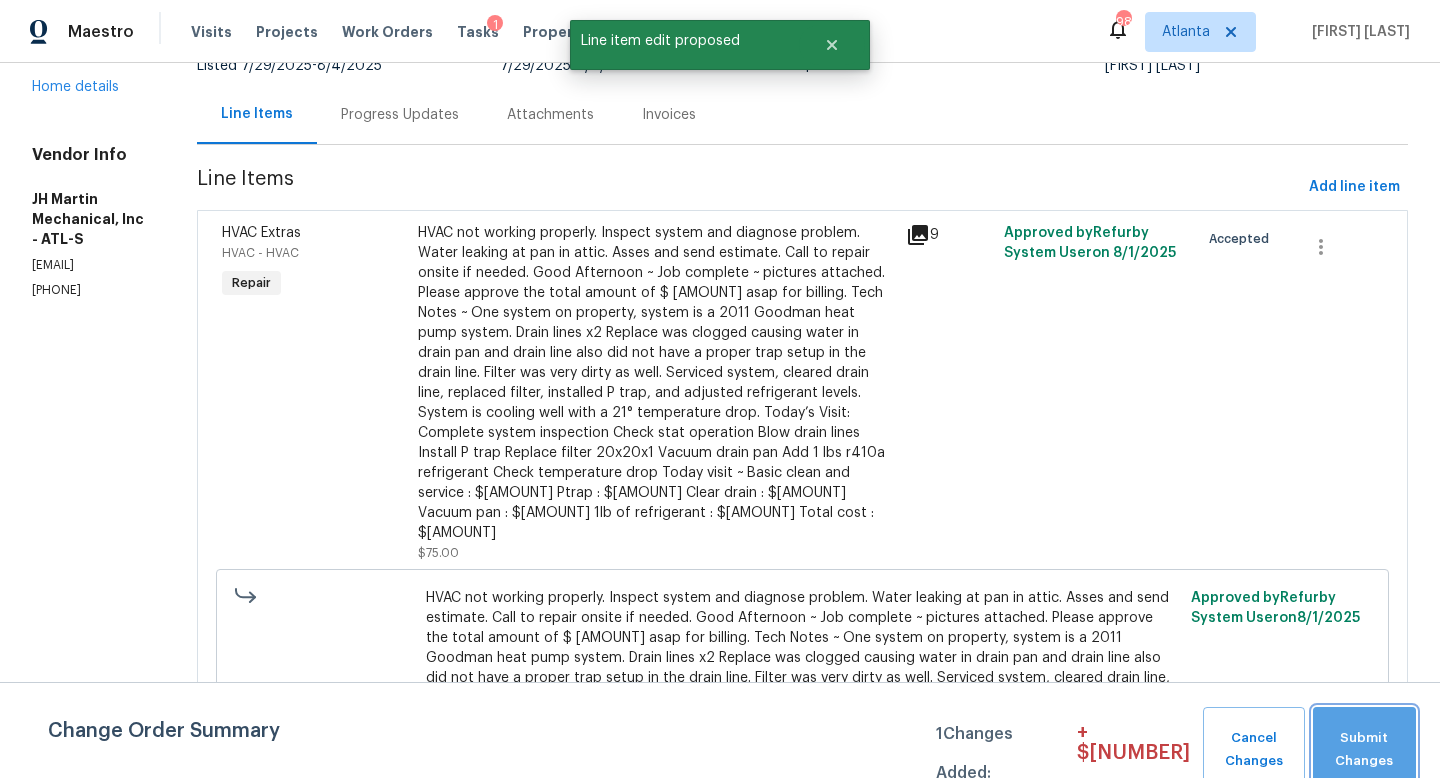 click on "Submit Changes" at bounding box center (1364, 750) 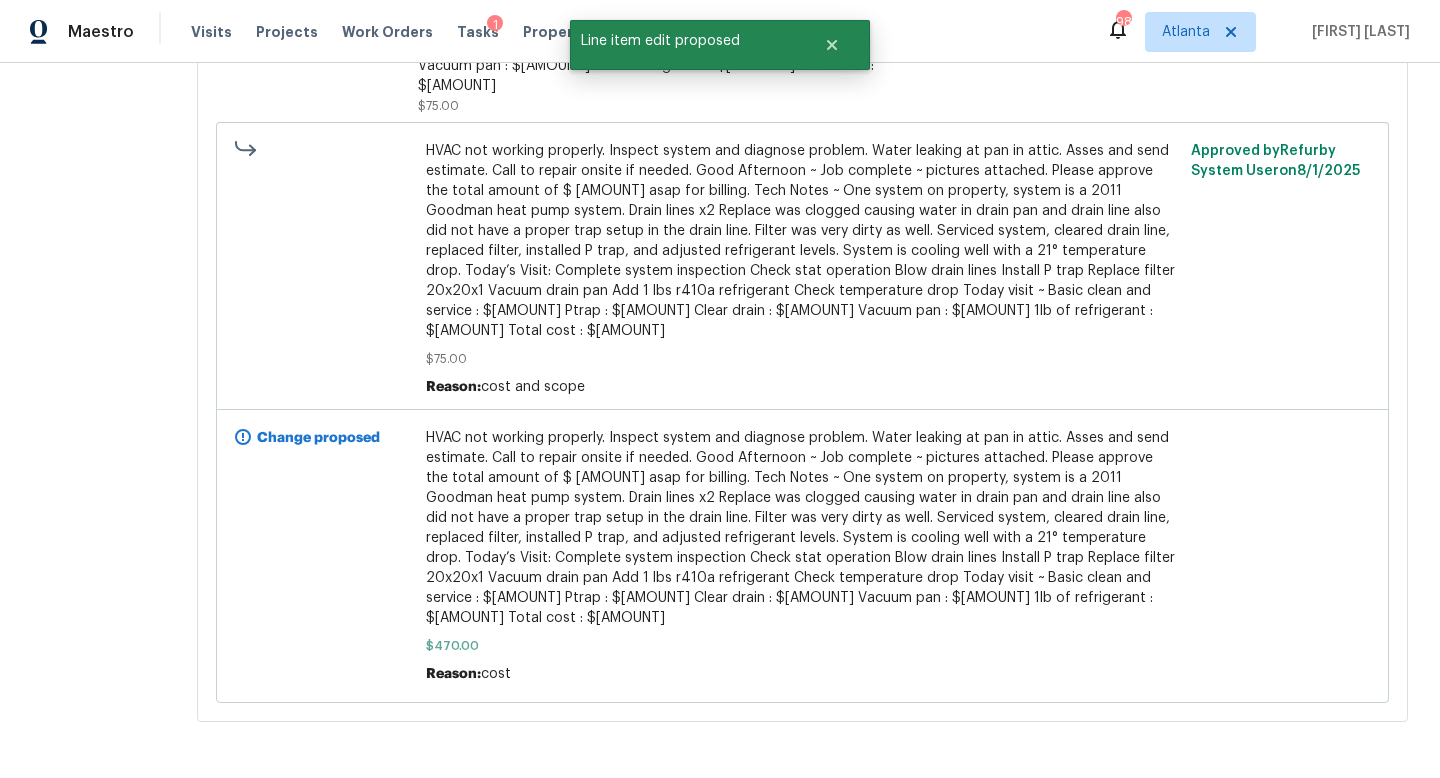 scroll, scrollTop: 0, scrollLeft: 0, axis: both 